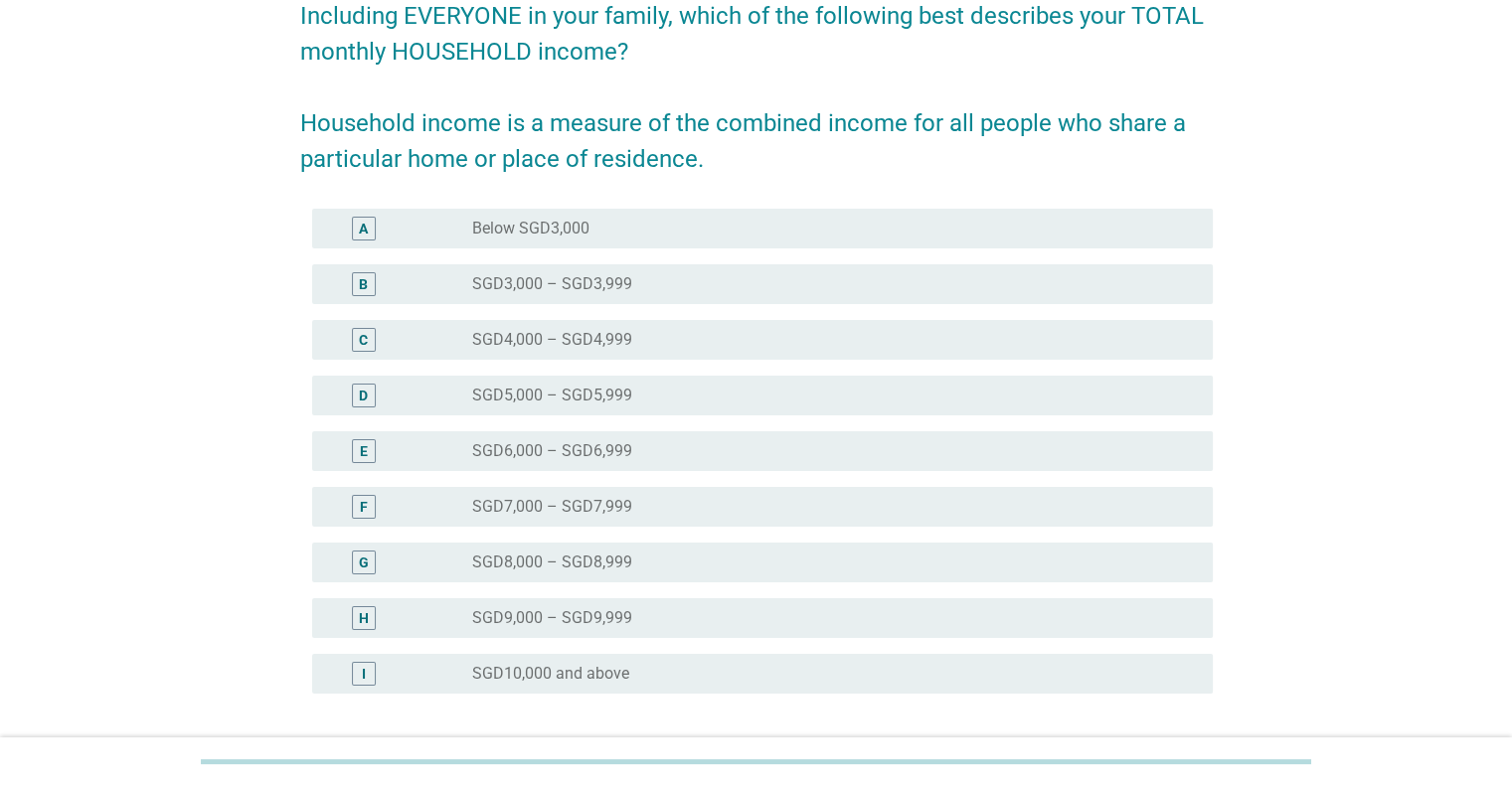 scroll, scrollTop: 298, scrollLeft: 0, axis: vertical 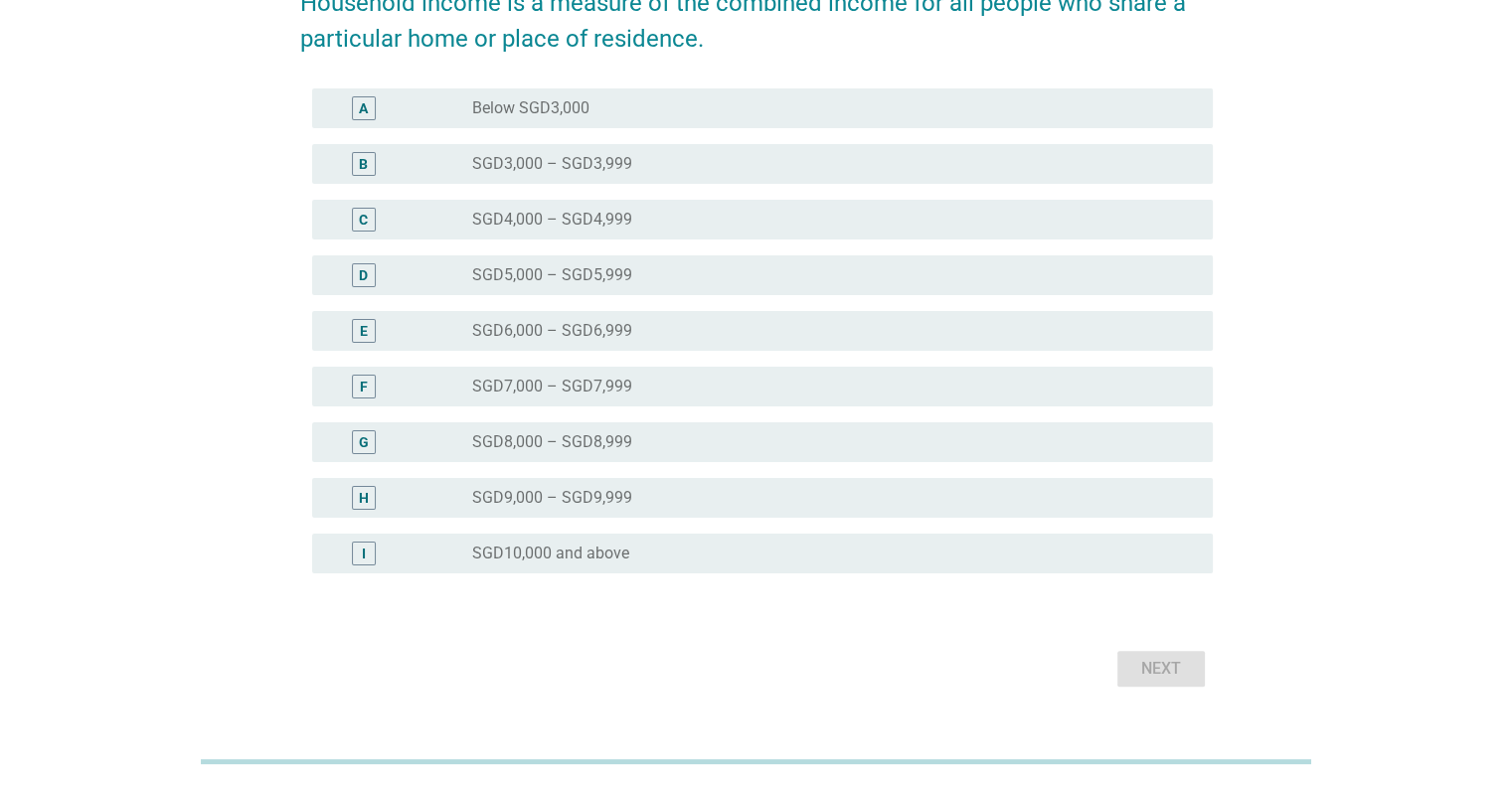 click on "SGD10,000 and above" at bounding box center (551, 553) 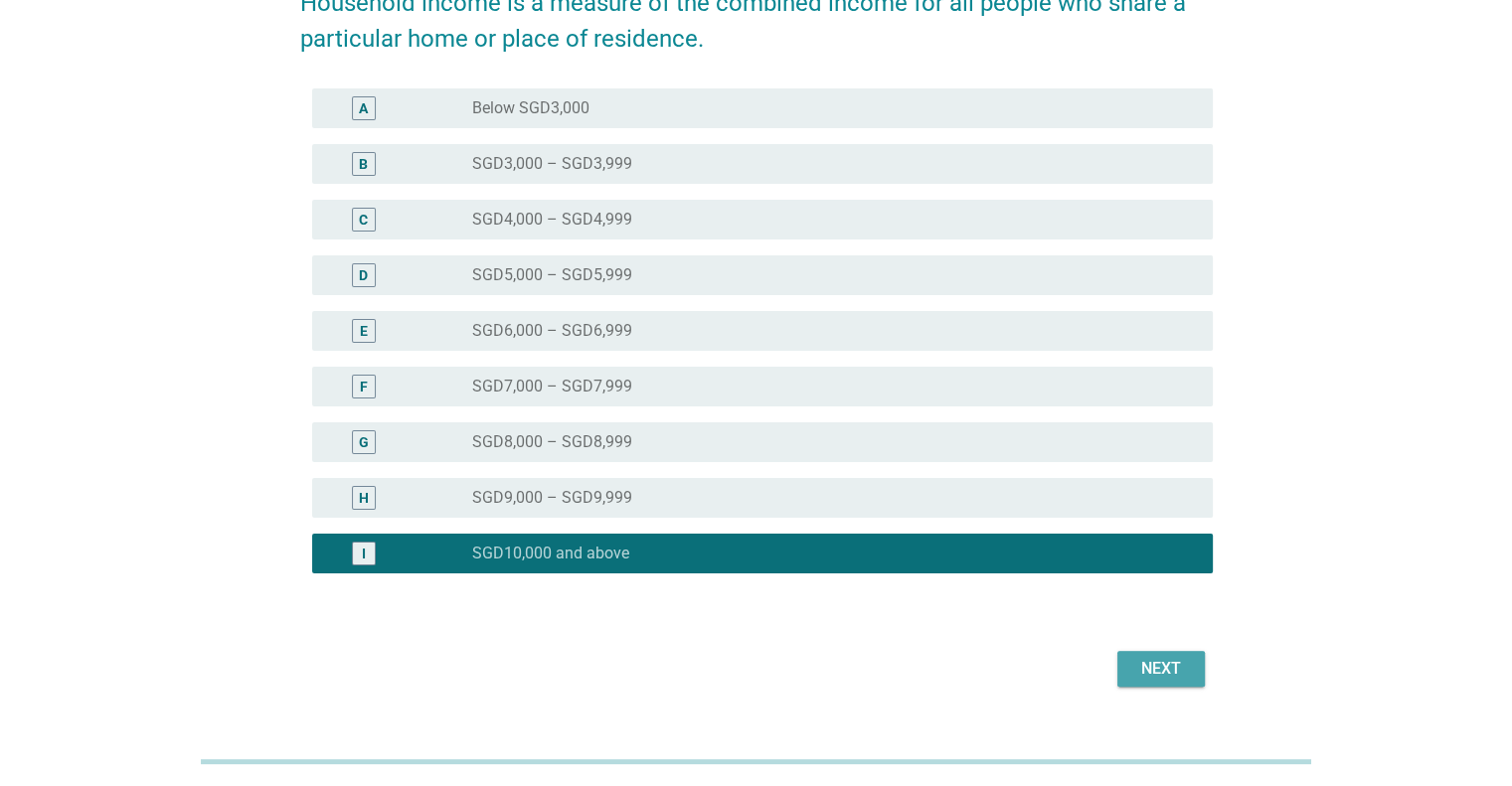 click on "Next" at bounding box center [1161, 669] 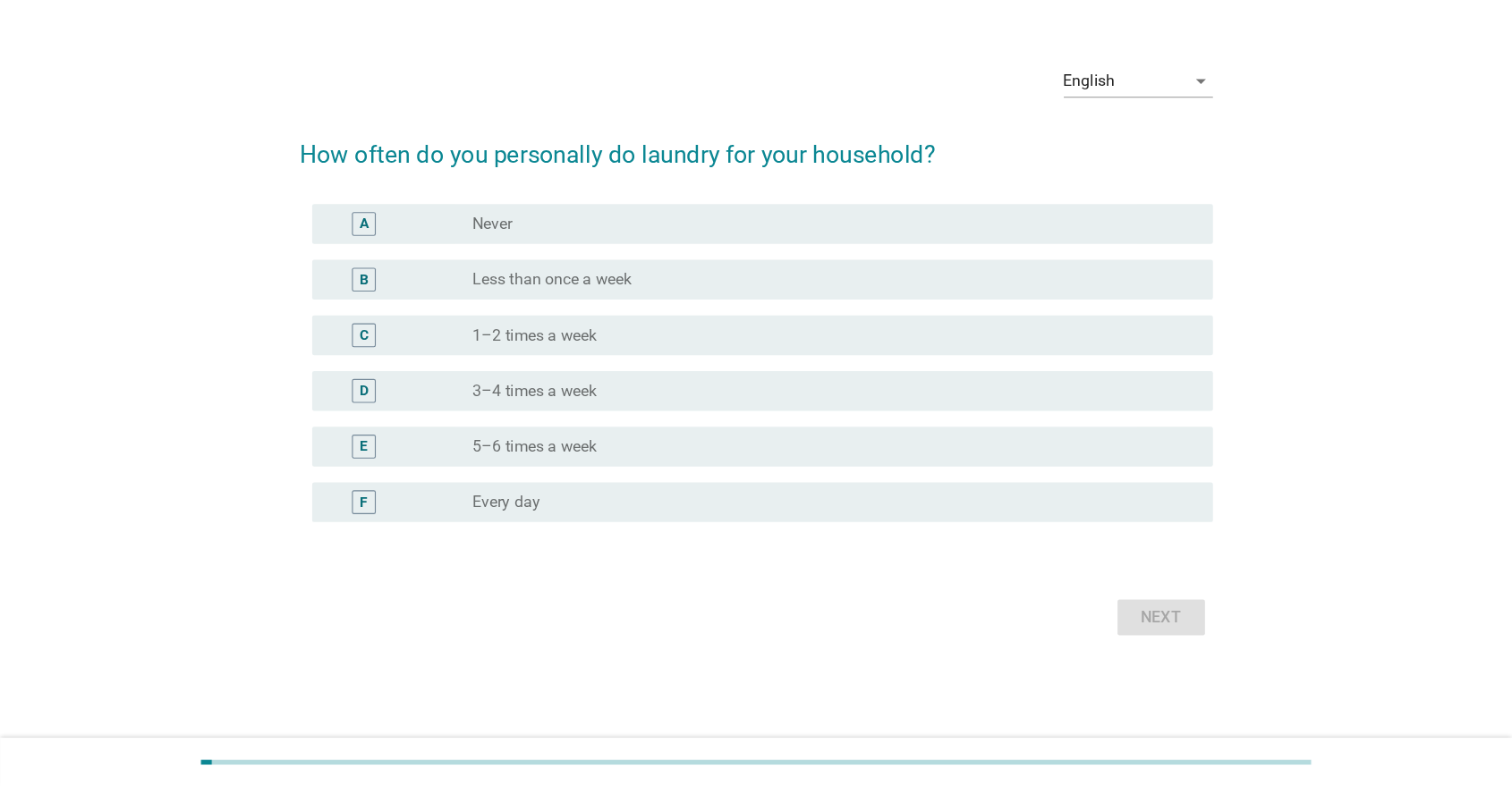 scroll, scrollTop: 0, scrollLeft: 0, axis: both 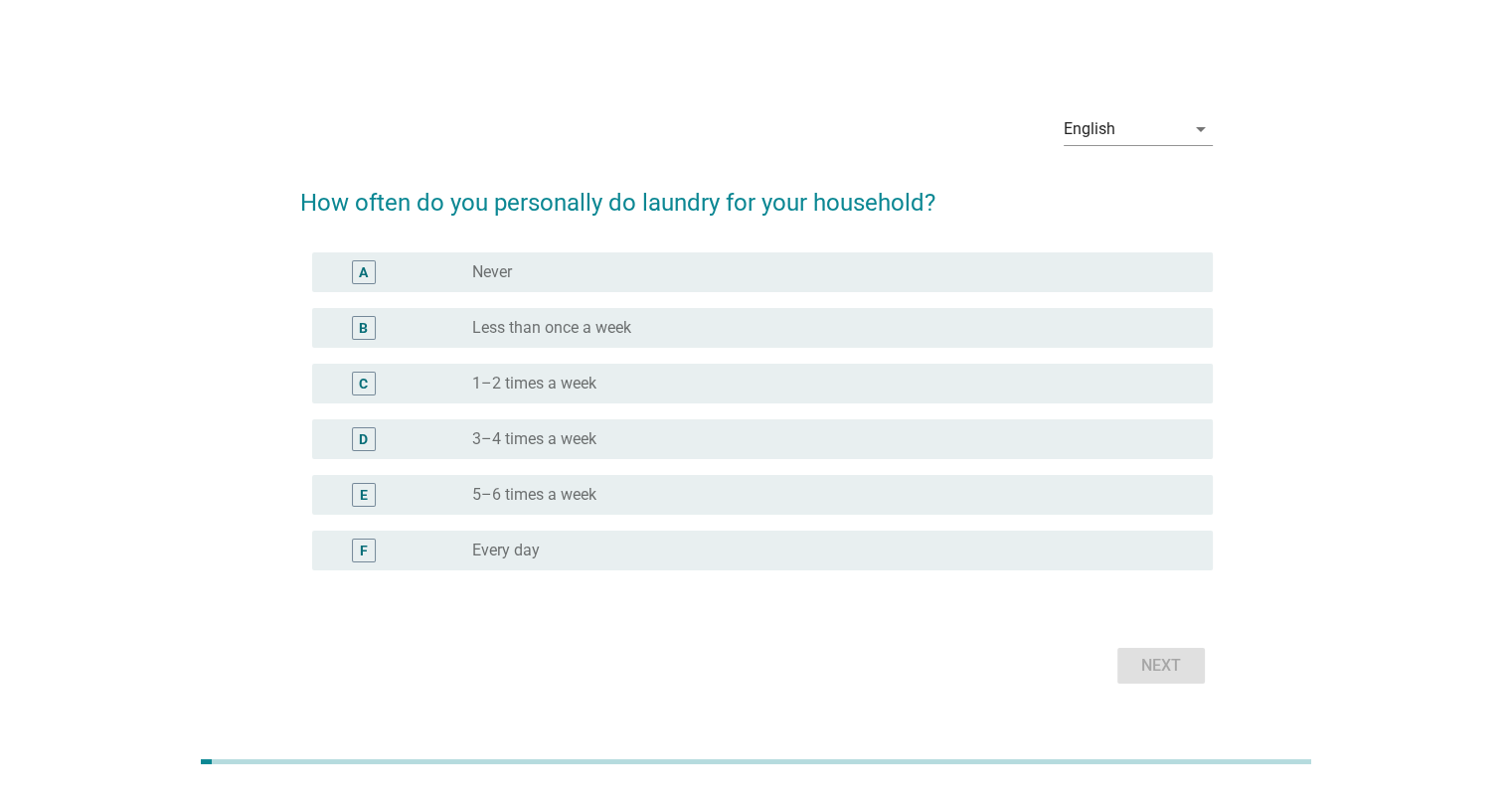 click on "D     radio_button_unchecked 3–4 times a week" at bounding box center [762, 439] 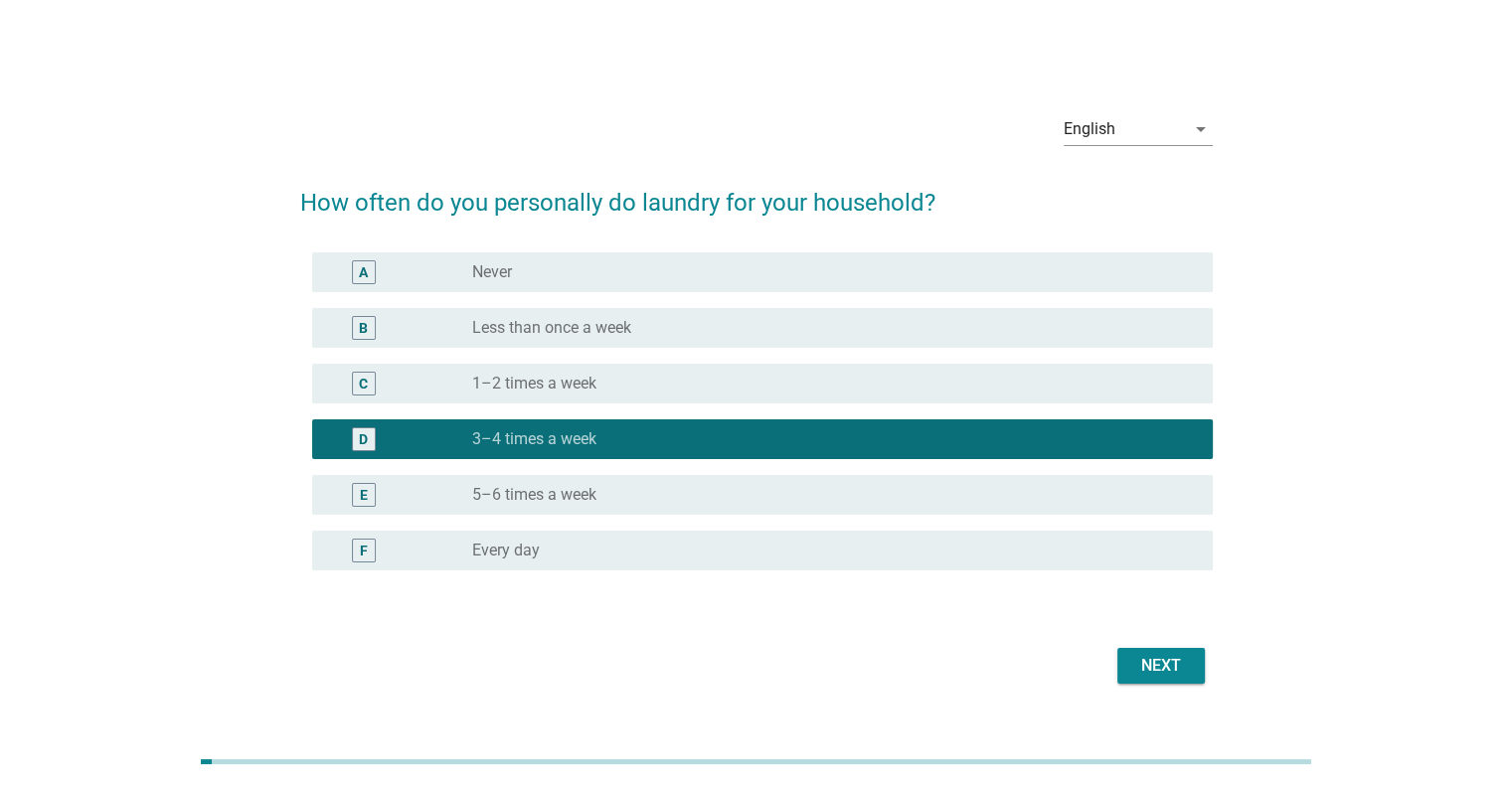 click on "Next" at bounding box center (1161, 666) 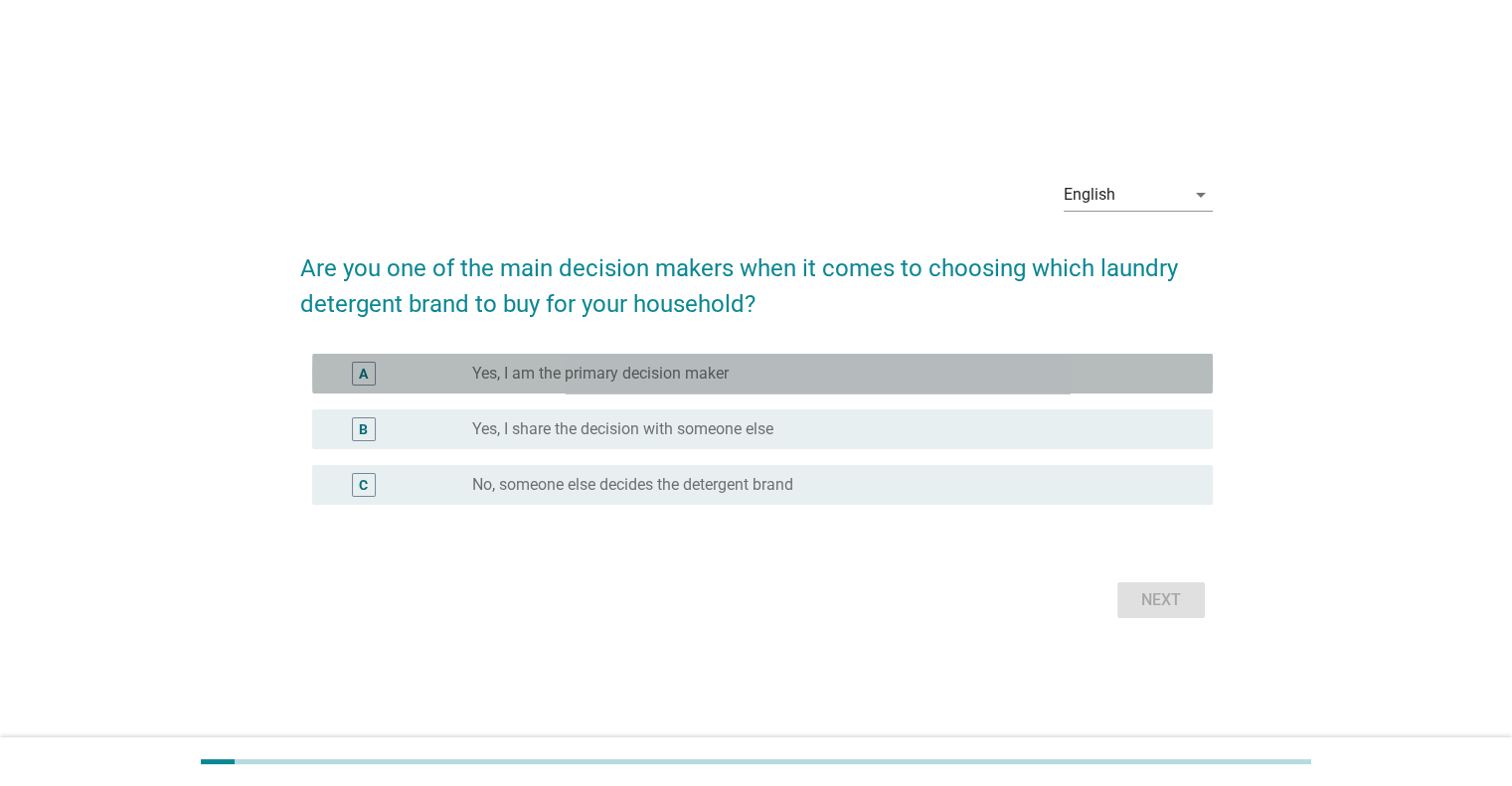click on "Yes, I am the primary decision maker" at bounding box center (600, 374) 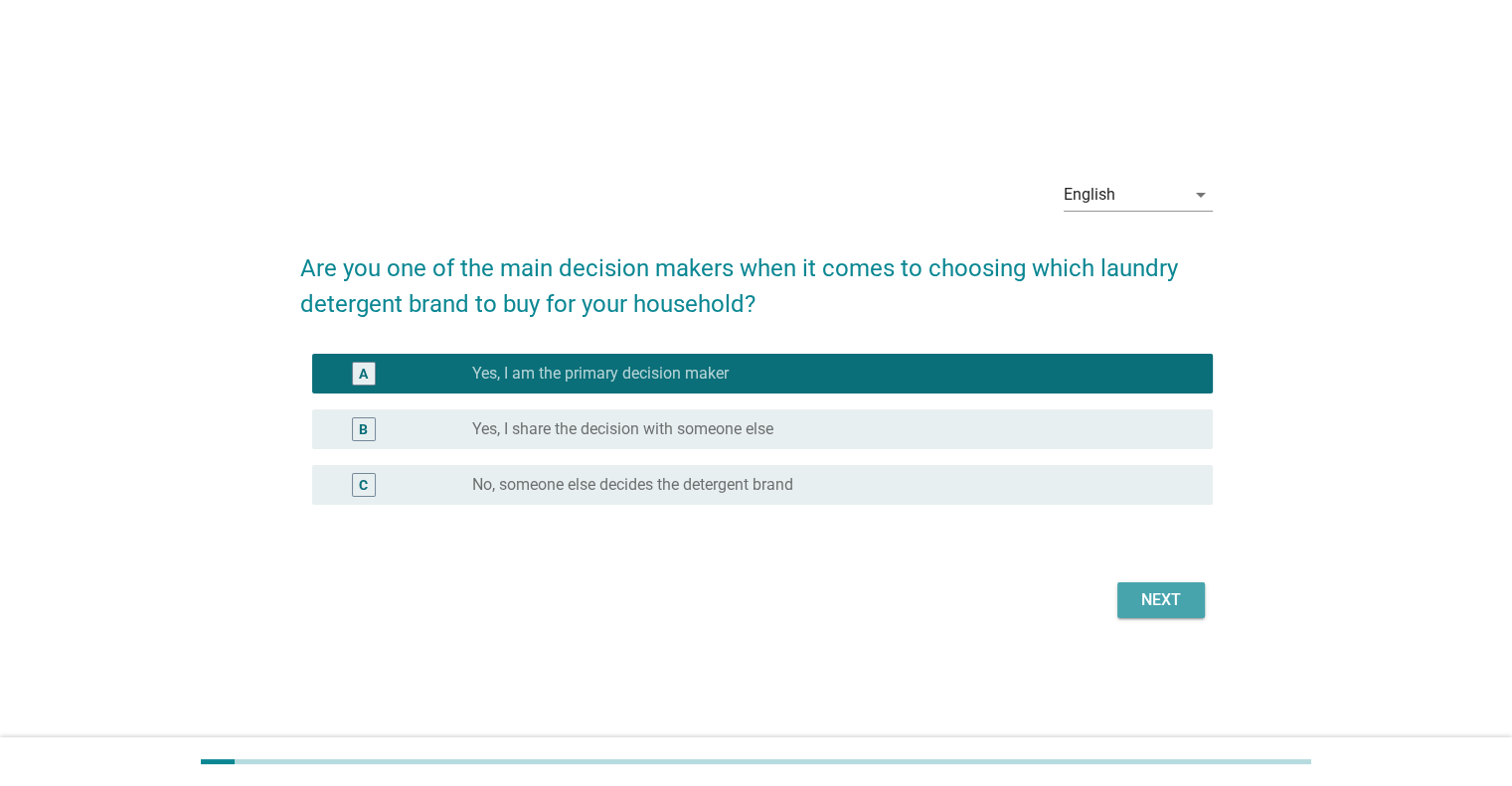 click on "Next" at bounding box center [1161, 600] 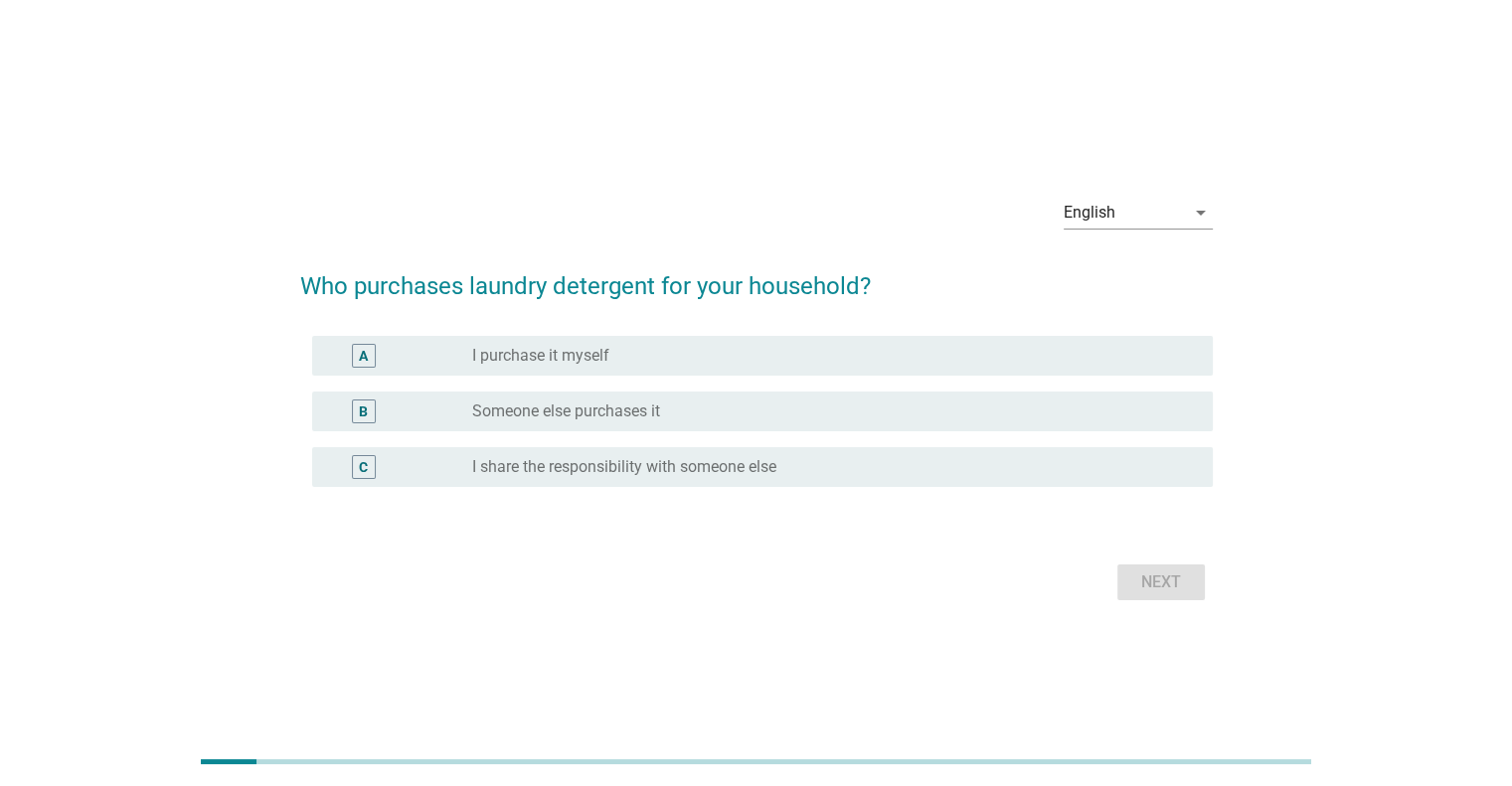 click on "A     radio_button_unchecked I purchase it myself" at bounding box center [762, 356] 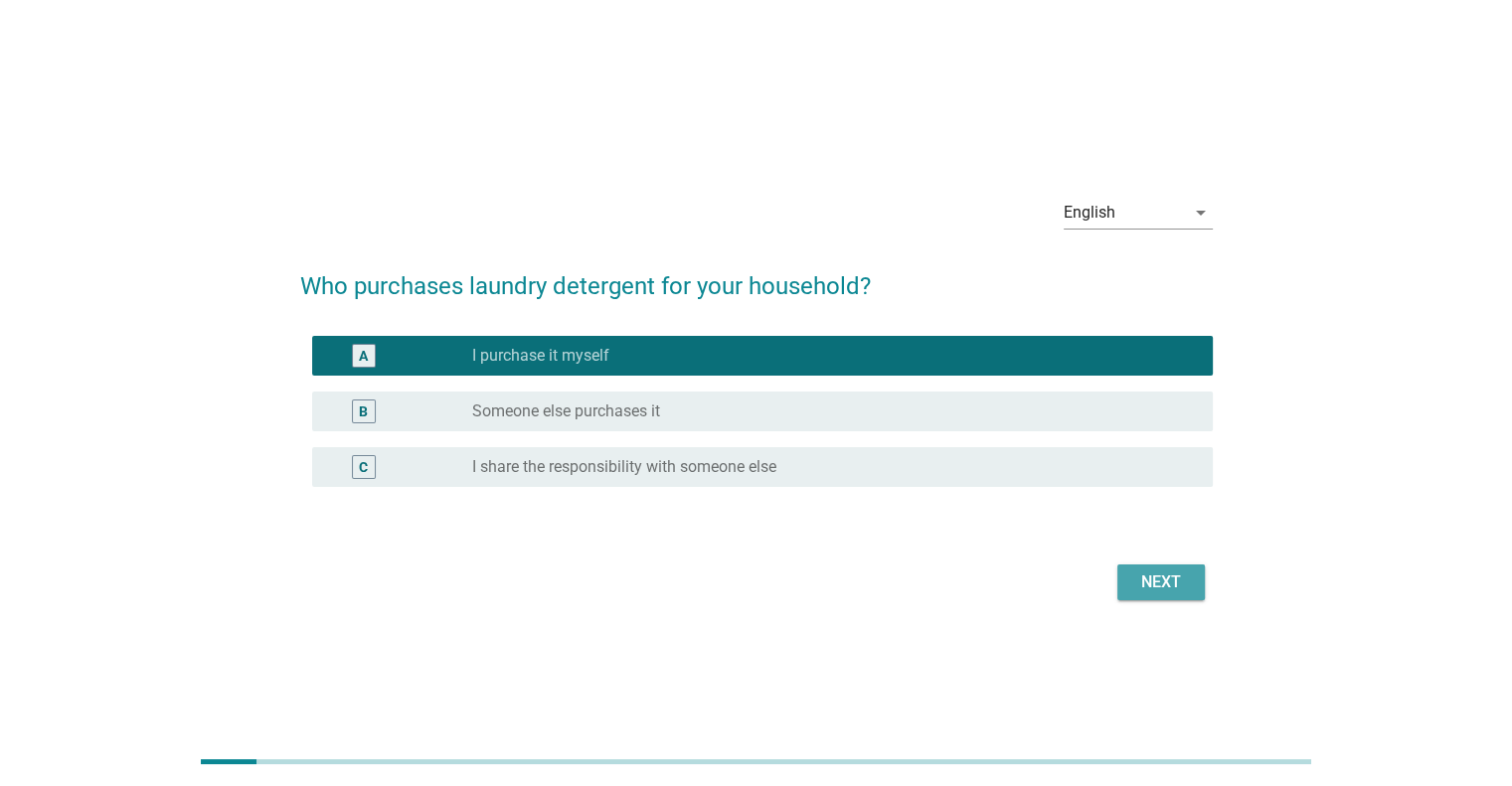 click on "Next" at bounding box center (1161, 582) 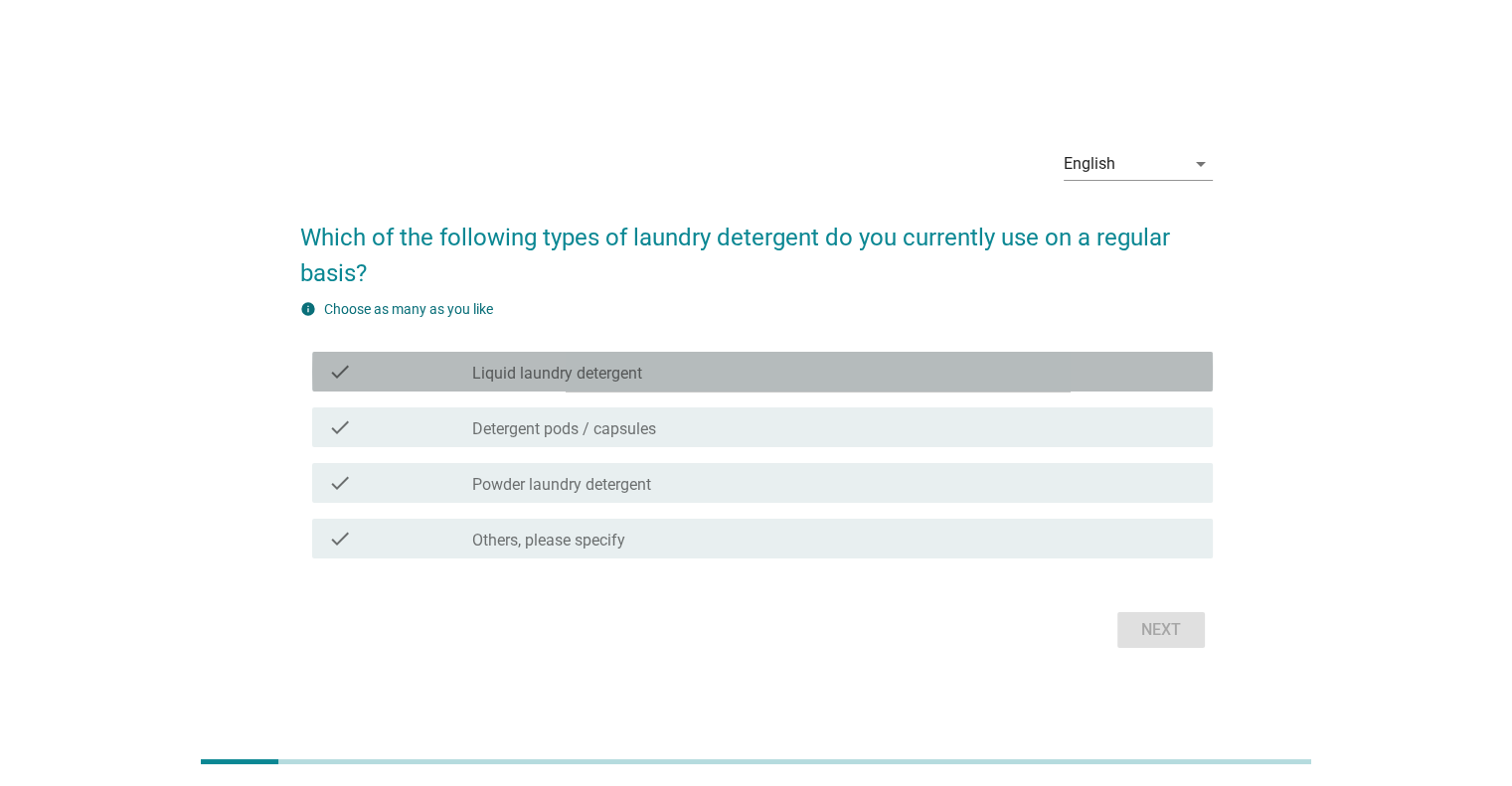 click on "check_box_outline_blank Liquid laundry detergent" at bounding box center [834, 372] 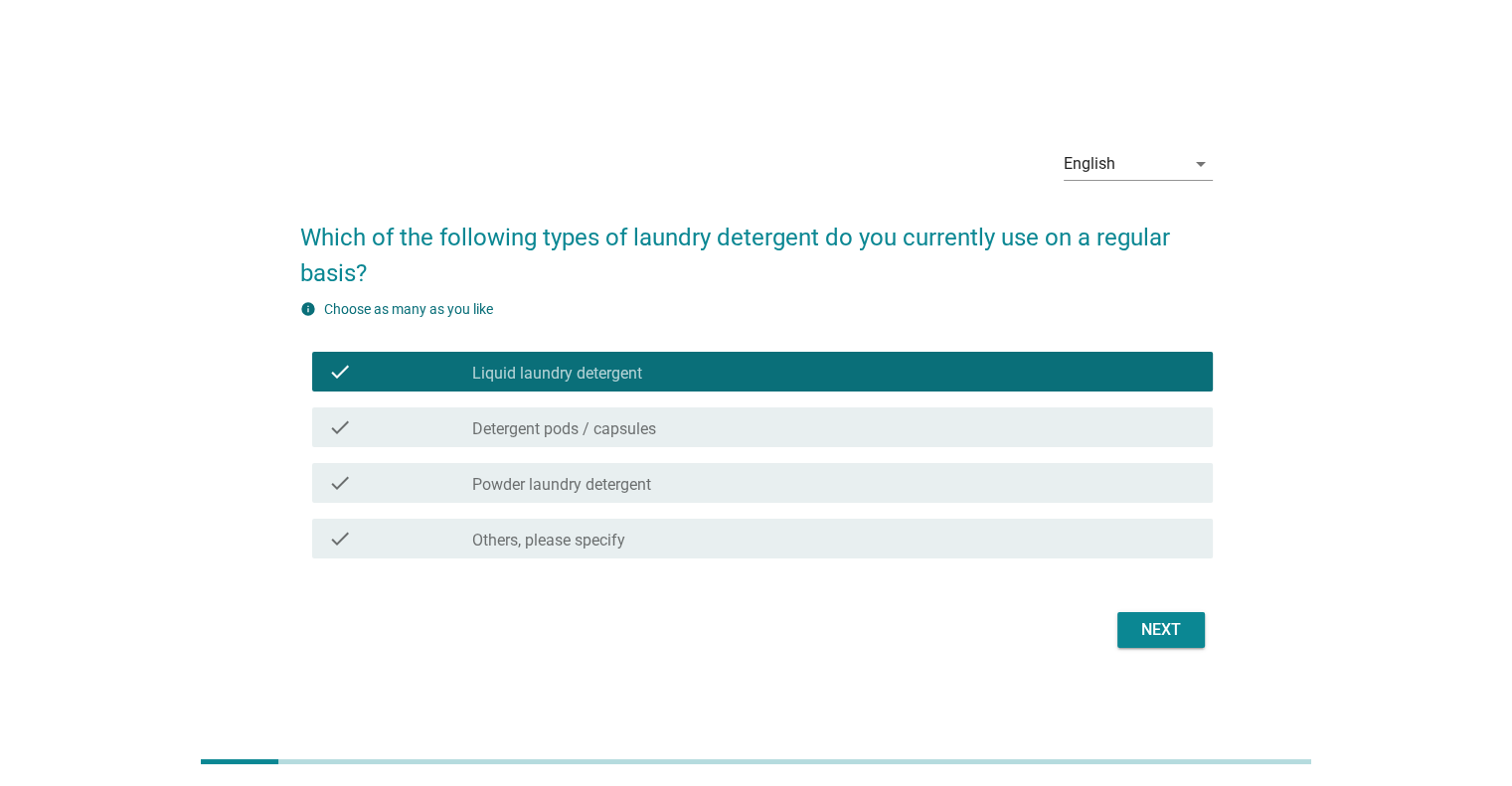 drag, startPoint x: 695, startPoint y: 398, endPoint x: 690, endPoint y: 455, distance: 57.21888 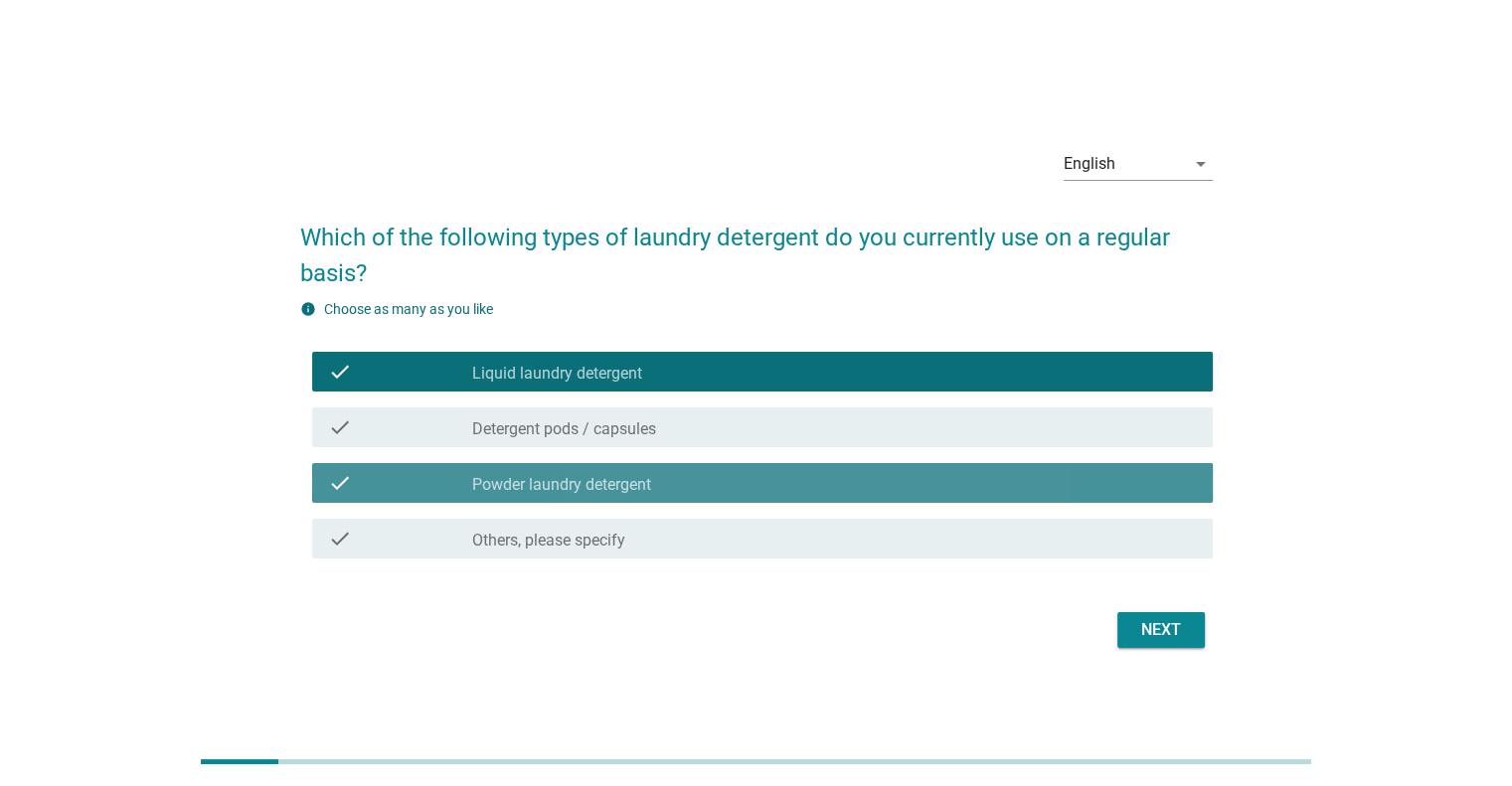 click on "check_box_outline_blank Detergent pods / capsules" at bounding box center (834, 427) 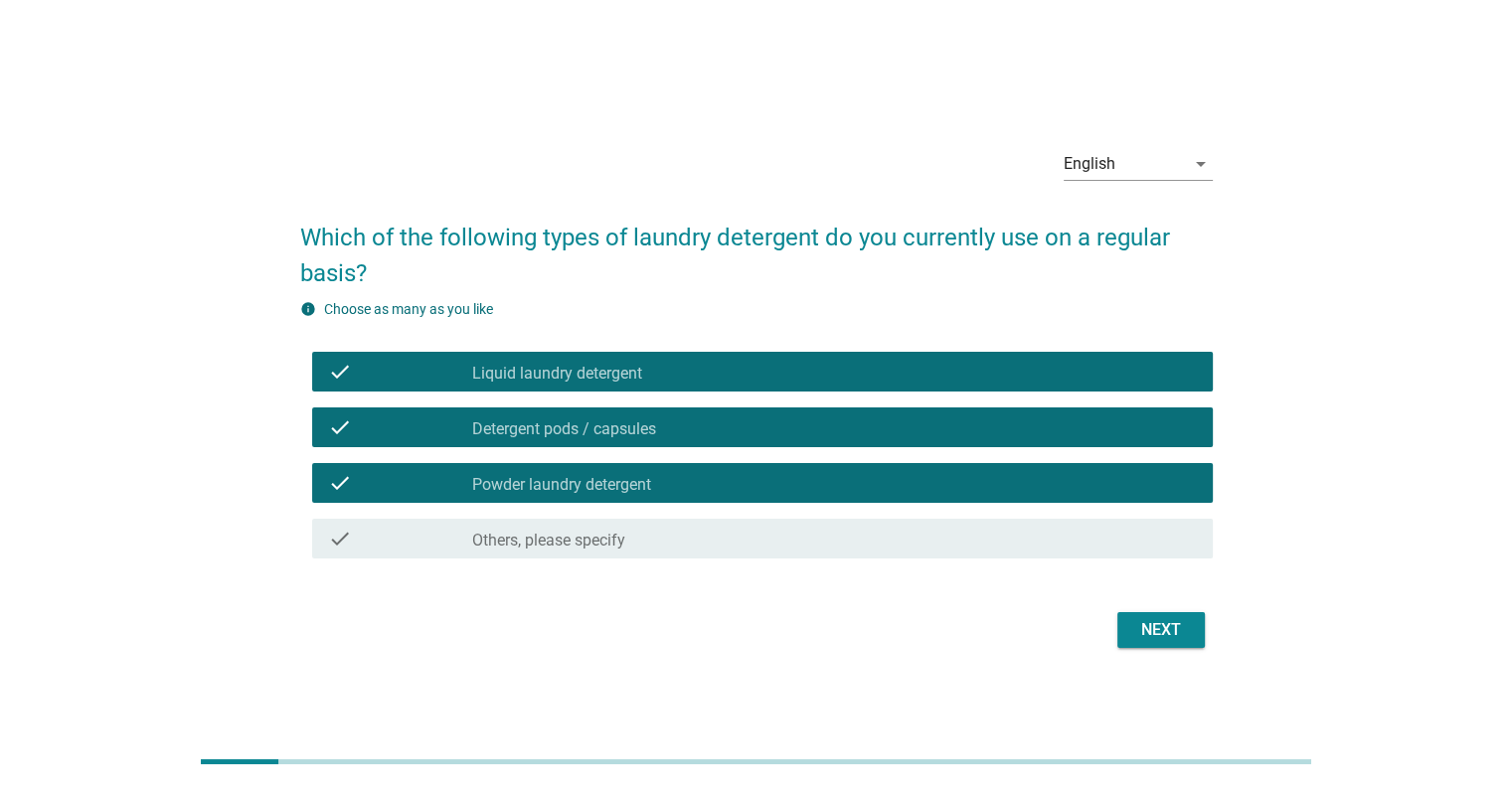 click on "Next" at bounding box center (1161, 630) 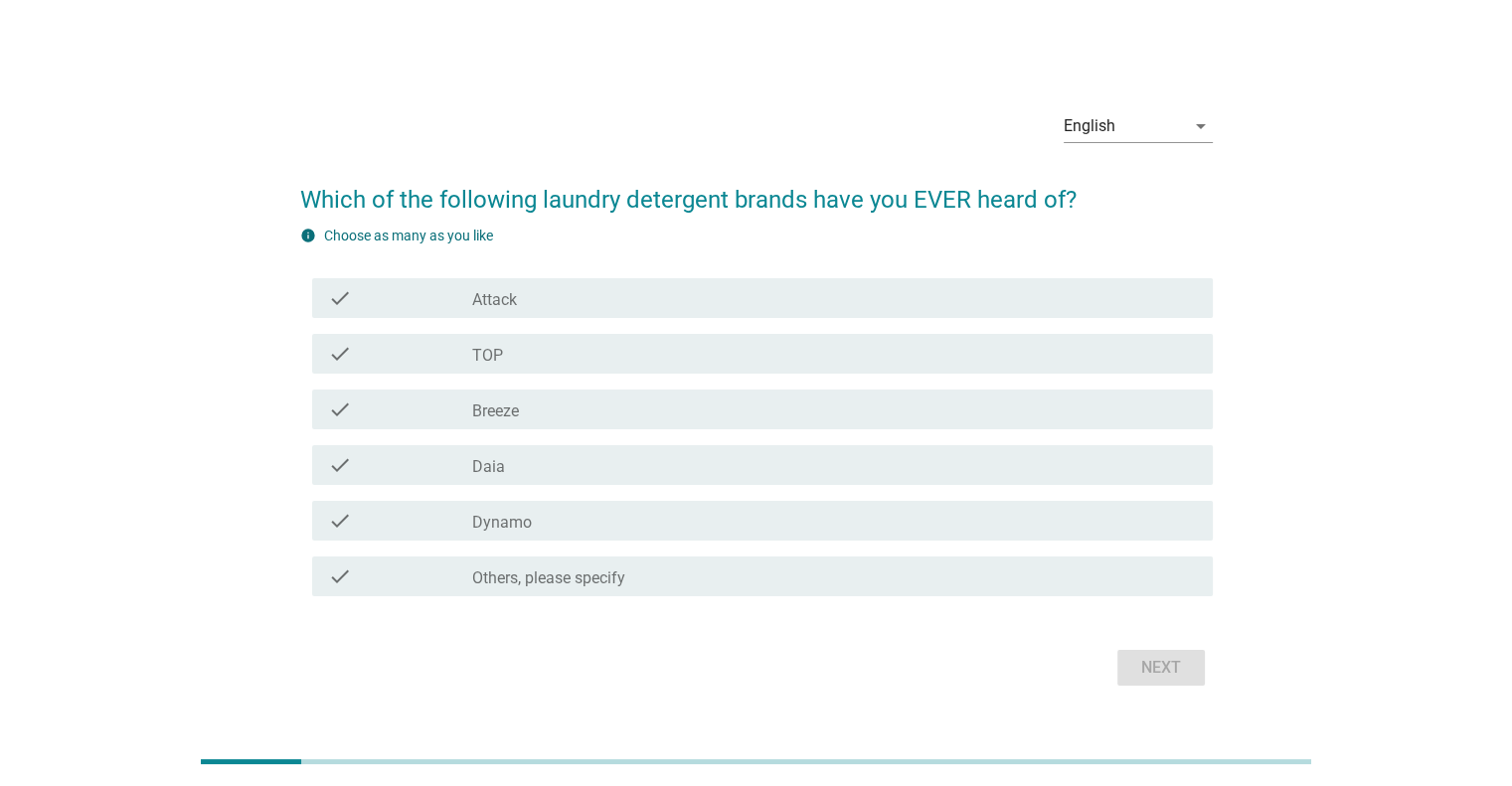 click on "check_box_outline_blank TOP" at bounding box center (834, 354) 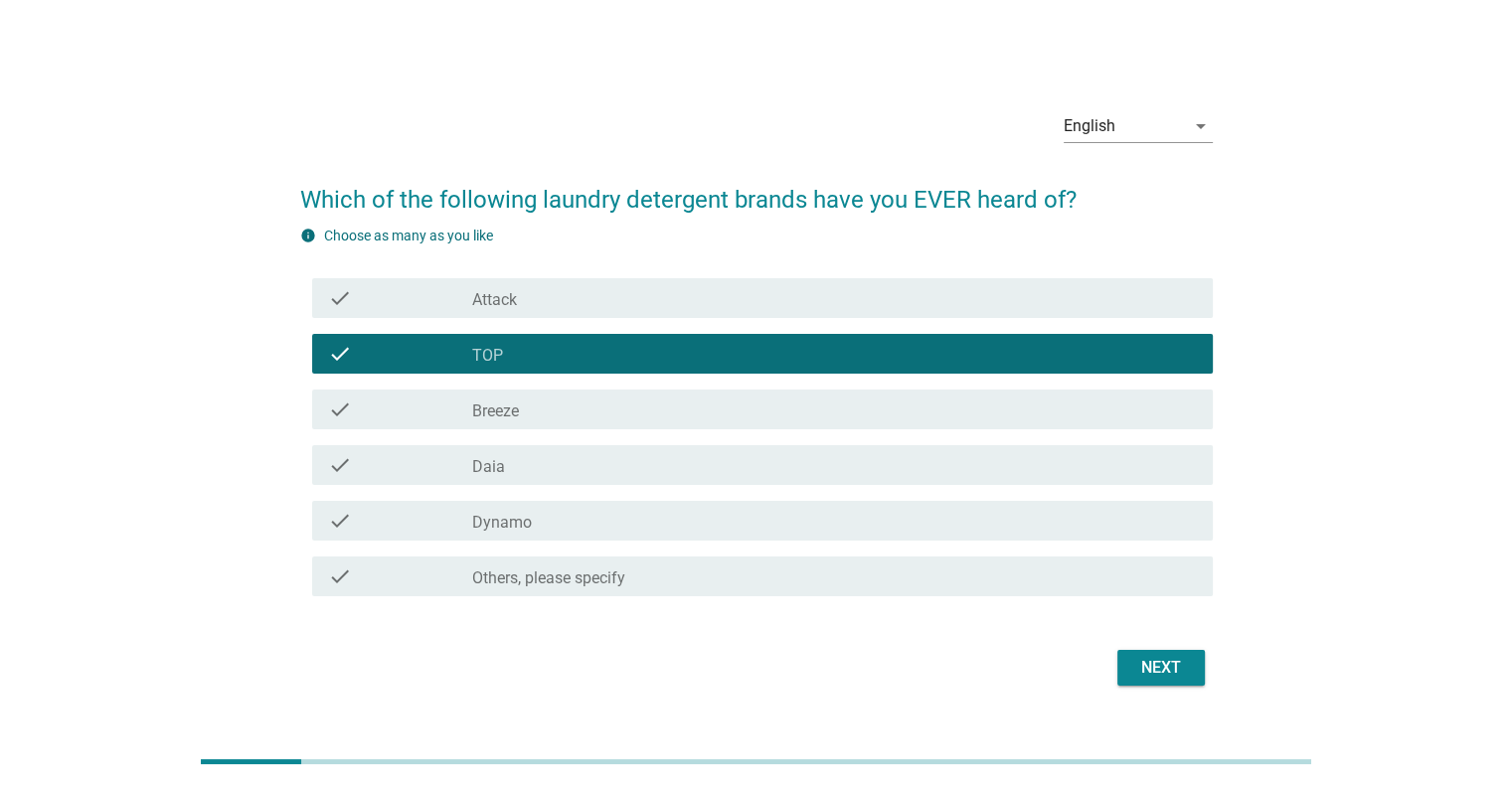 click on "check_box_outline_blank Dynamo" at bounding box center [834, 521] 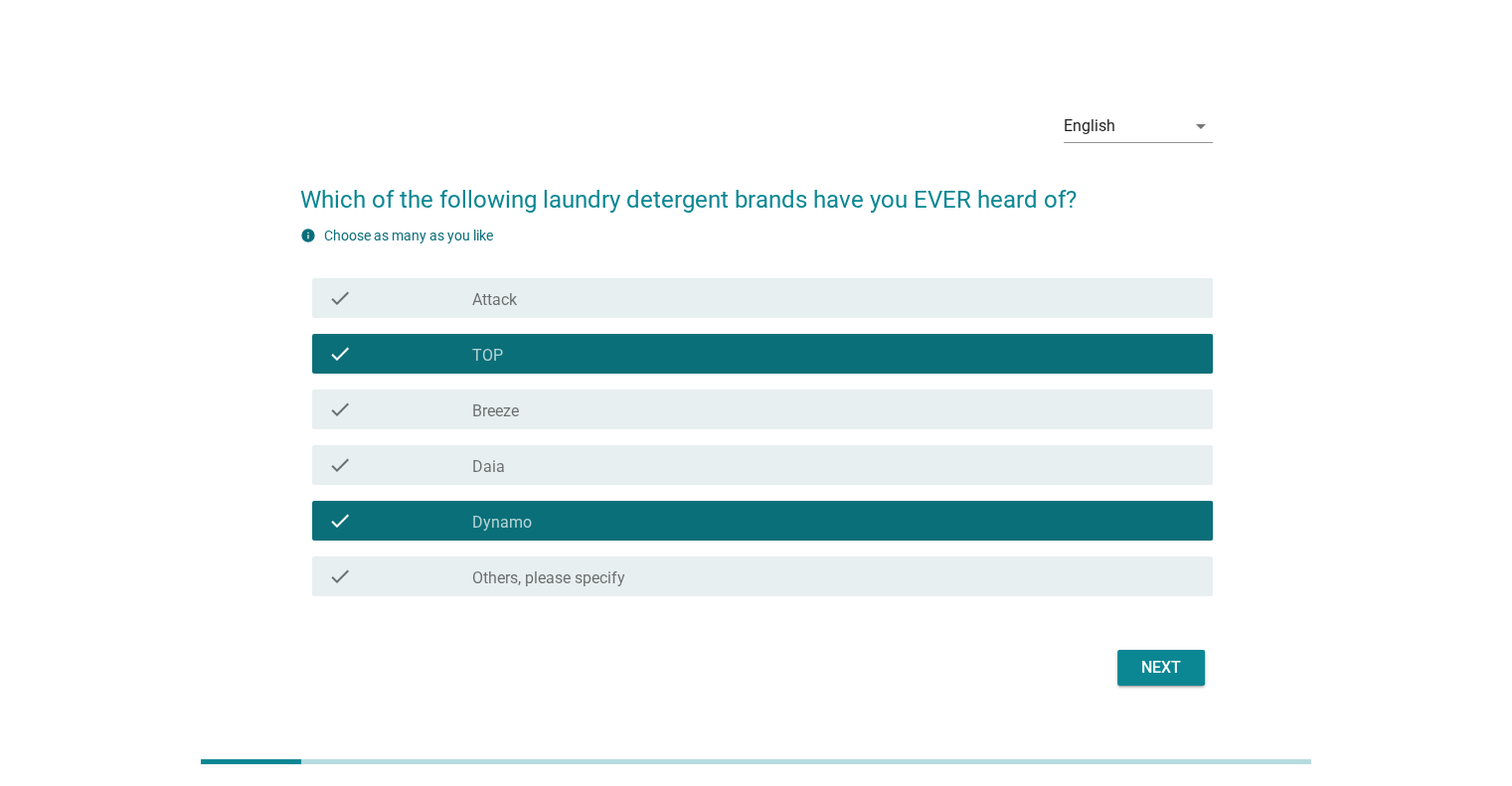 click on "check_box_outline_blank Attack" at bounding box center [834, 298] 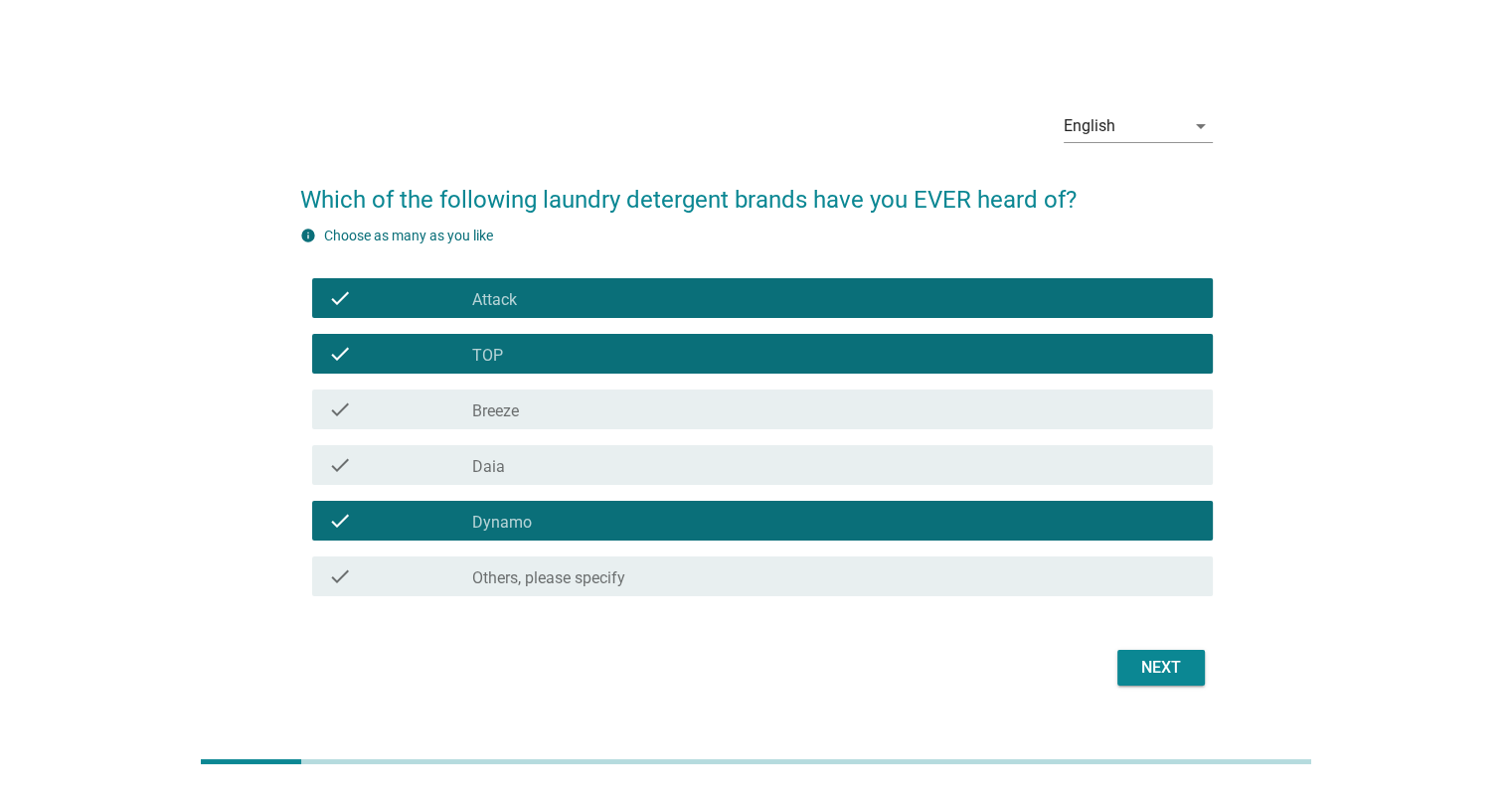click on "Next" at bounding box center [1161, 668] 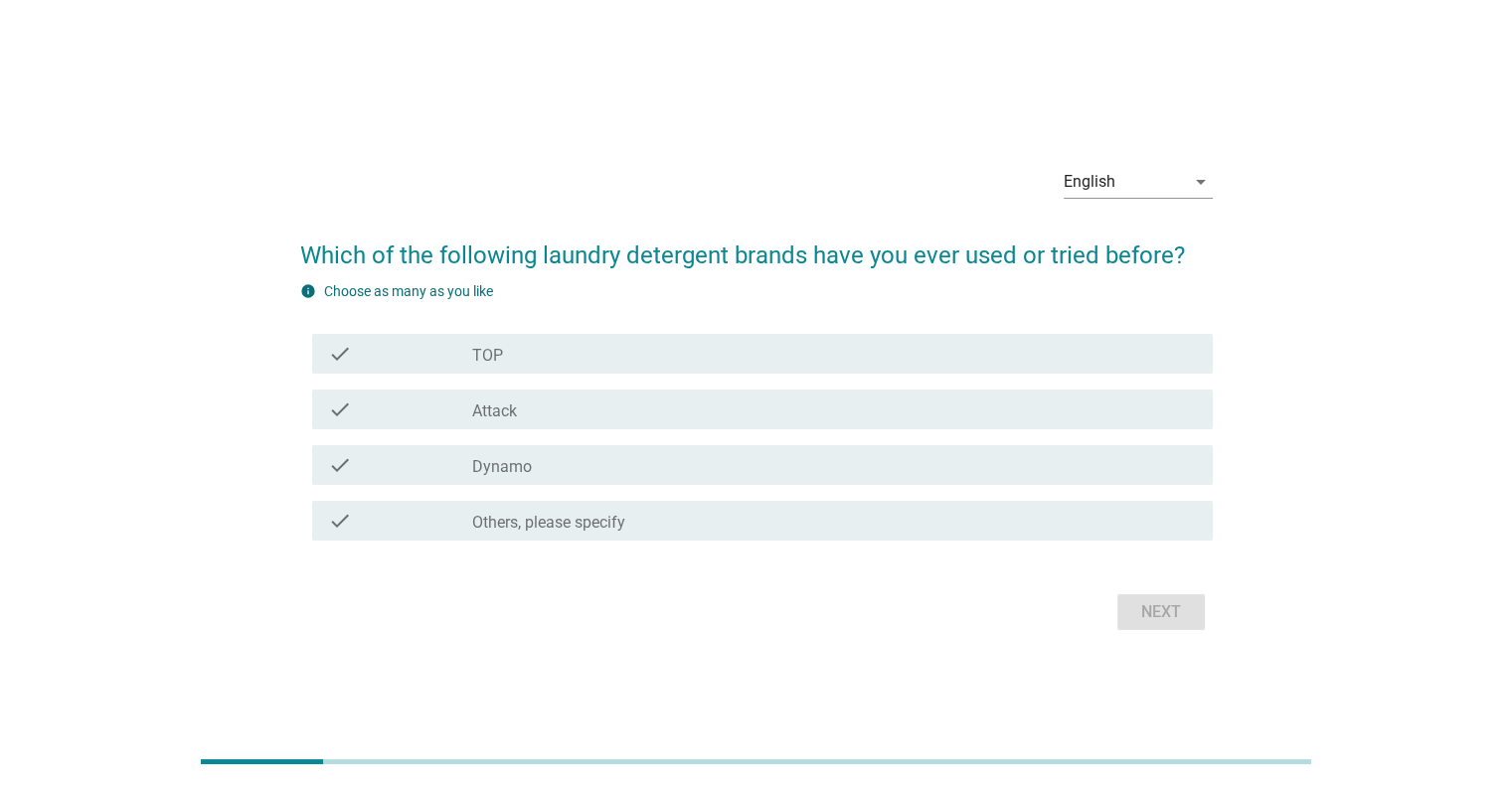click on "check     check_box_outline_blank TOP" at bounding box center (762, 354) 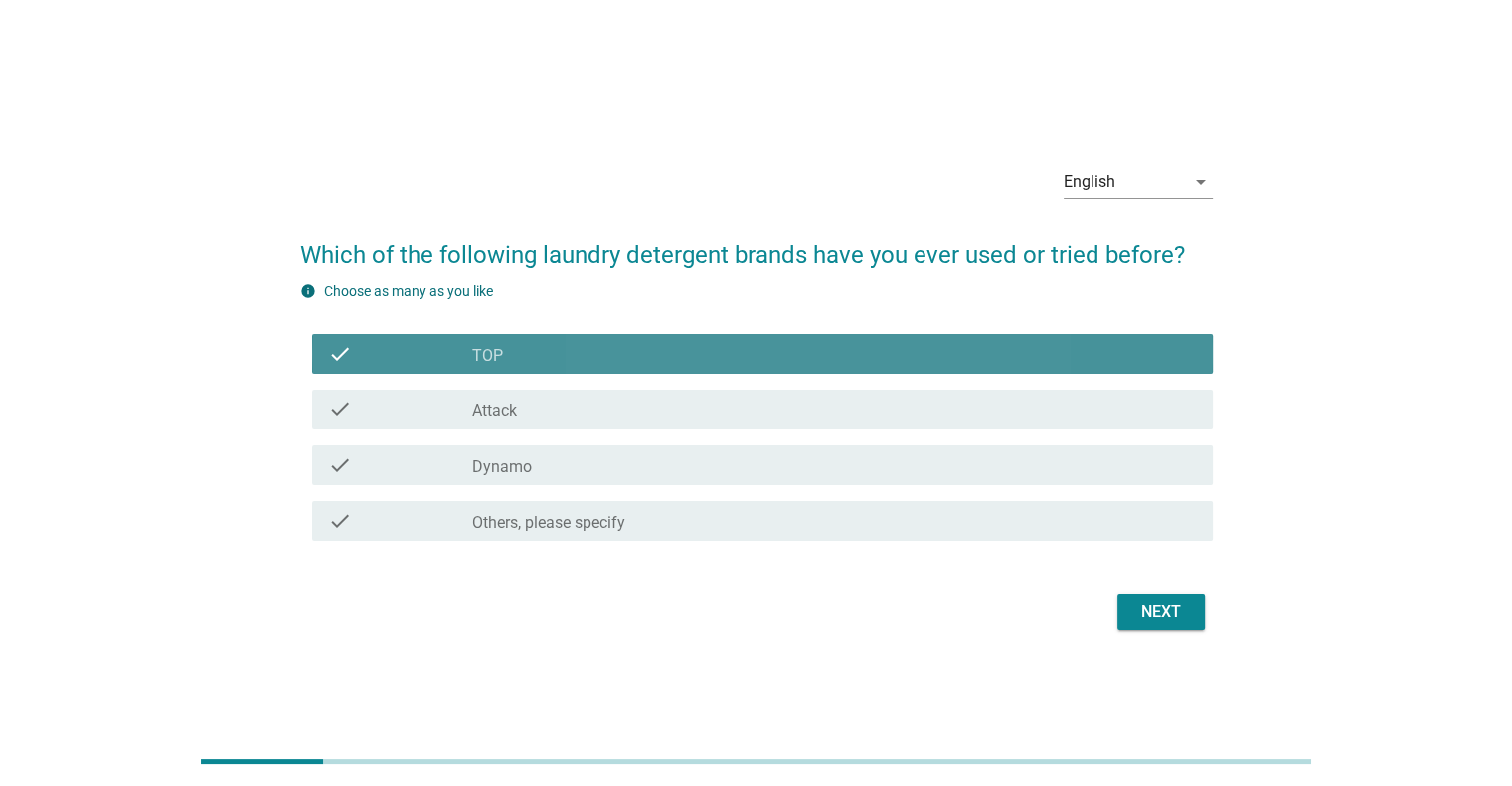 drag, startPoint x: 487, startPoint y: 398, endPoint x: 497, endPoint y: 472, distance: 74.672619 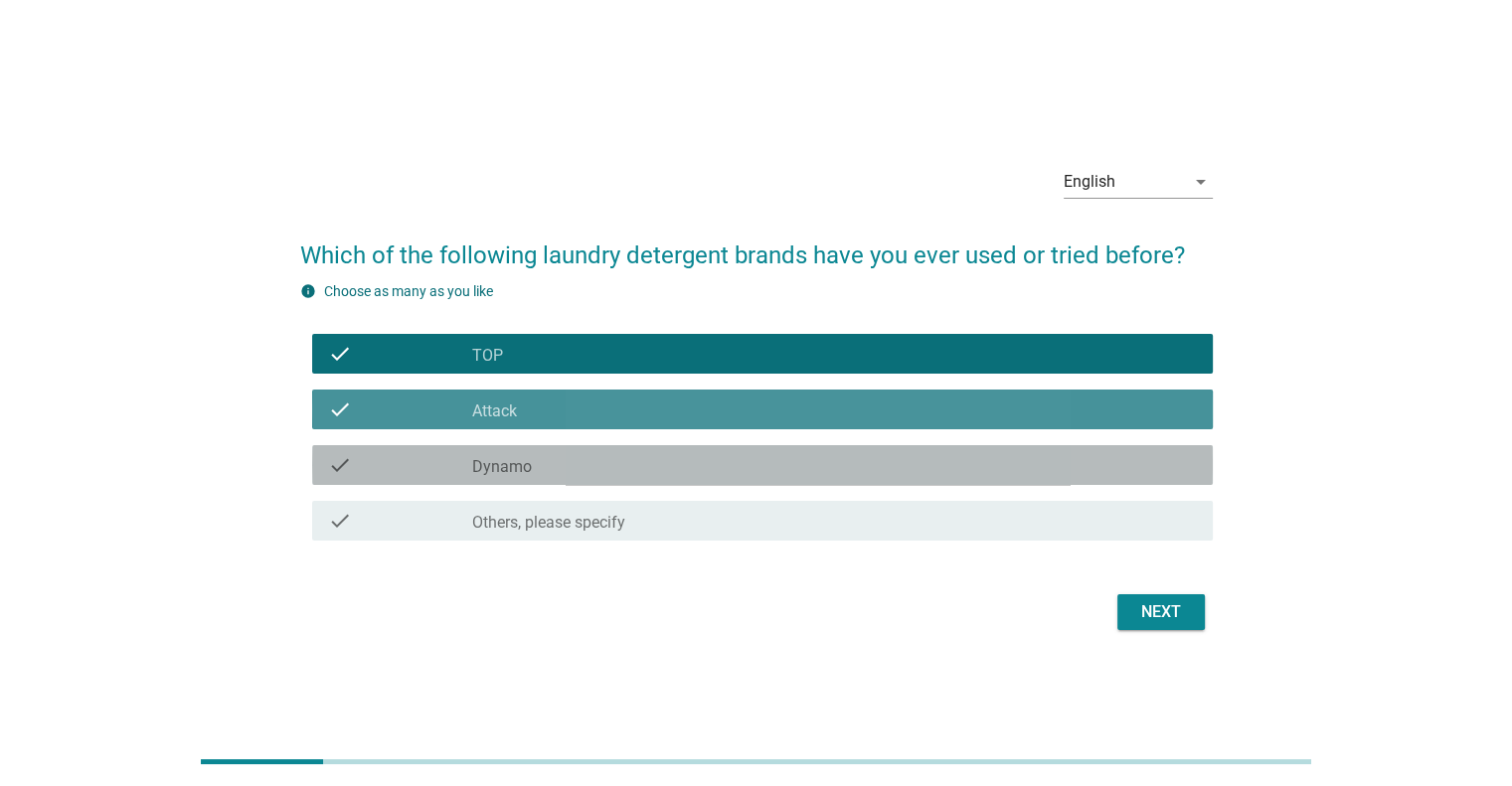 drag, startPoint x: 497, startPoint y: 472, endPoint x: 509, endPoint y: 472, distance: 12 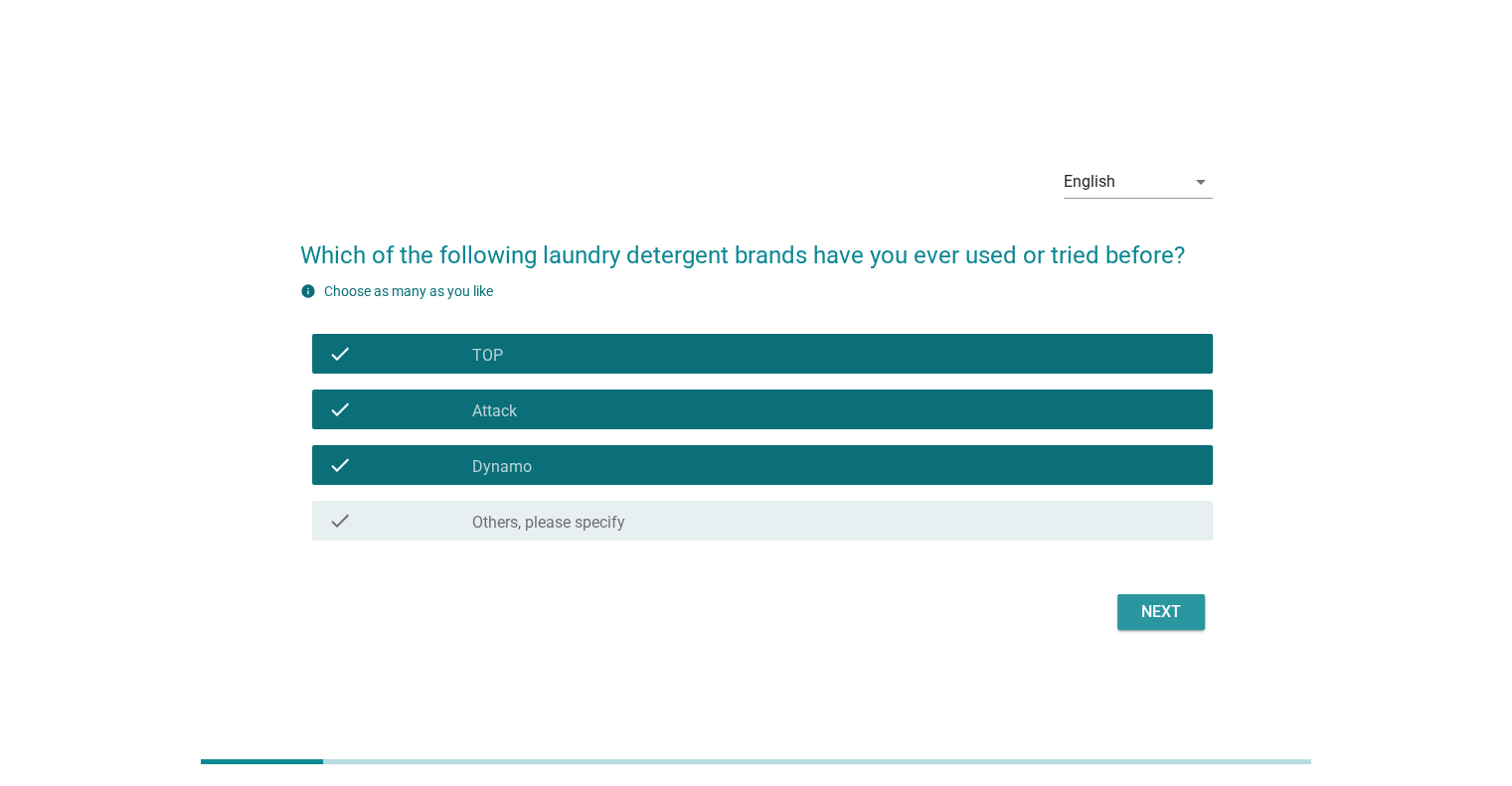 click on "Next" at bounding box center (1161, 612) 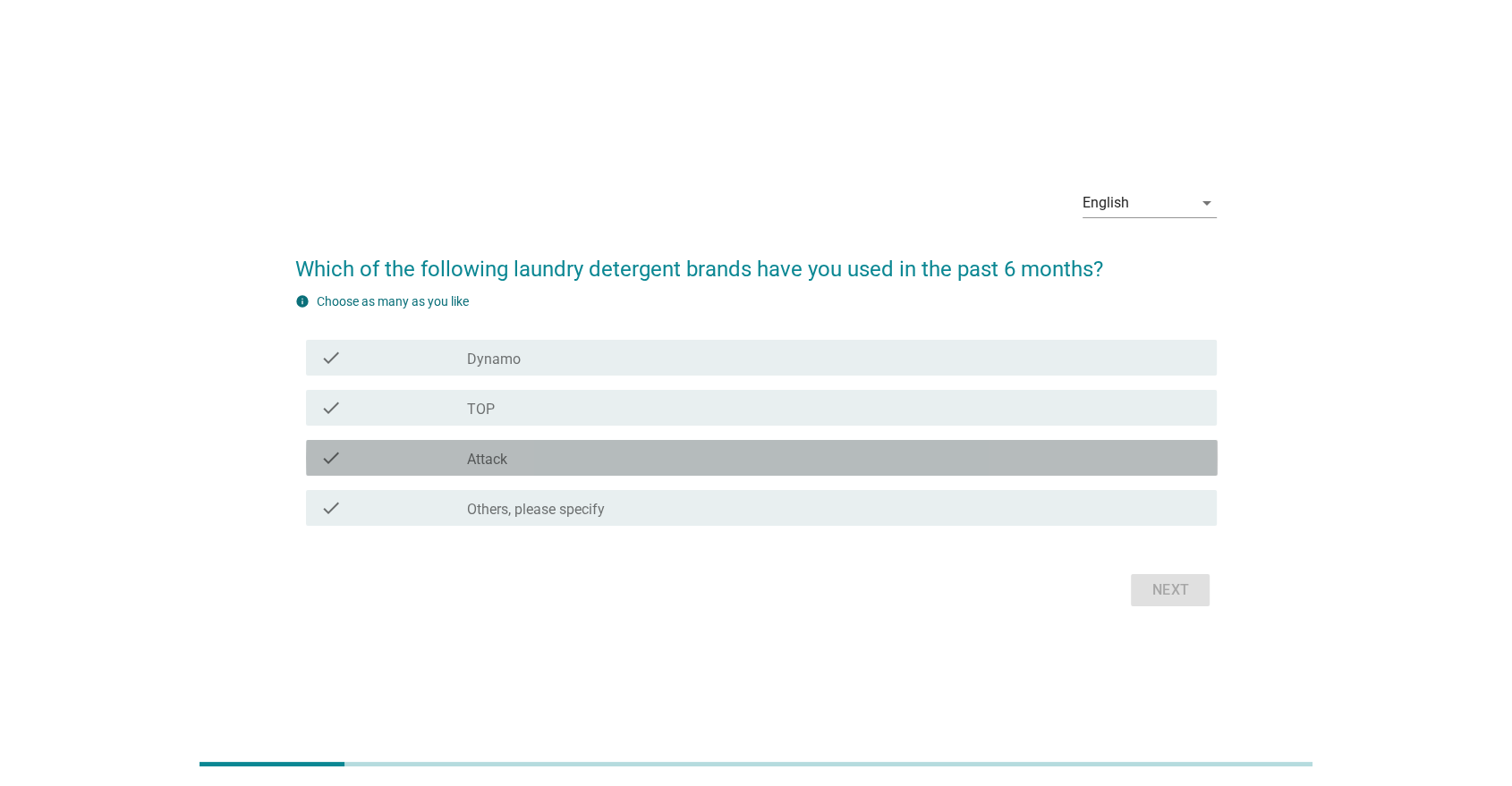 click on "check     check_box Attack" at bounding box center [761, 458] 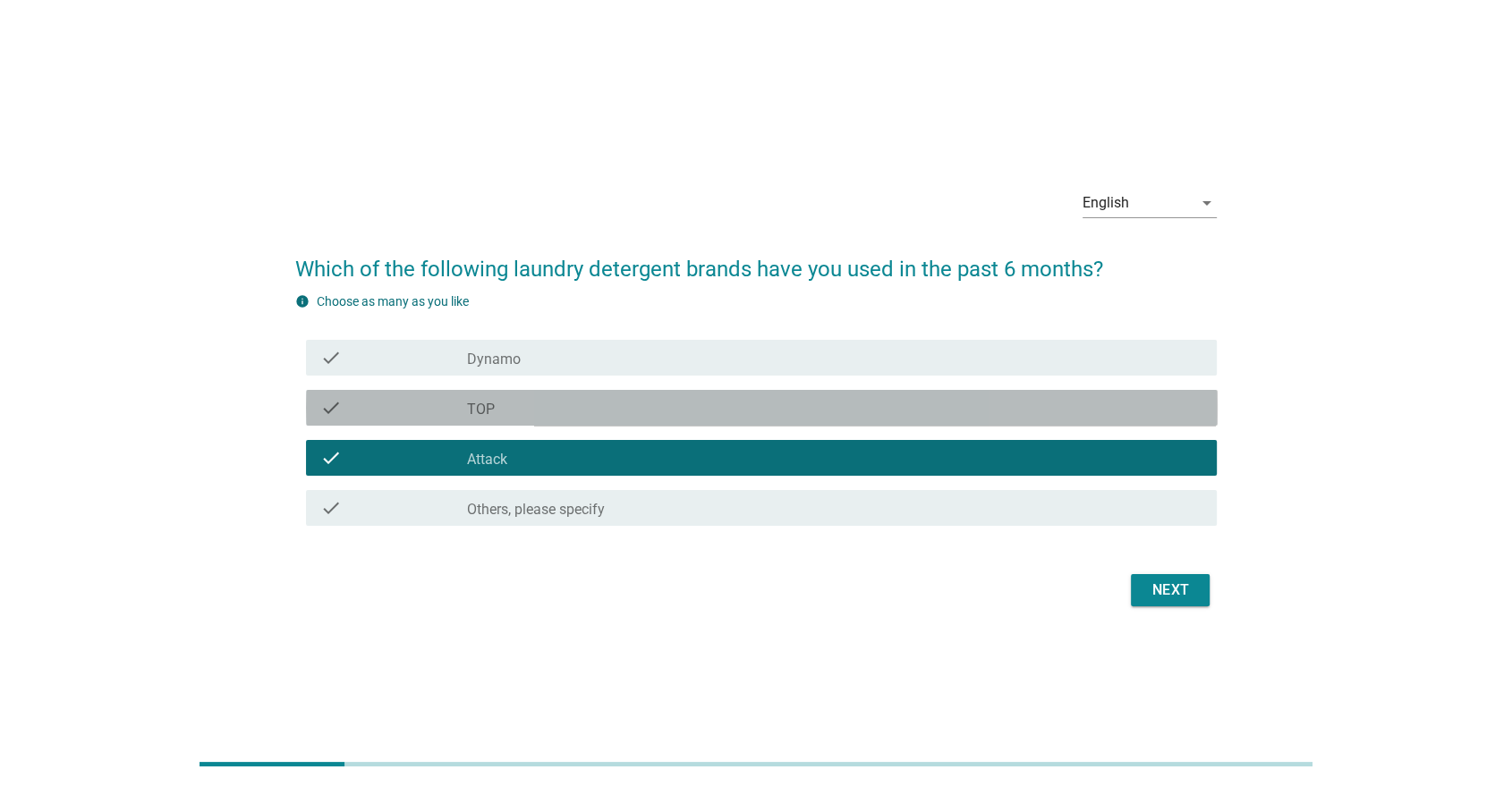 click on "check_box TOP" at bounding box center [835, 408] 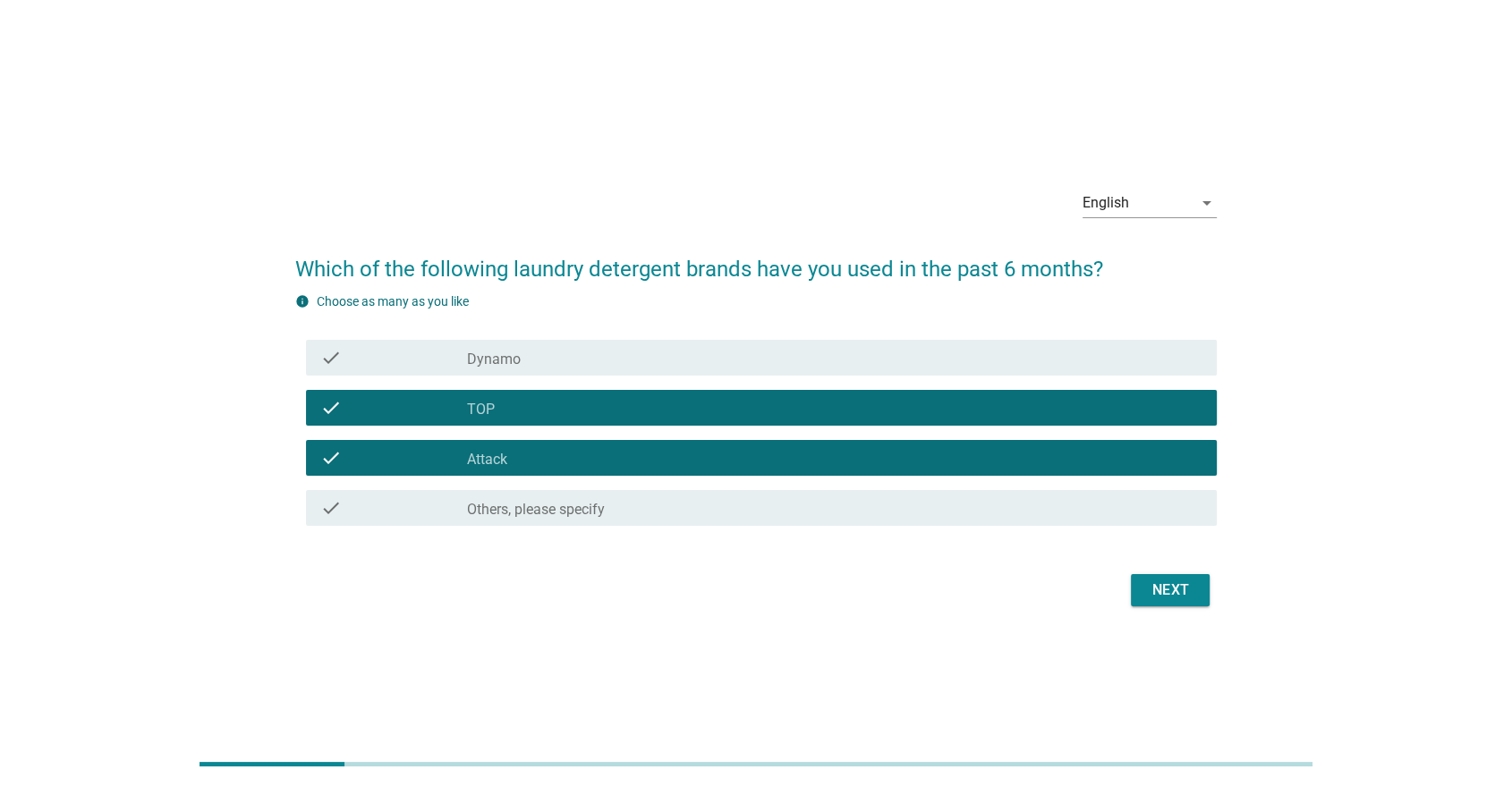 click on "check_box Dynamo" at bounding box center [835, 358] 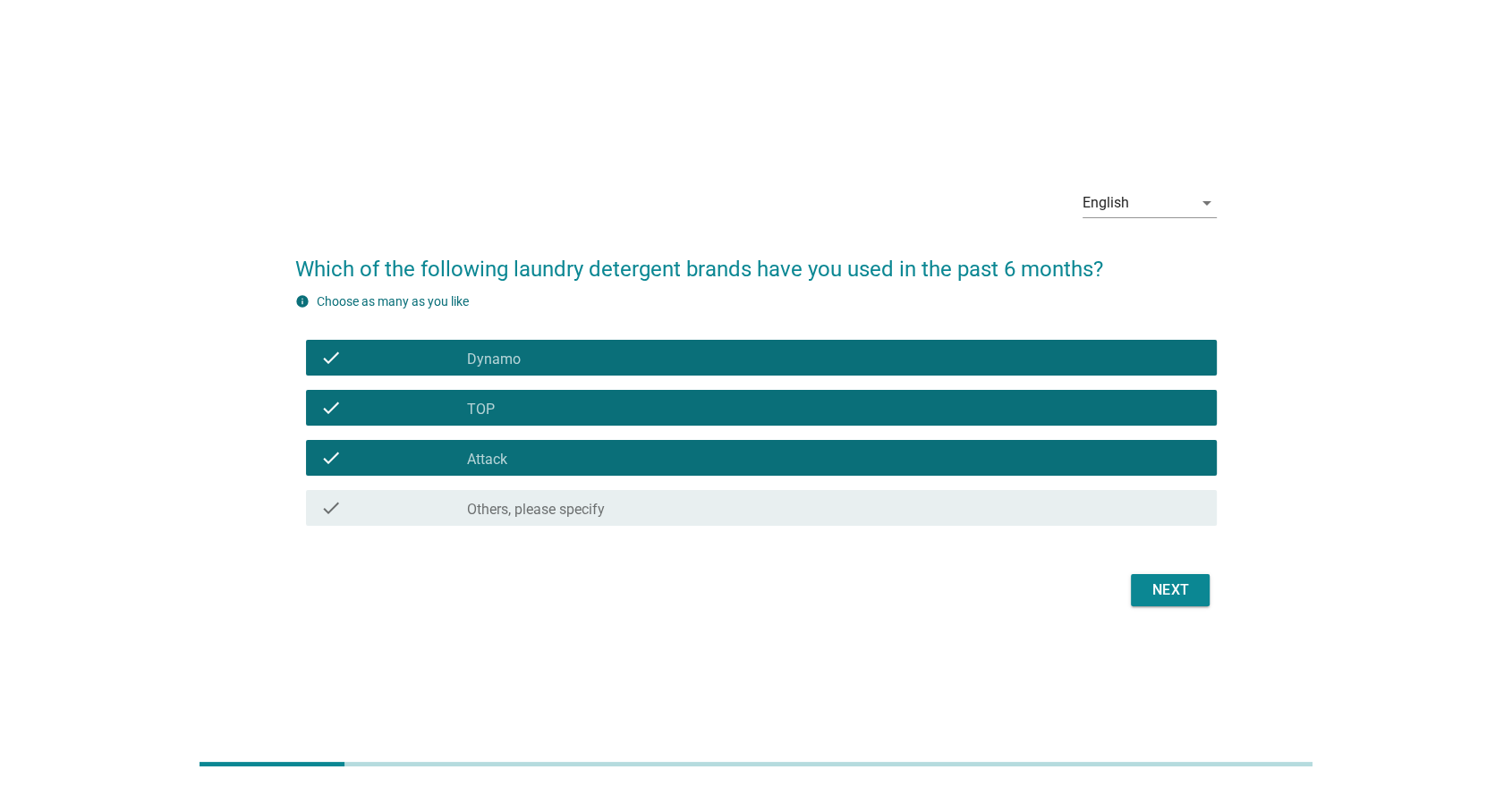 click on "Next" at bounding box center [1170, 590] 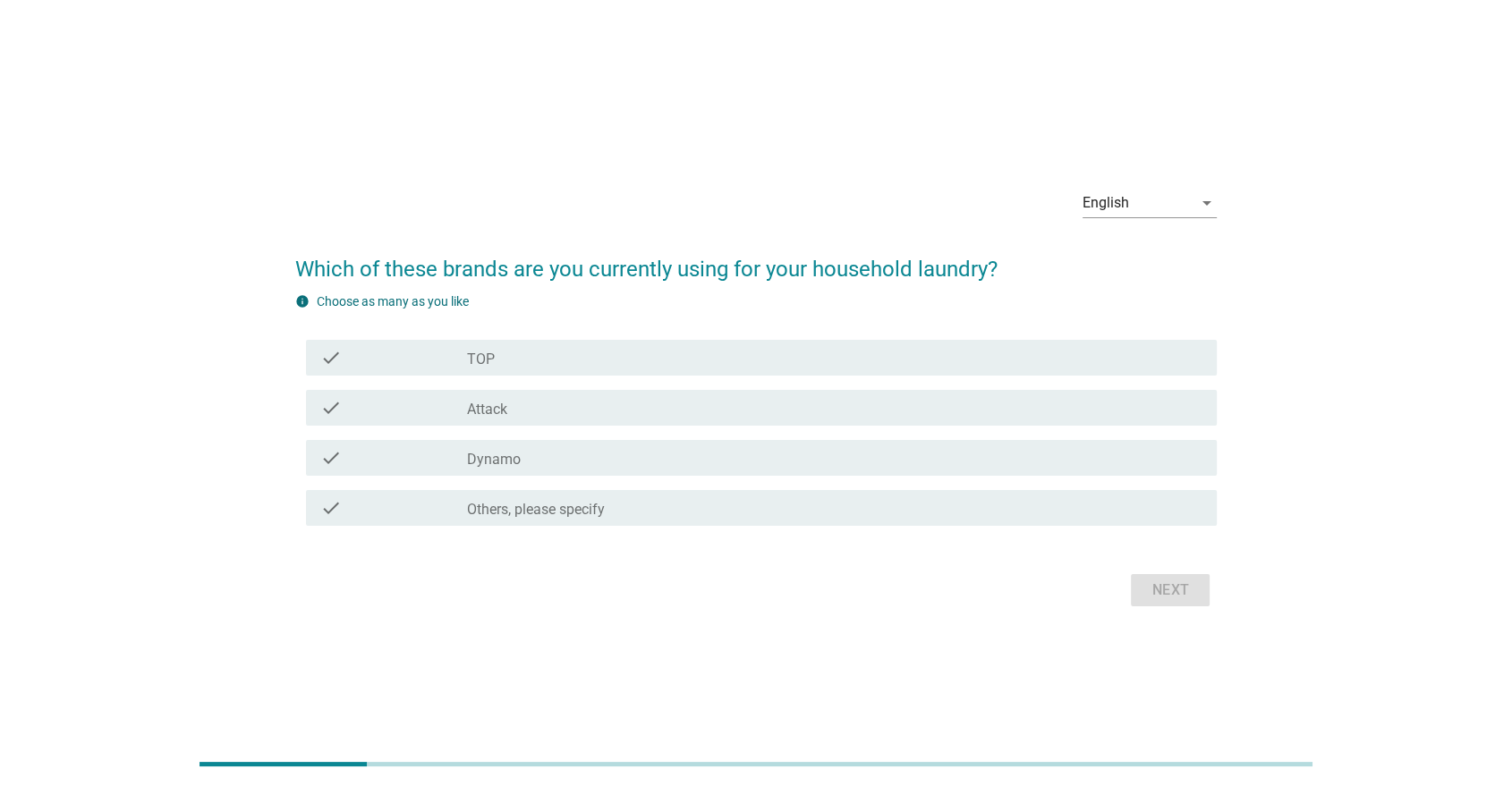 click on "check_box TOP" at bounding box center [835, 358] 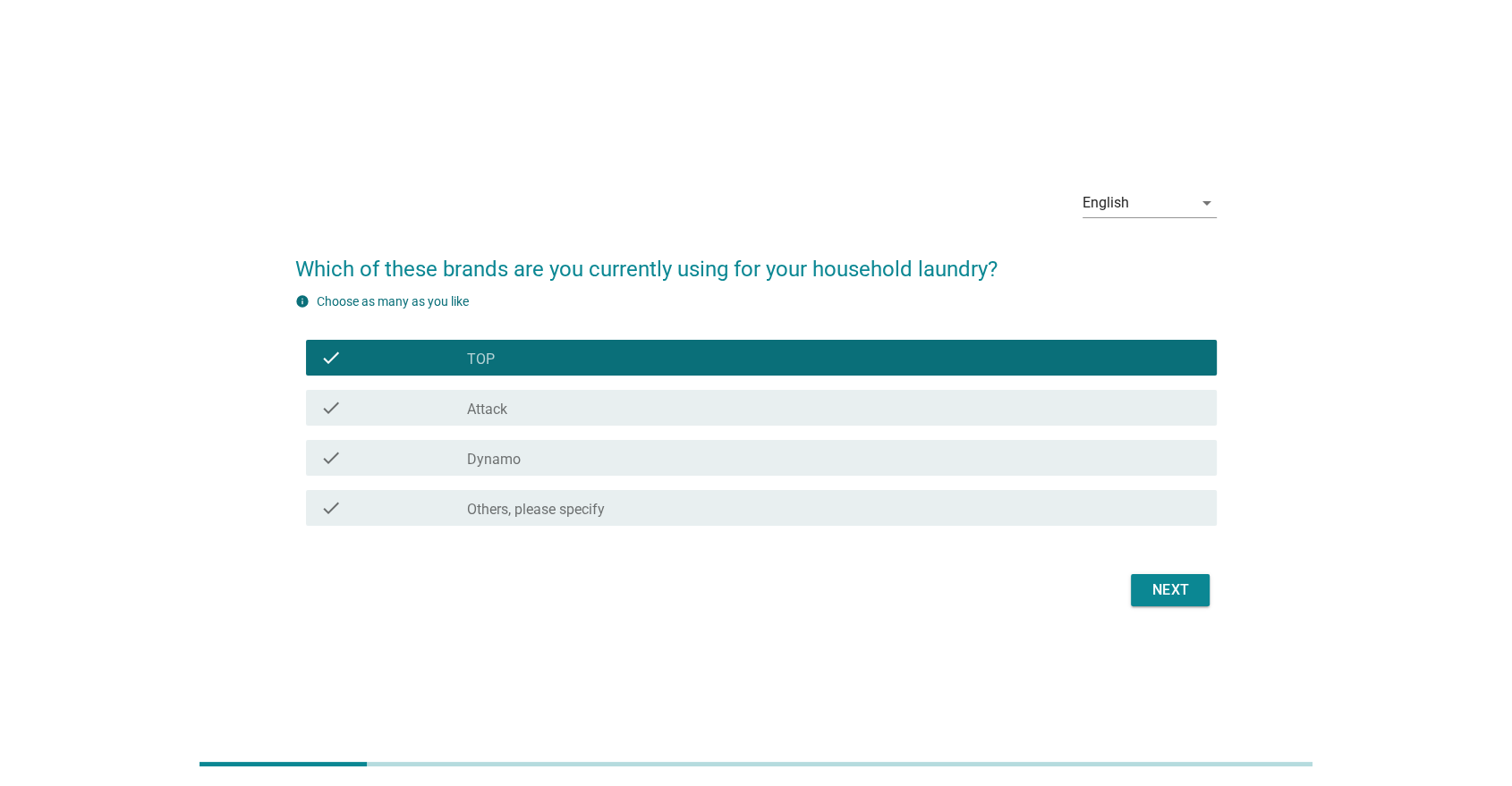 click on "Next" at bounding box center [1170, 590] 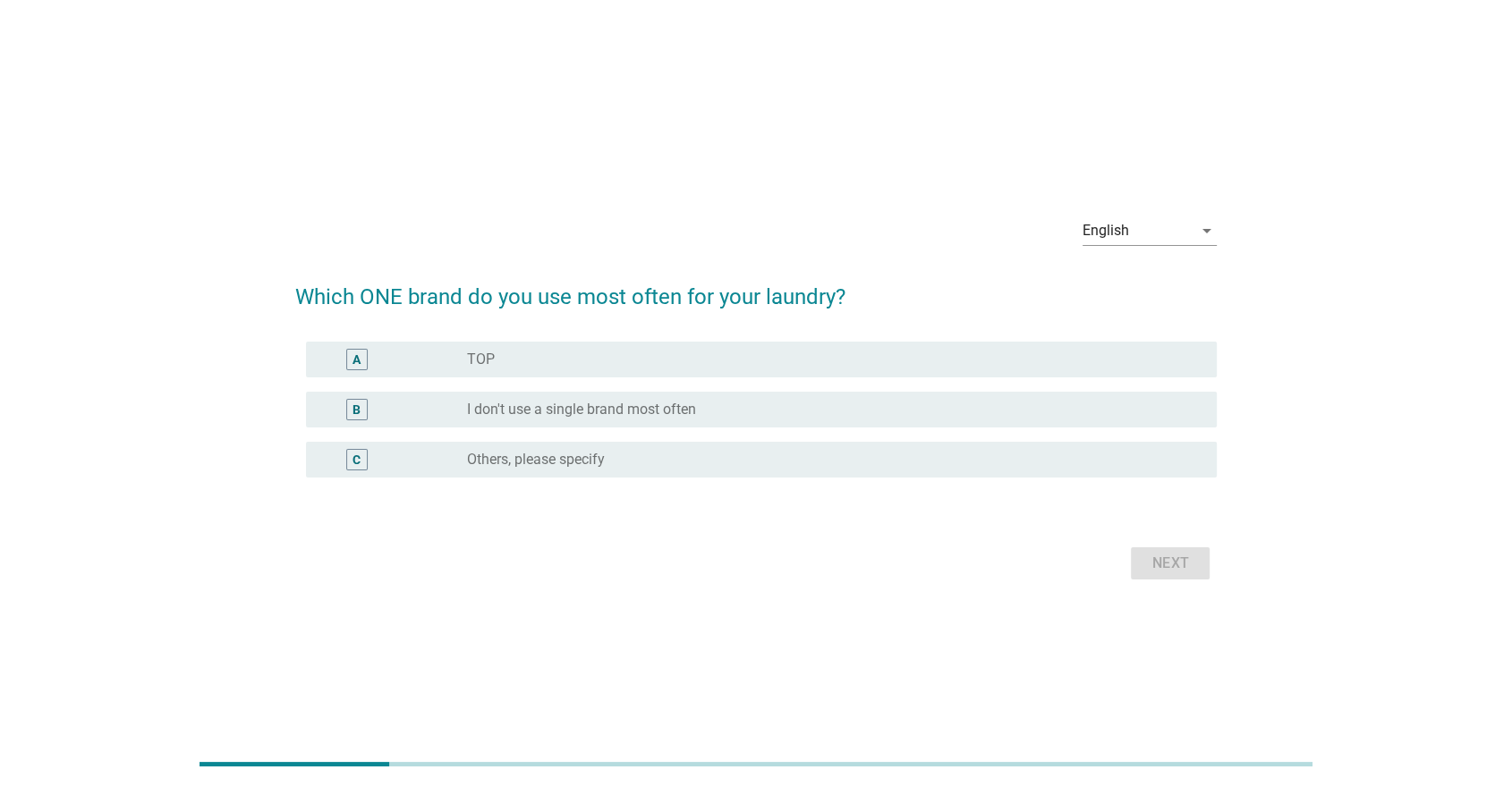 click on "radio_button_unchecked TOP" at bounding box center [828, 359] 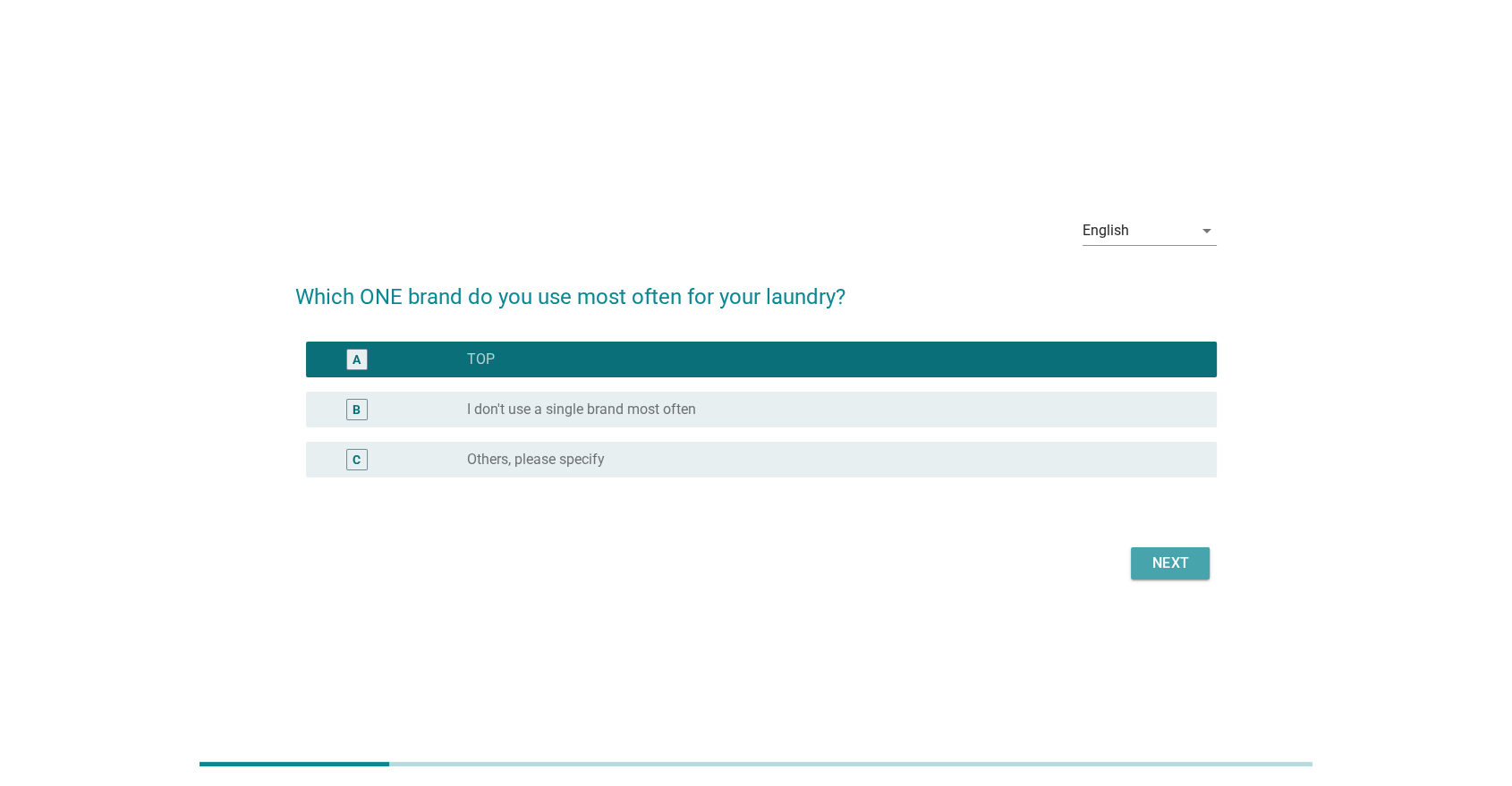 click on "Next" at bounding box center (1170, 563) 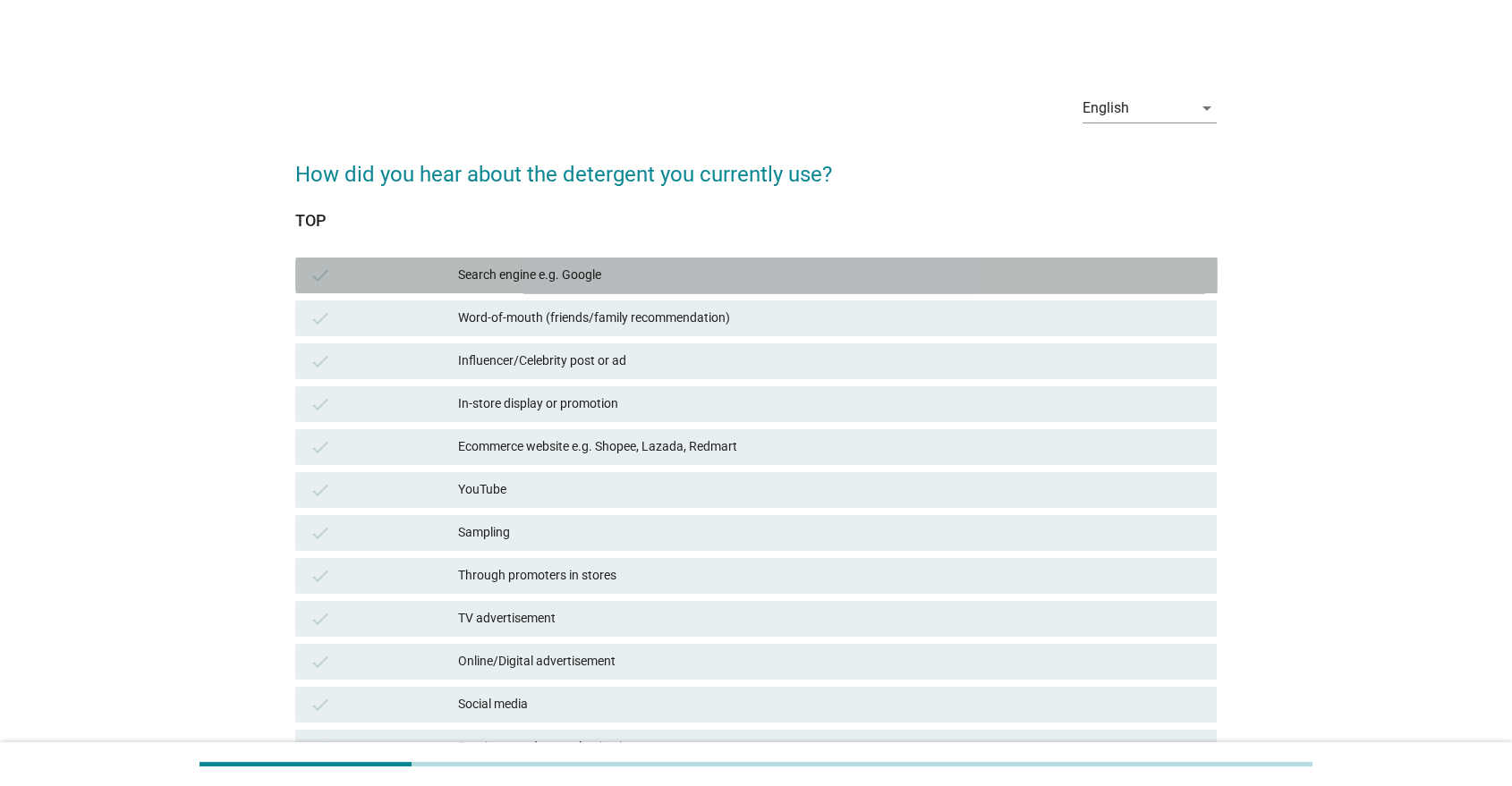 click on "Search engine e.g. Google" at bounding box center (830, 275) 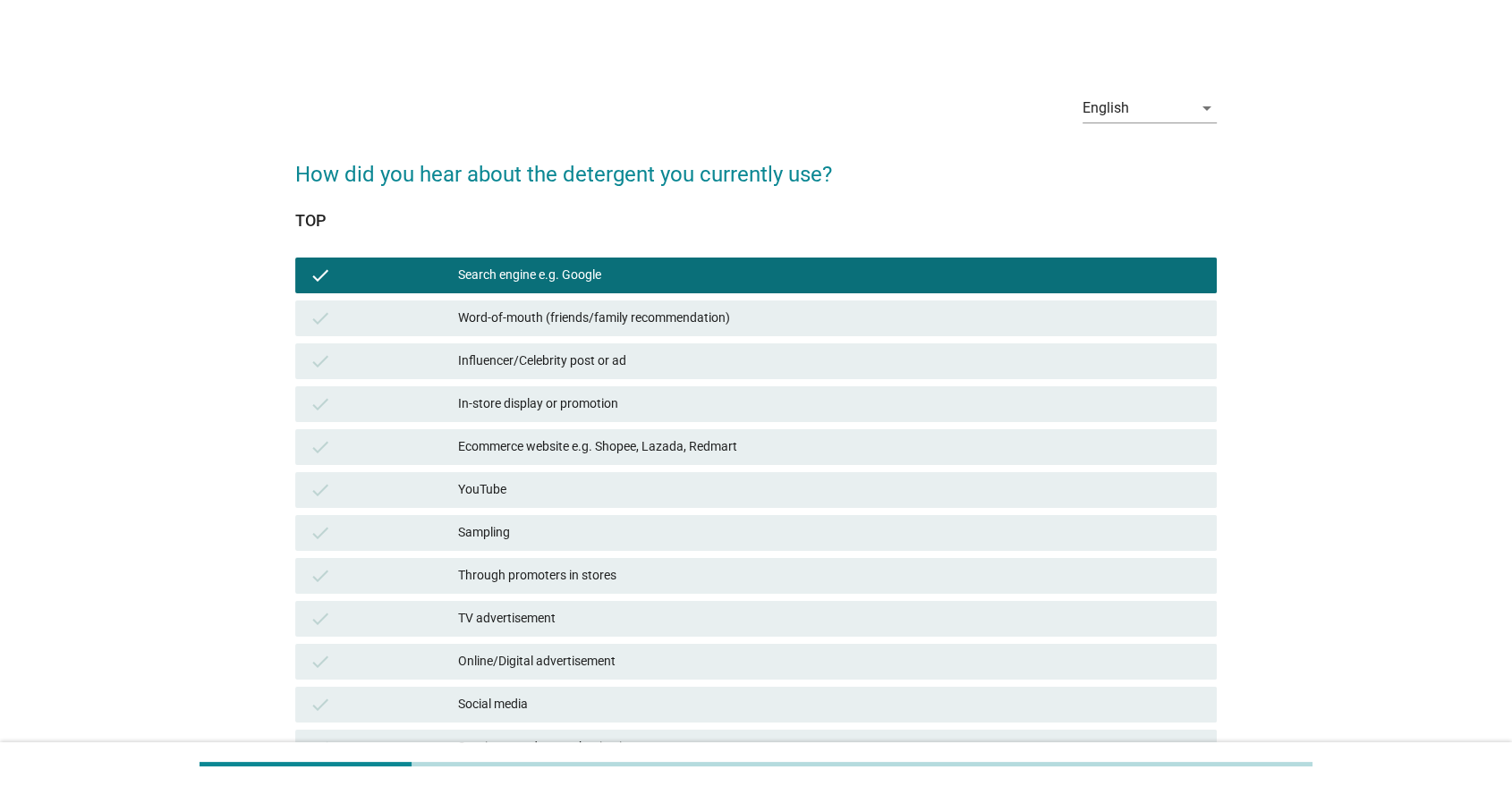click on "Word-of-mouth (friends/family recommendation)" at bounding box center [830, 318] 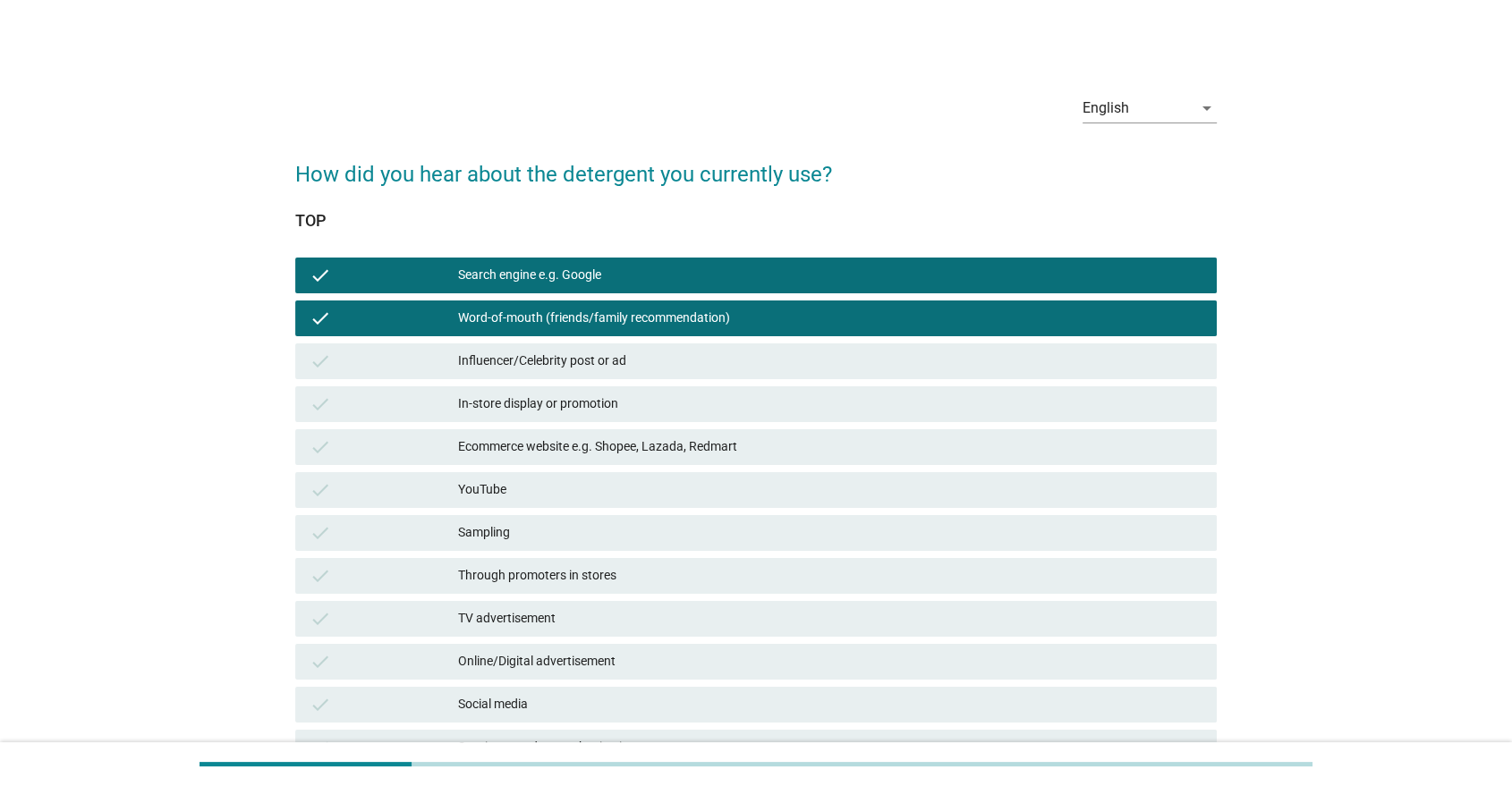 click on "In-store display or promotion" at bounding box center [830, 404] 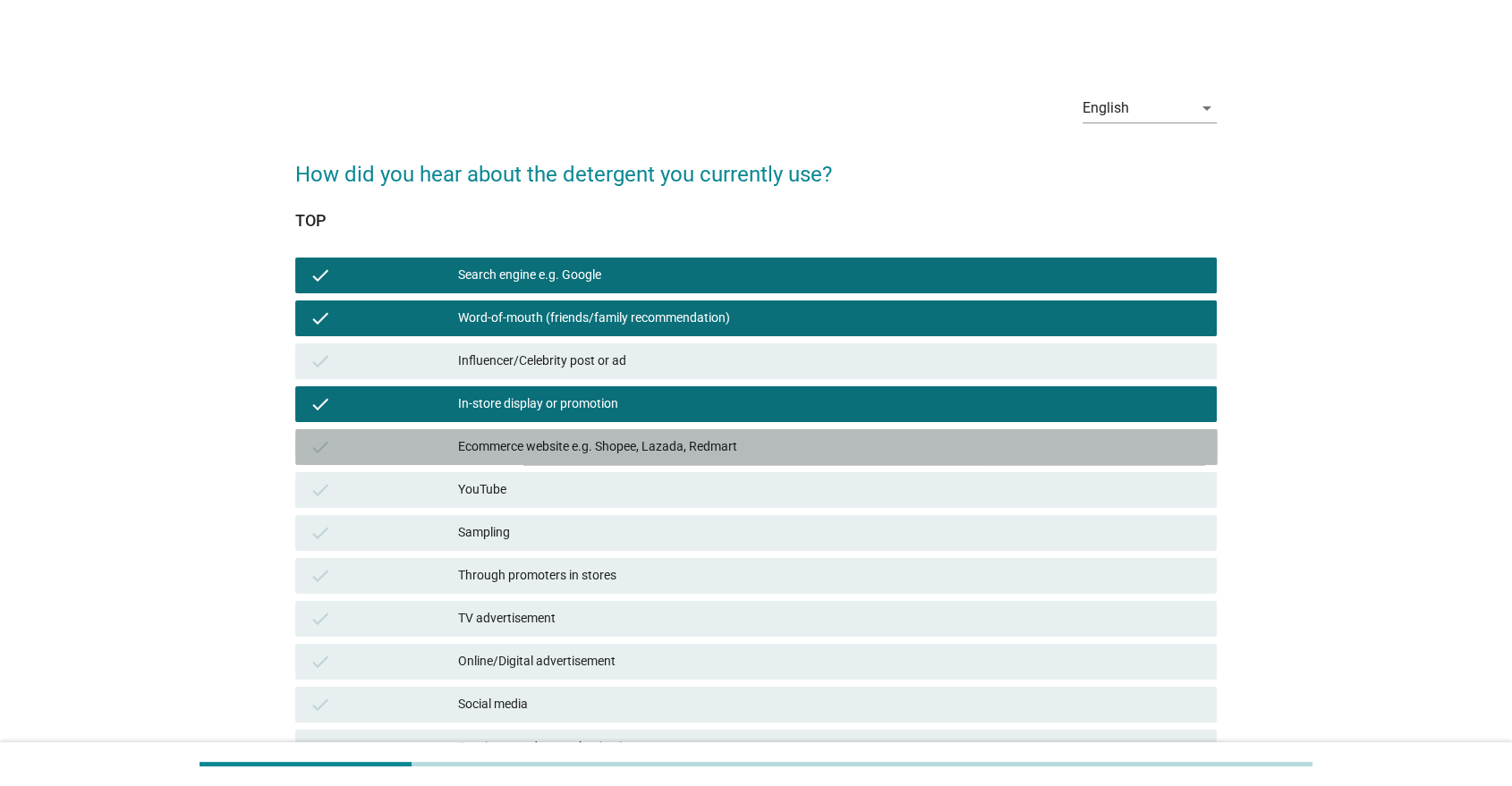 click on "check   Ecommerce website e.g. Shopee, Lazada, Redmart" at bounding box center (756, 447) 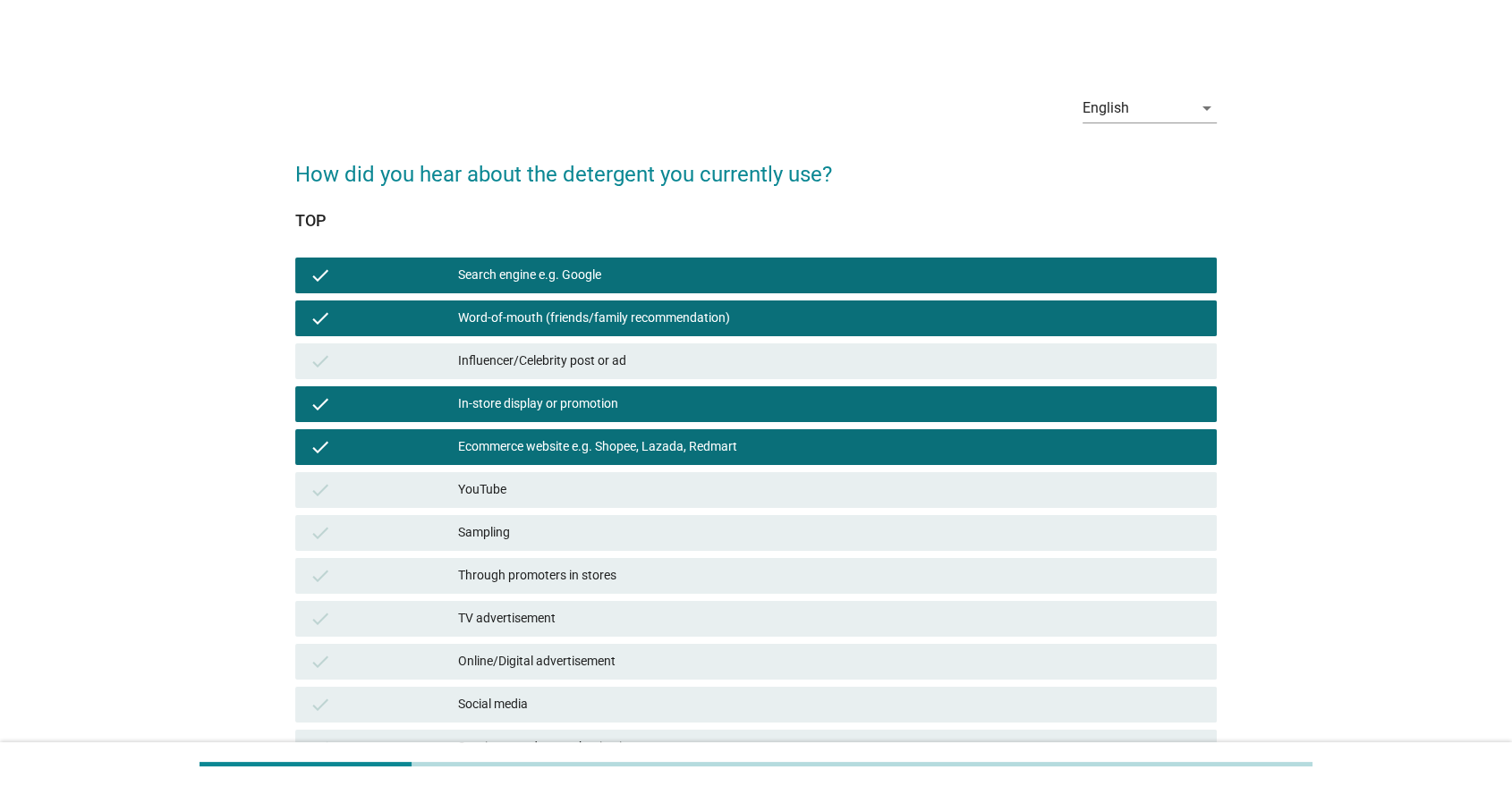 click on "check   YouTube" at bounding box center [756, 490] 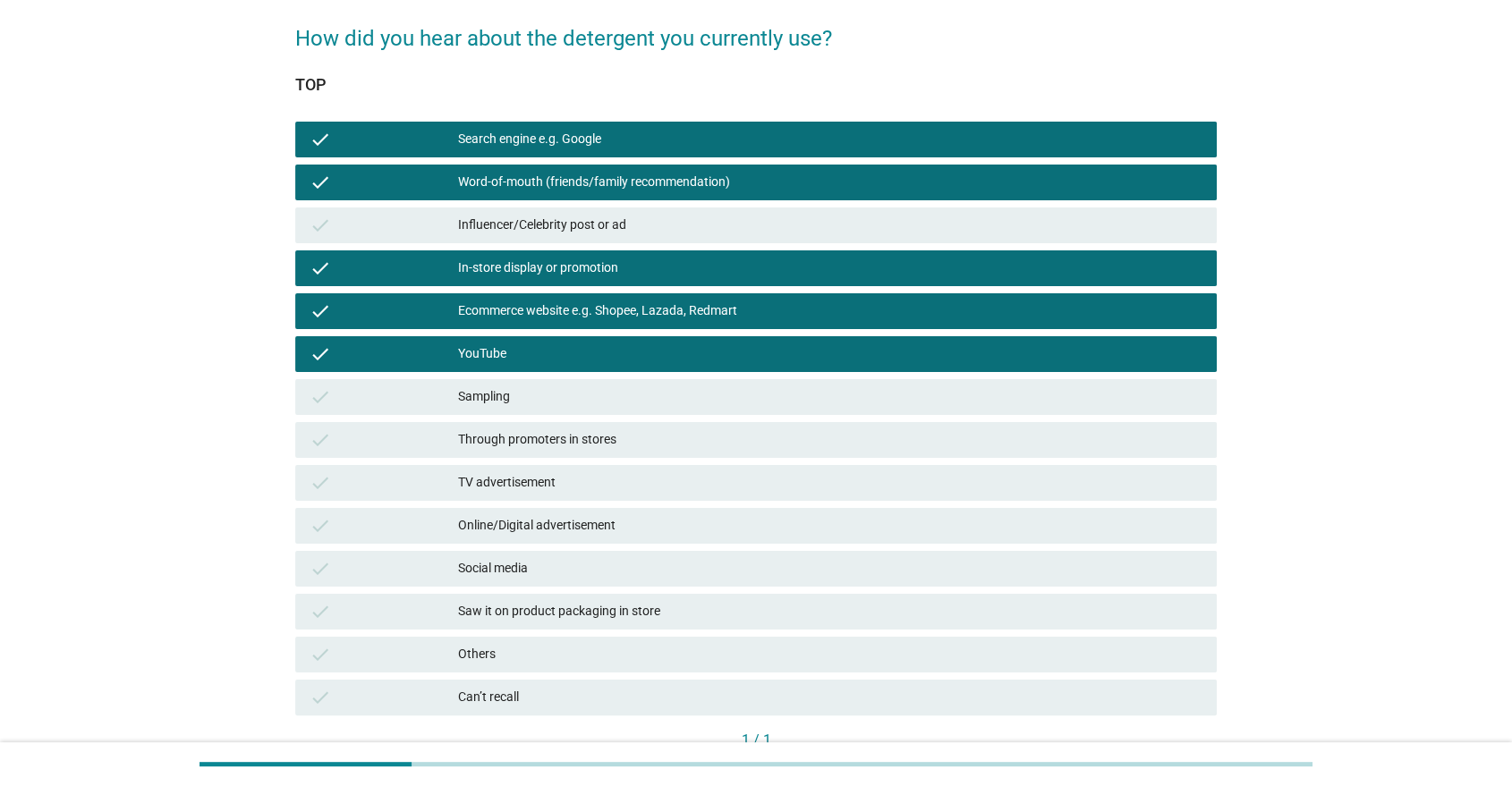 scroll, scrollTop: 258, scrollLeft: 0, axis: vertical 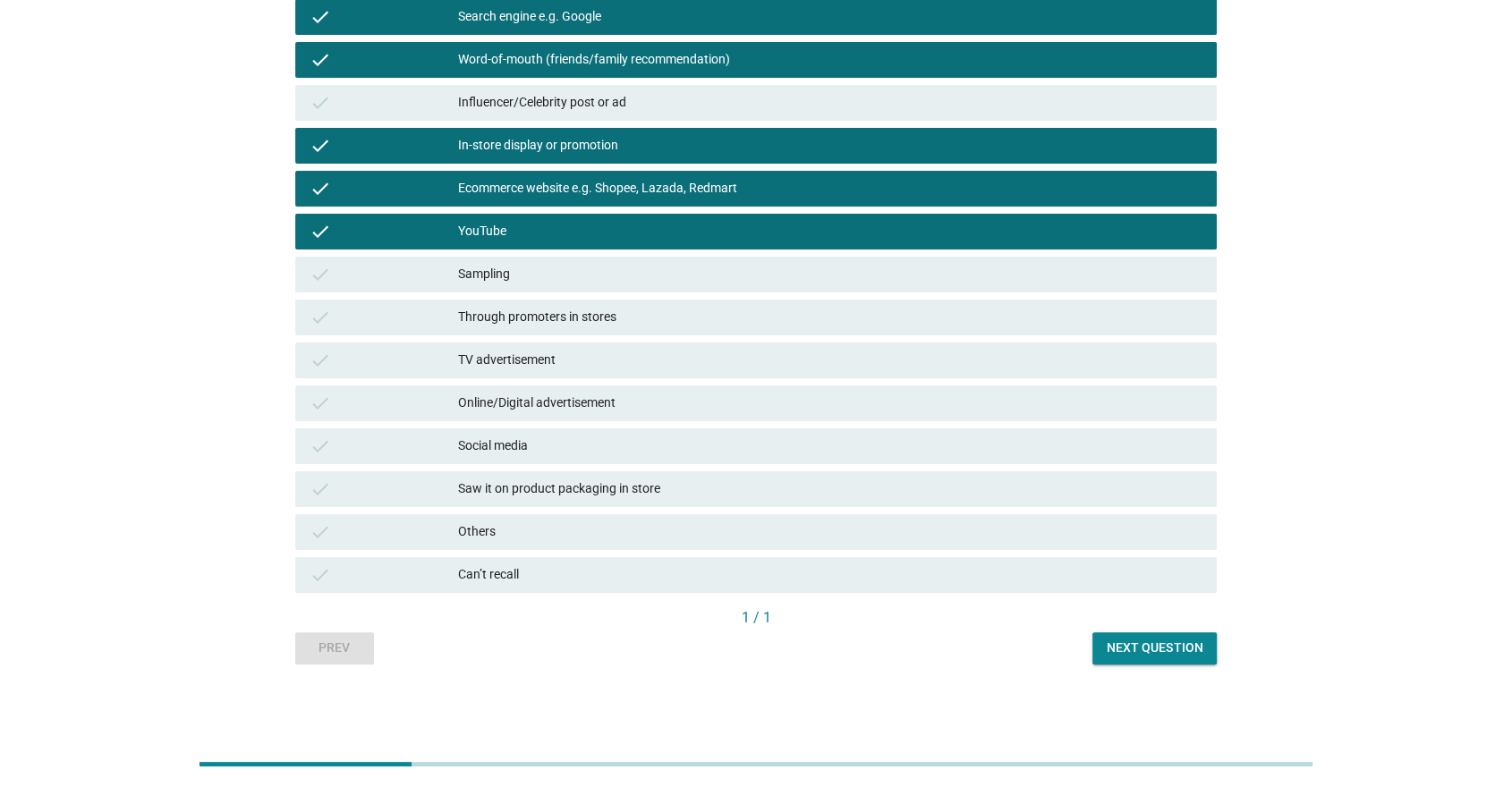 click on "Through promoters in stores" at bounding box center [830, 317] 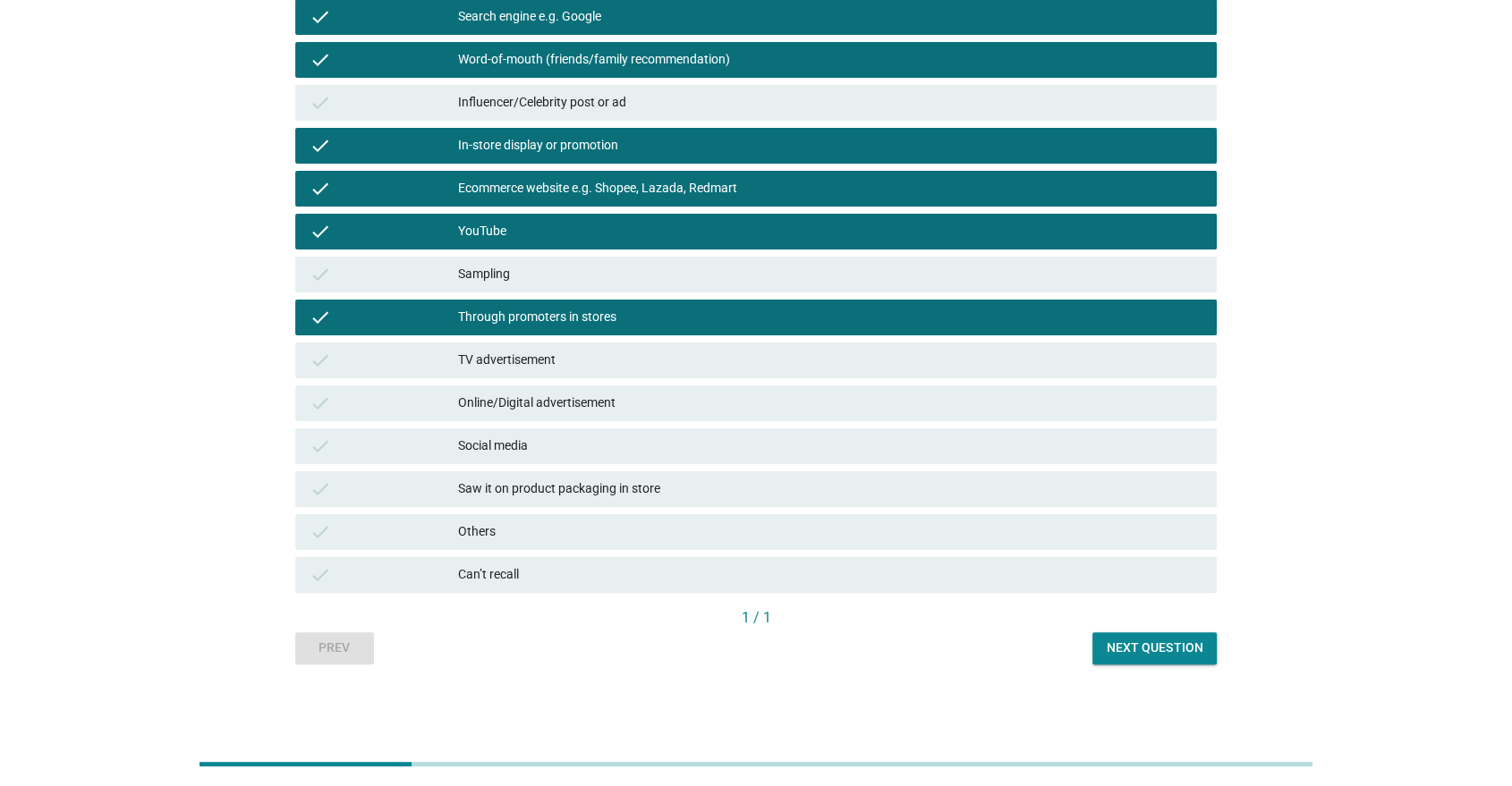 click on "Saw it on product packaging in store" at bounding box center [830, 489] 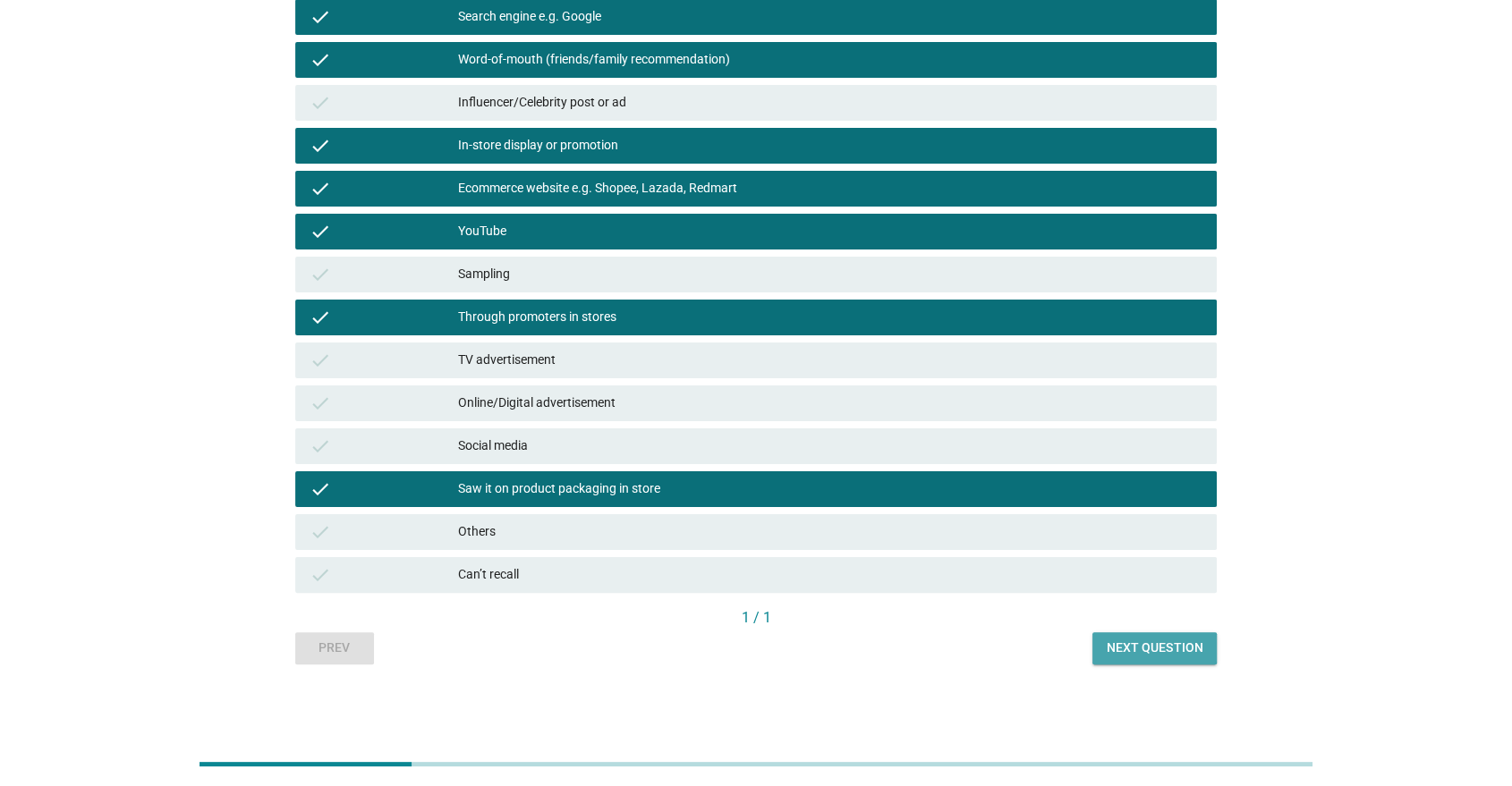 click on "Next question" at bounding box center (1154, 647) 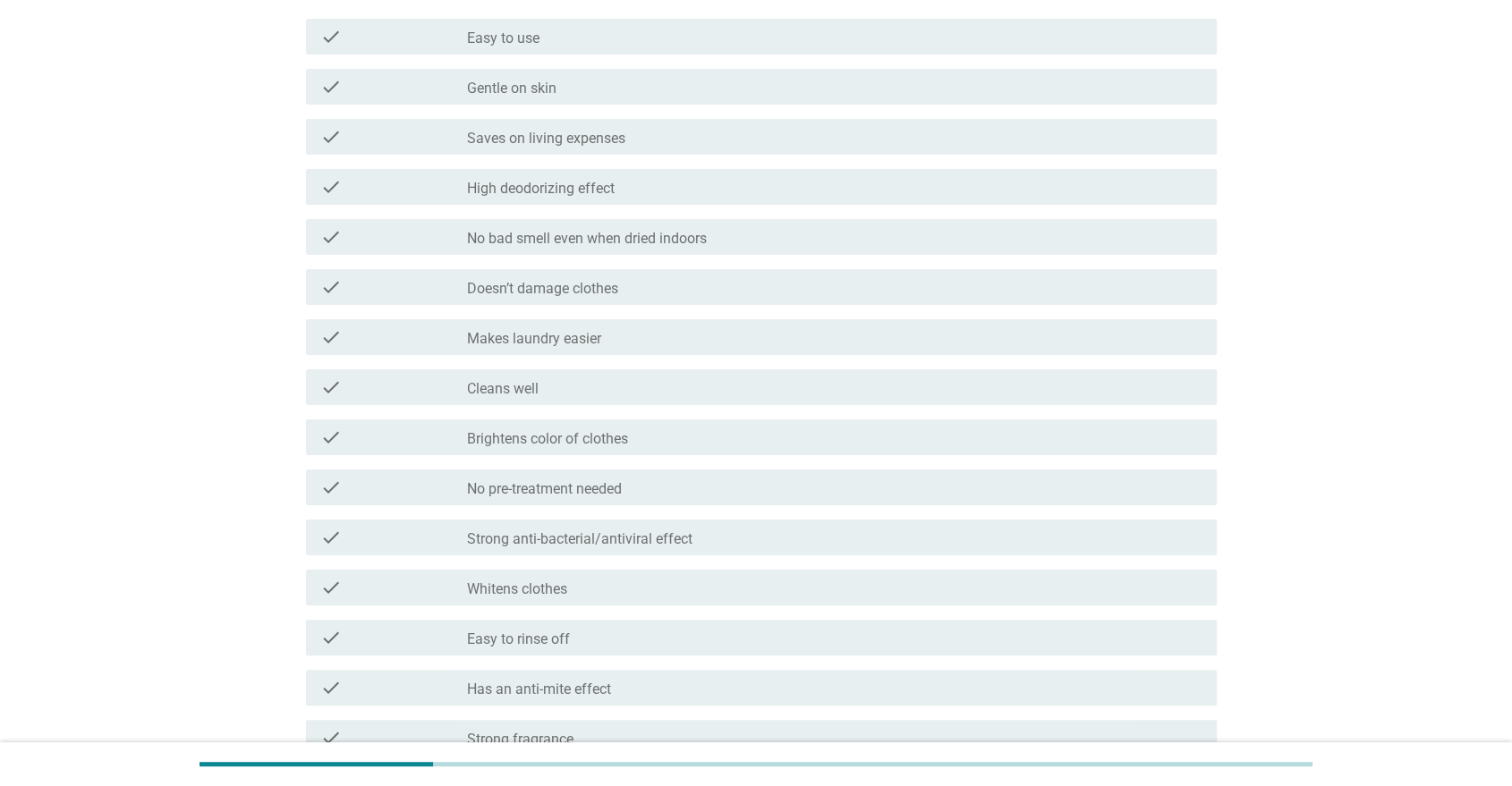 scroll, scrollTop: 0, scrollLeft: 0, axis: both 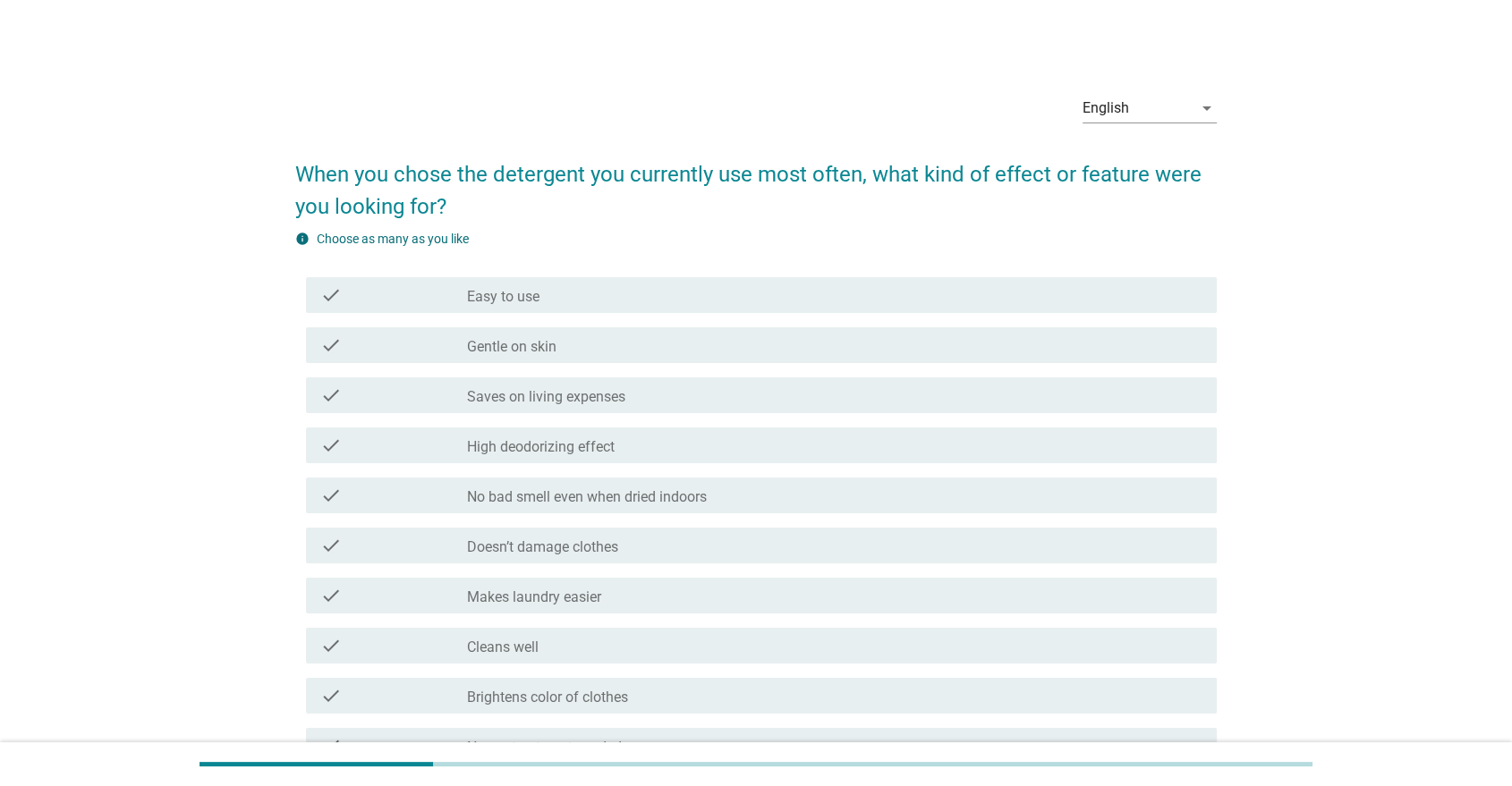 drag, startPoint x: 567, startPoint y: 299, endPoint x: 571, endPoint y: 349, distance: 50.159745 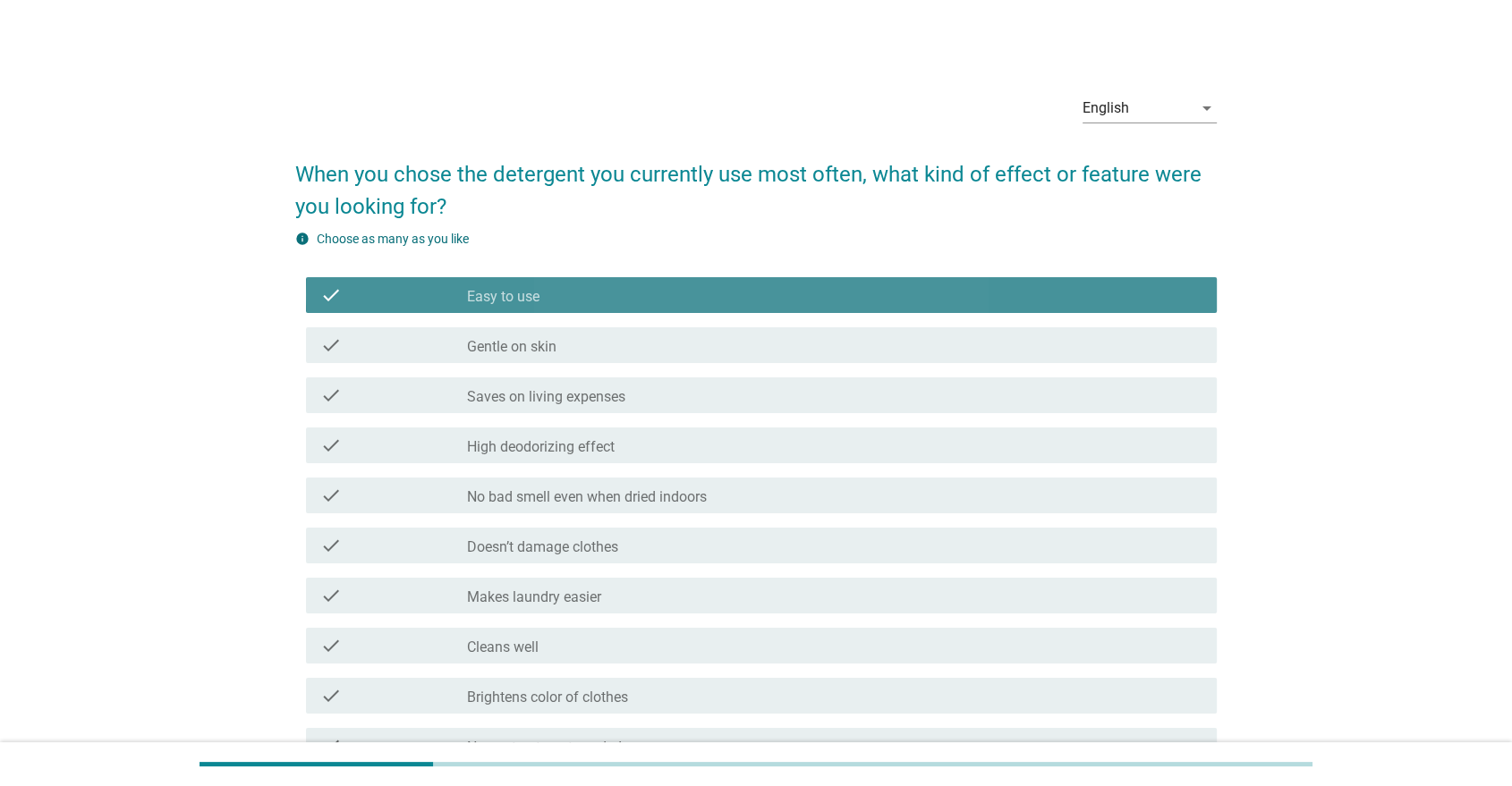 click on "check_box_outline_blank Gentle on skin" at bounding box center [835, 345] 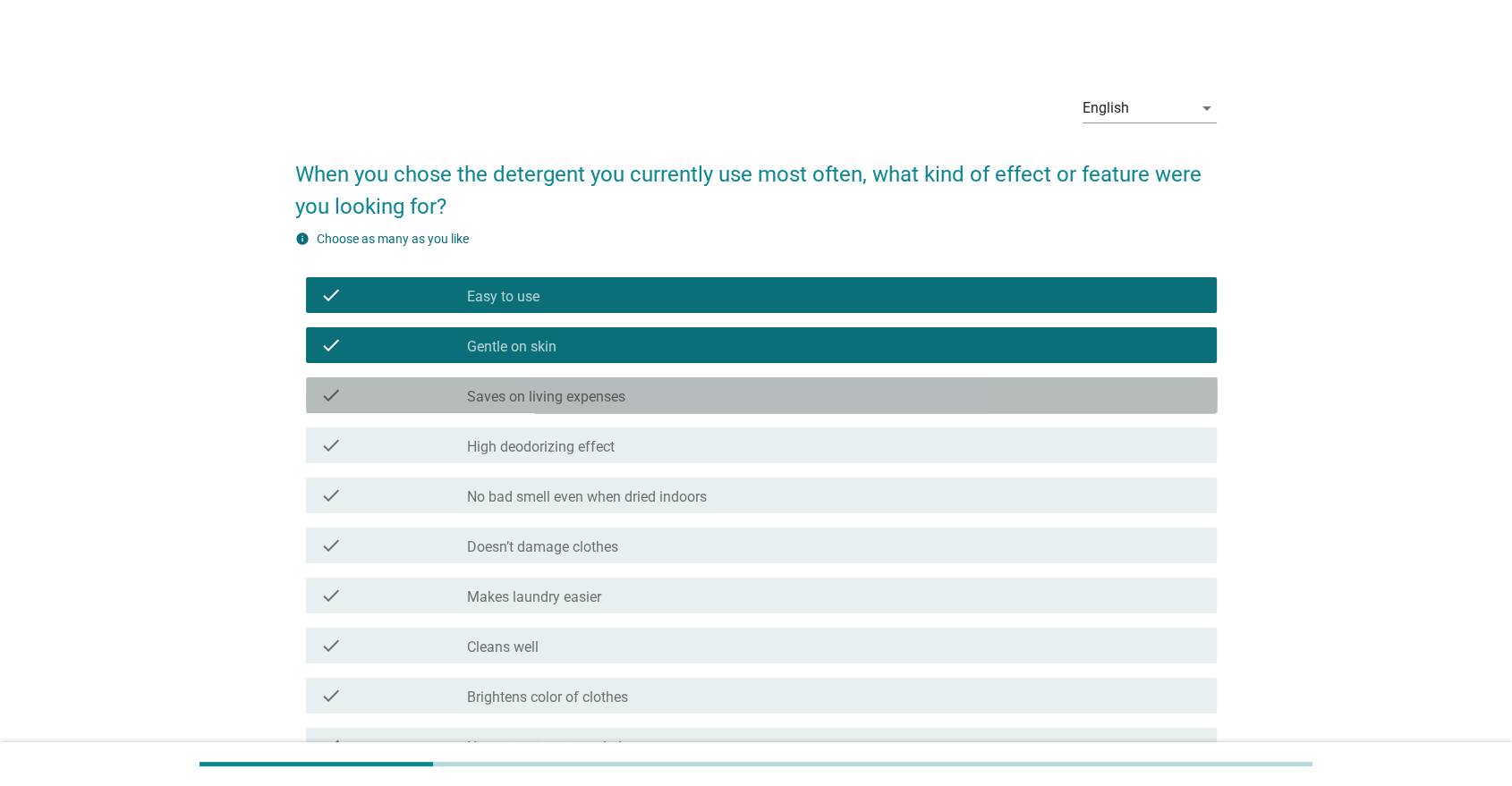 click on "check_box_outline_blank Saves on living expenses" at bounding box center (835, 395) 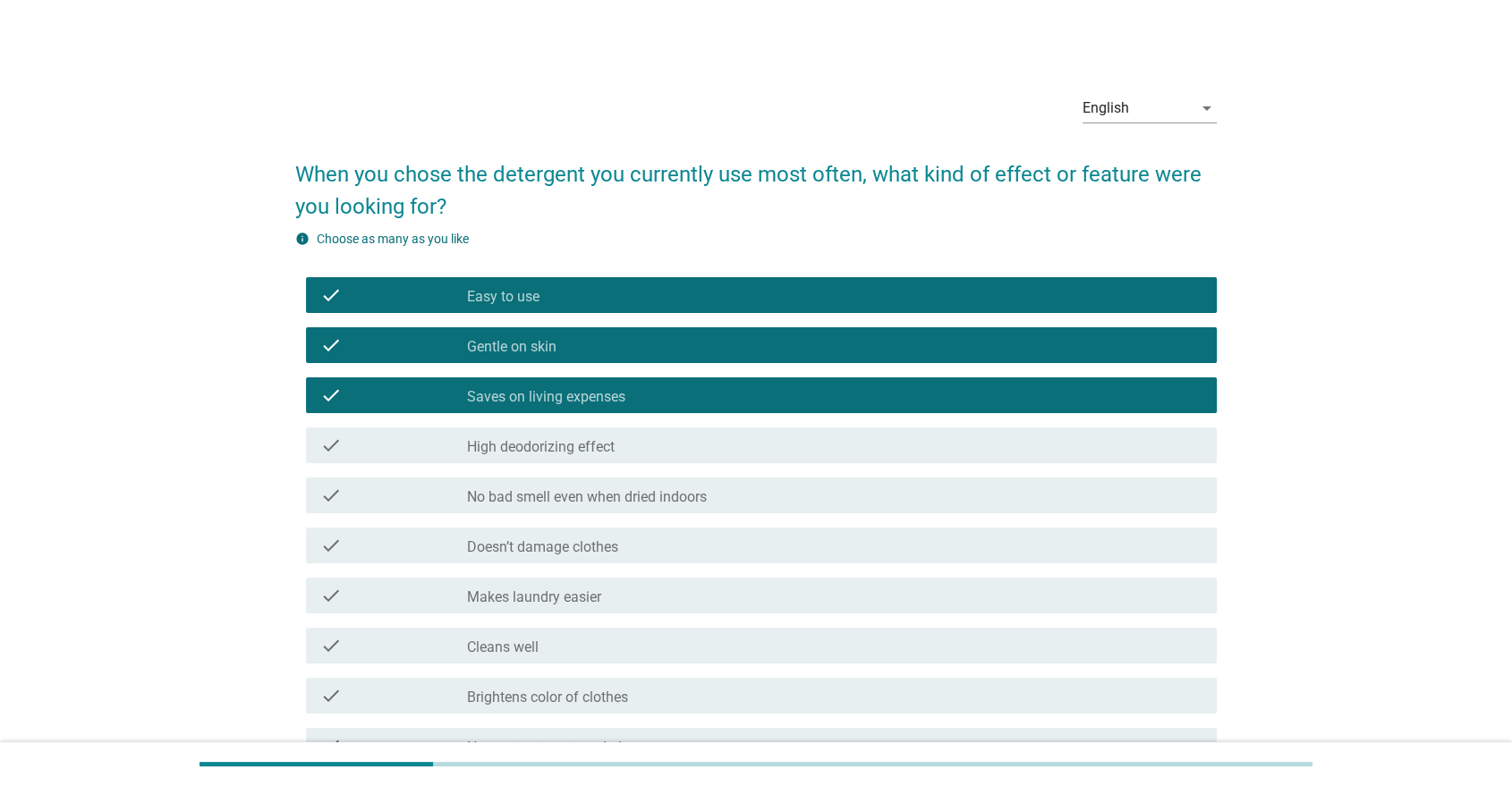 click on "check_box_outline_blank Doesn’t damage clothes" at bounding box center [835, 545] 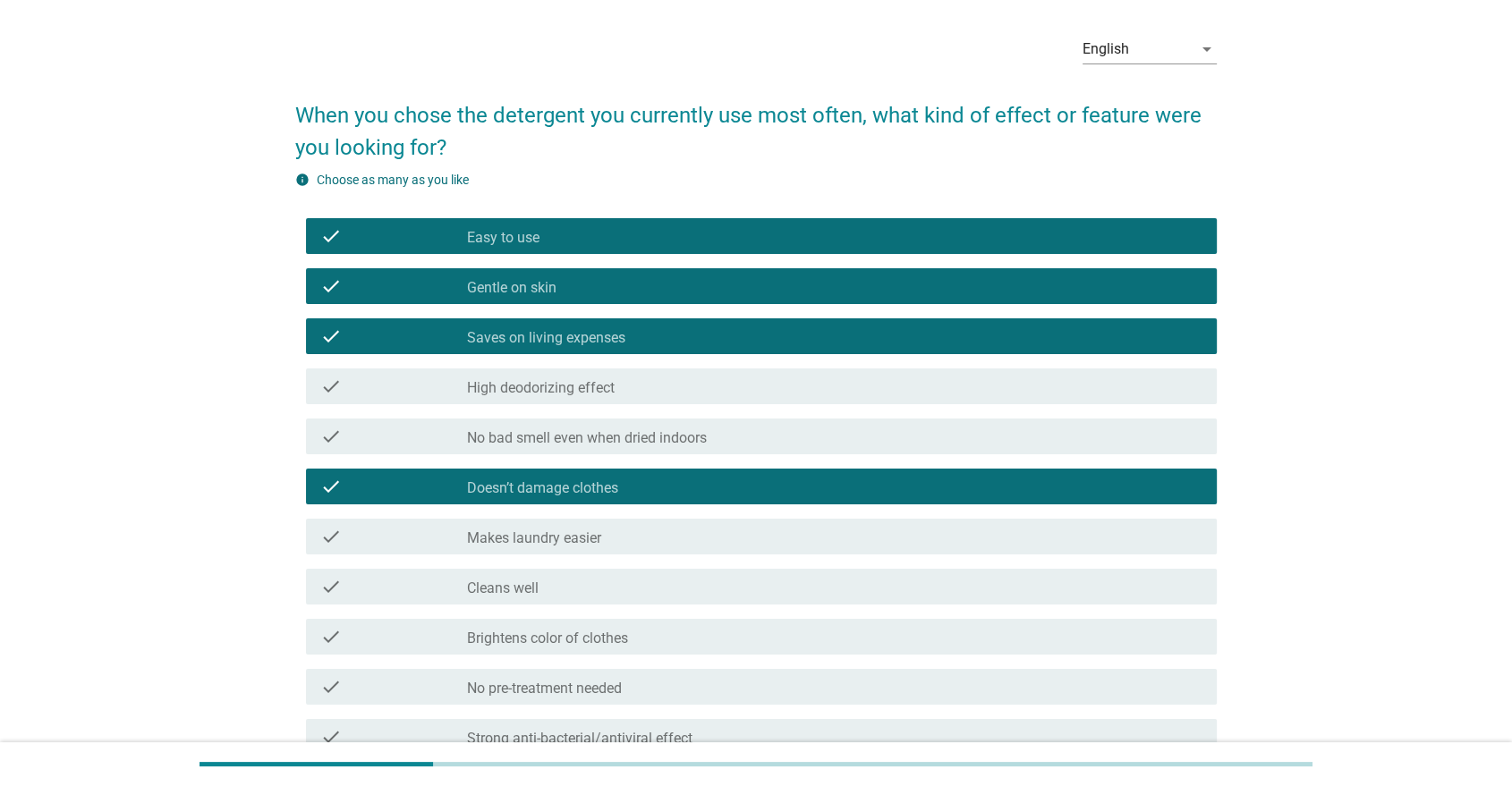scroll, scrollTop: 199, scrollLeft: 0, axis: vertical 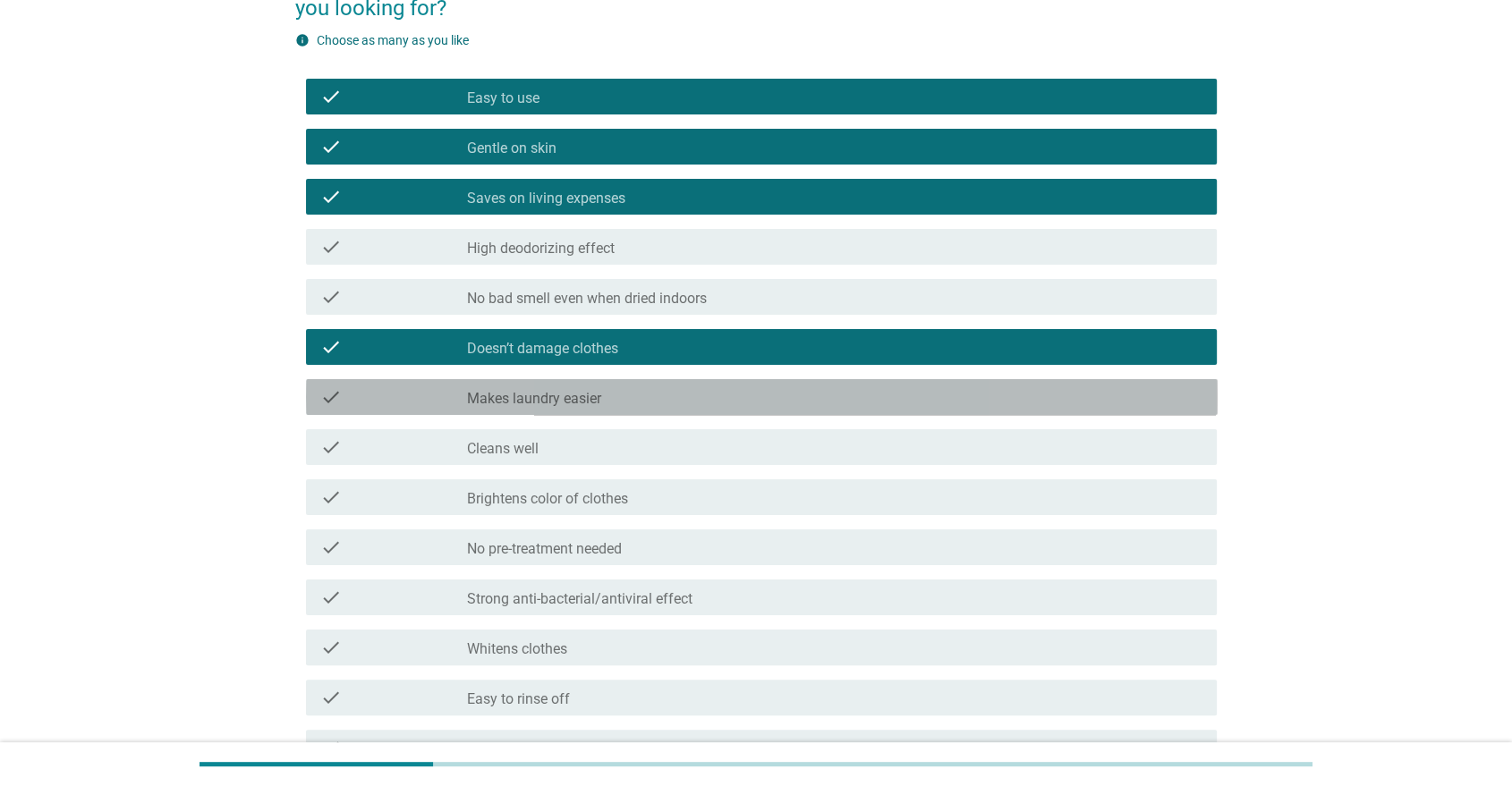 click on "Makes laundry easier" at bounding box center (534, 399) 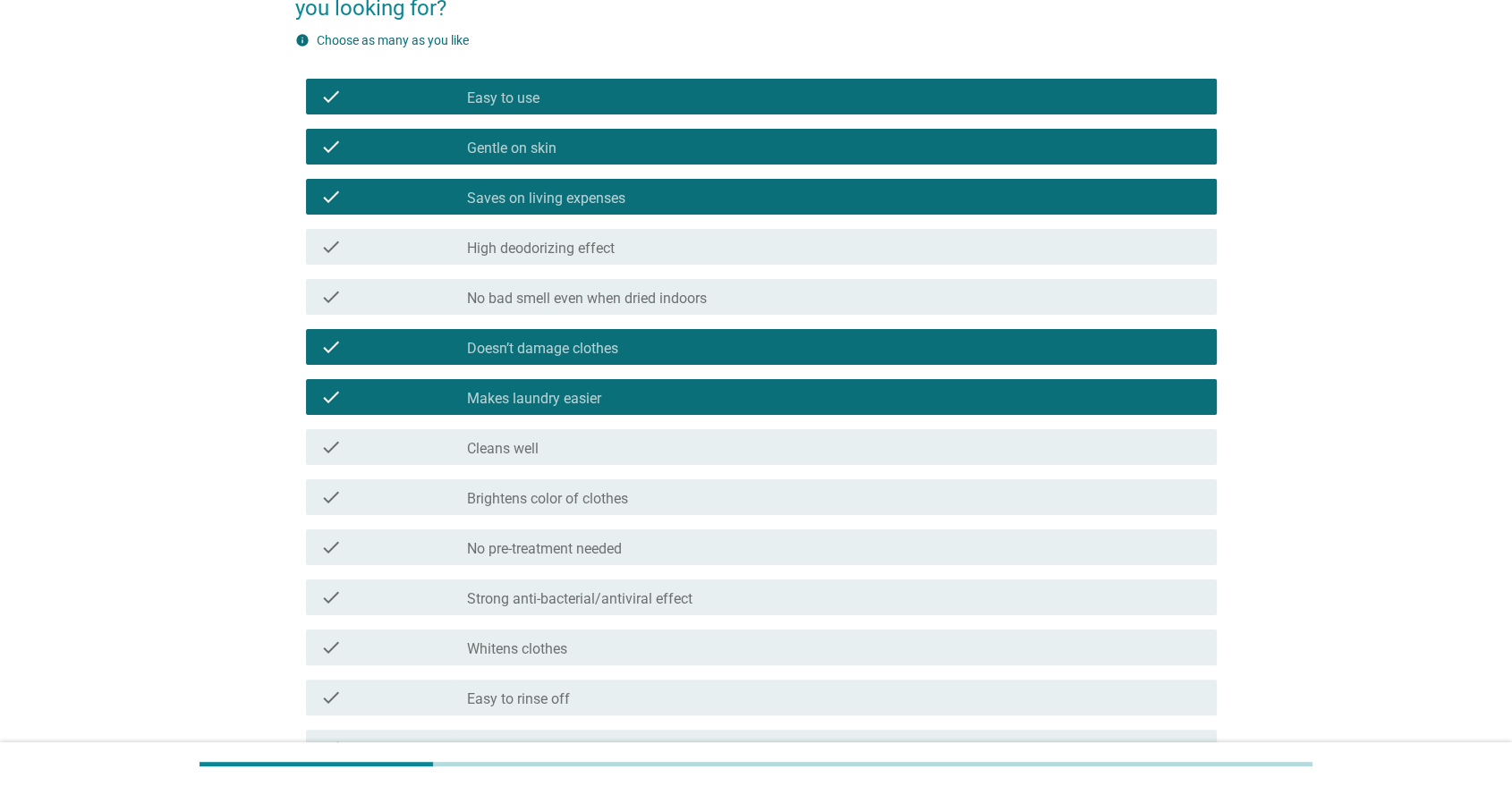 click on "check     check_box Makes laundry easier" at bounding box center (756, 397) 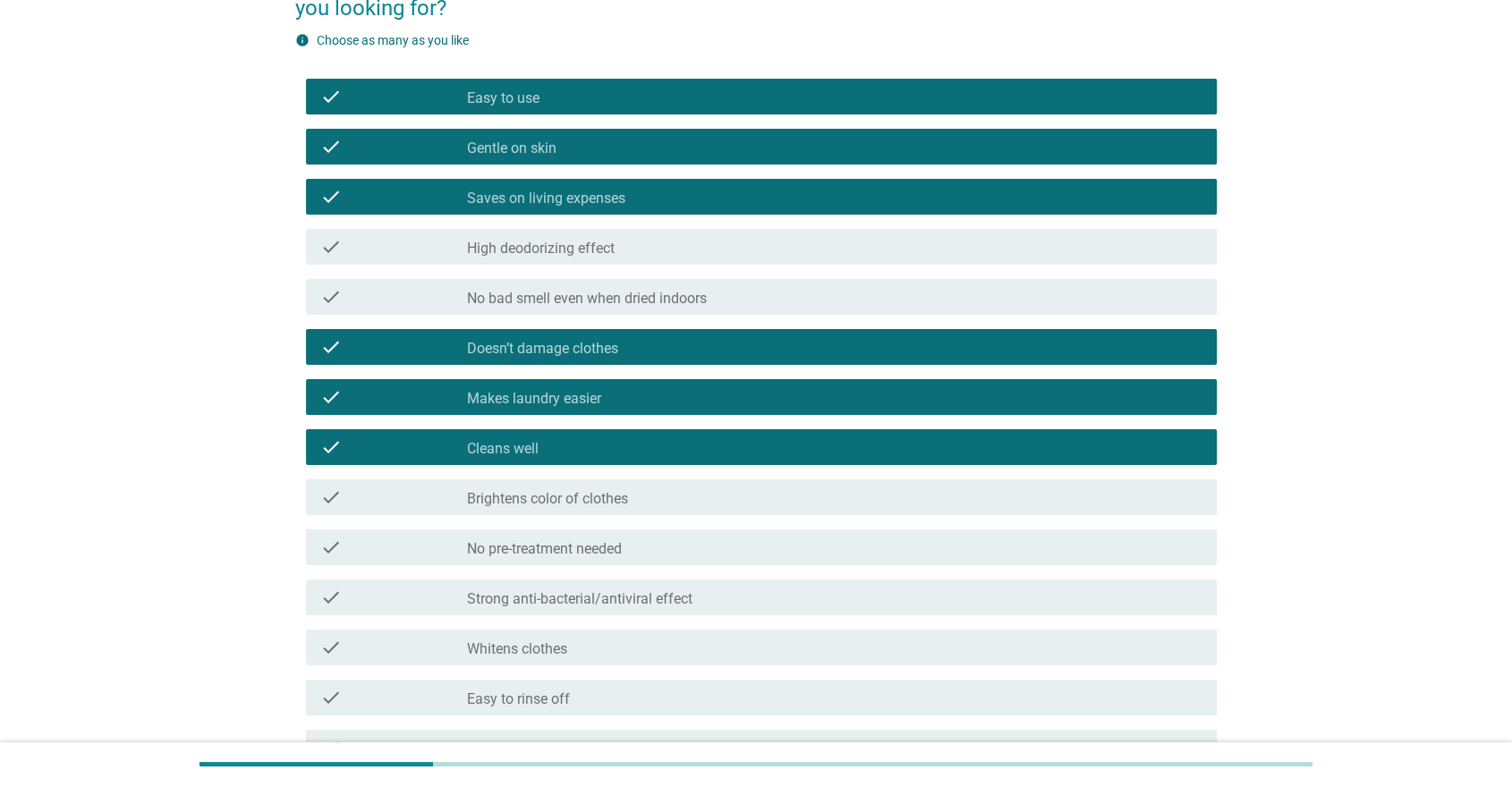 click on "check_box Makes laundry easier" at bounding box center (835, 397) 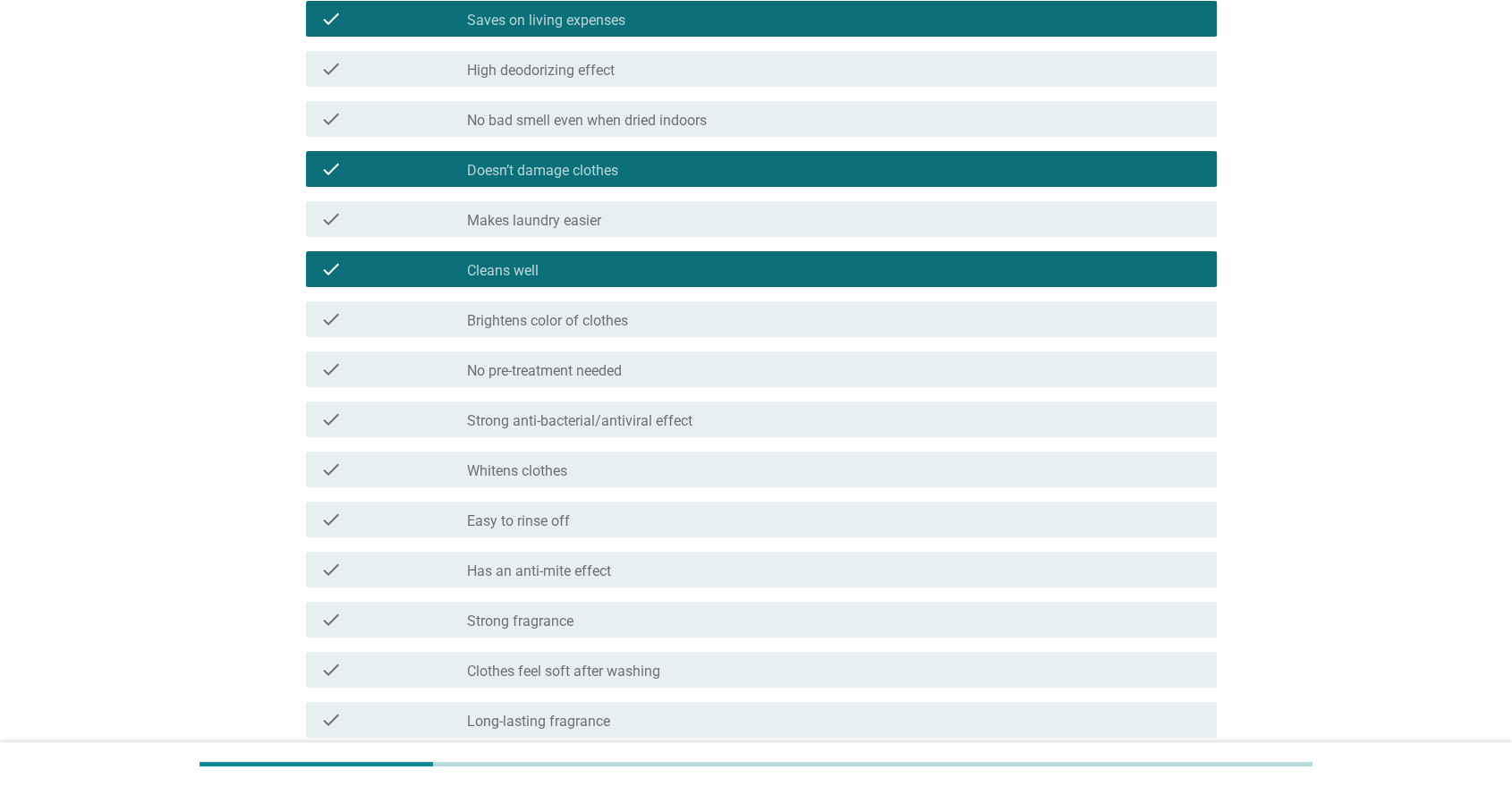 scroll, scrollTop: 496, scrollLeft: 0, axis: vertical 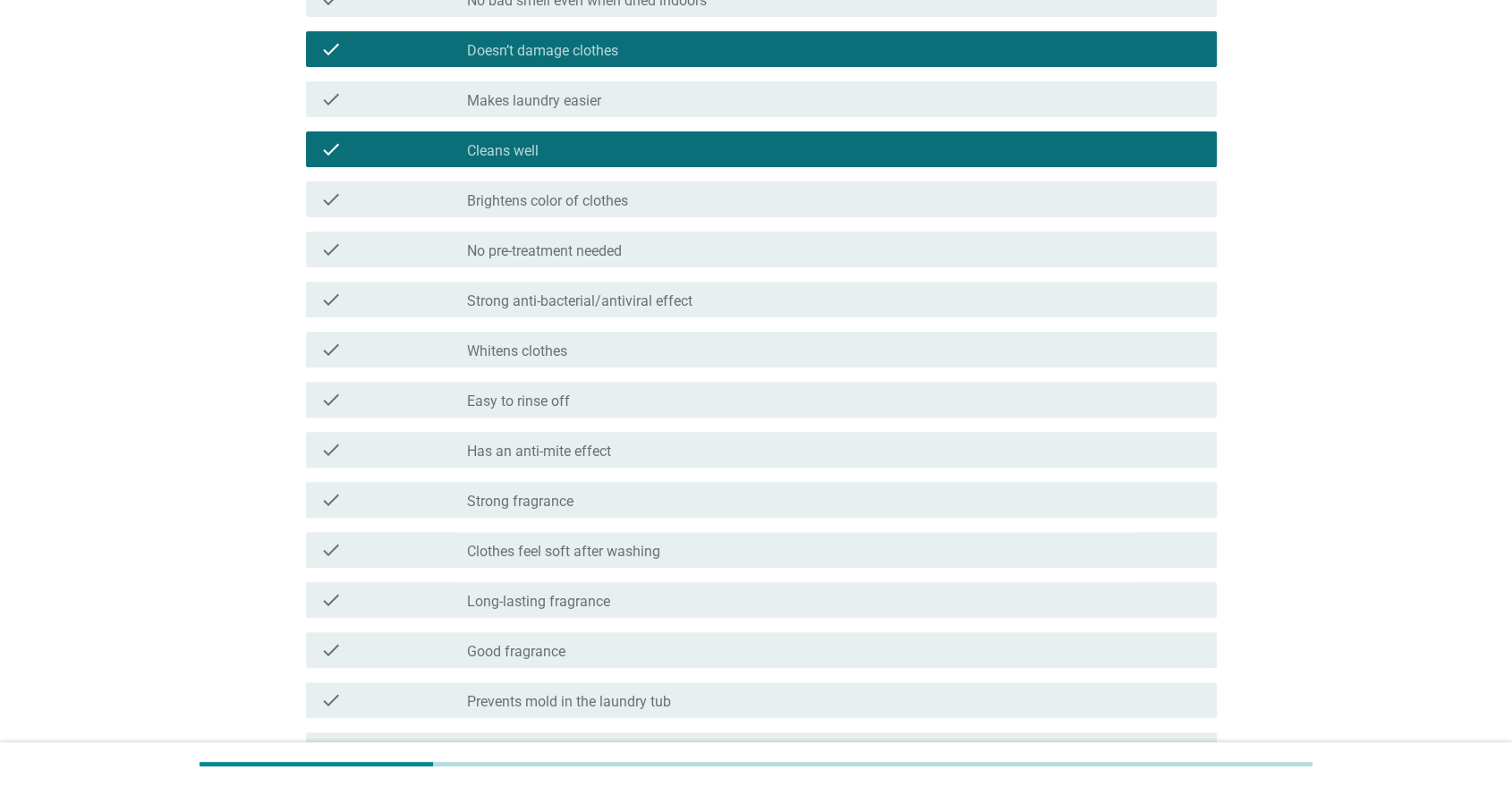click on "Strong fragrance" at bounding box center [520, 502] 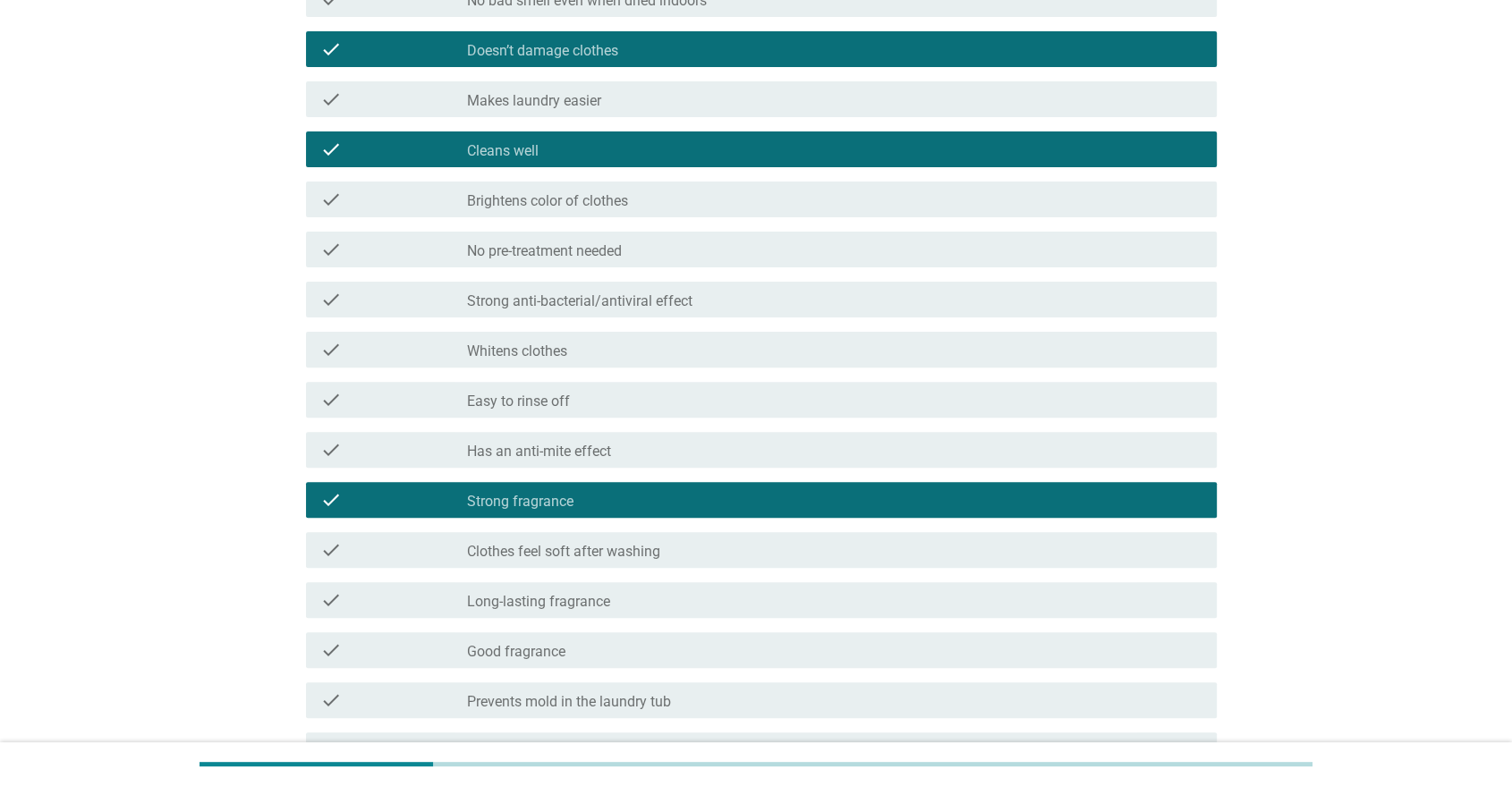 click on "check_box_outline_blank Easy to rinse off" at bounding box center [835, 400] 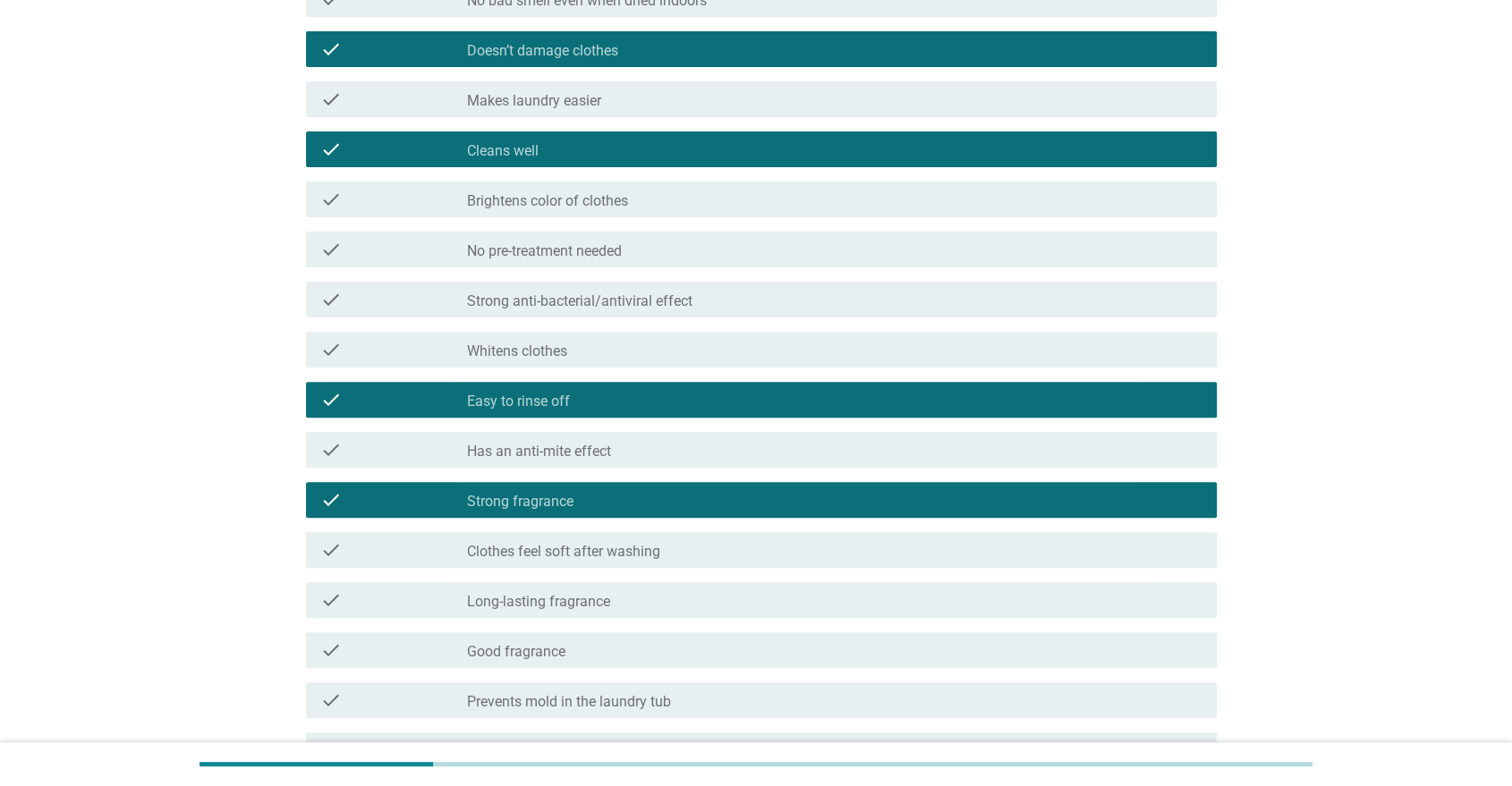 click on "Clothes feel soft after washing" at bounding box center (564, 552) 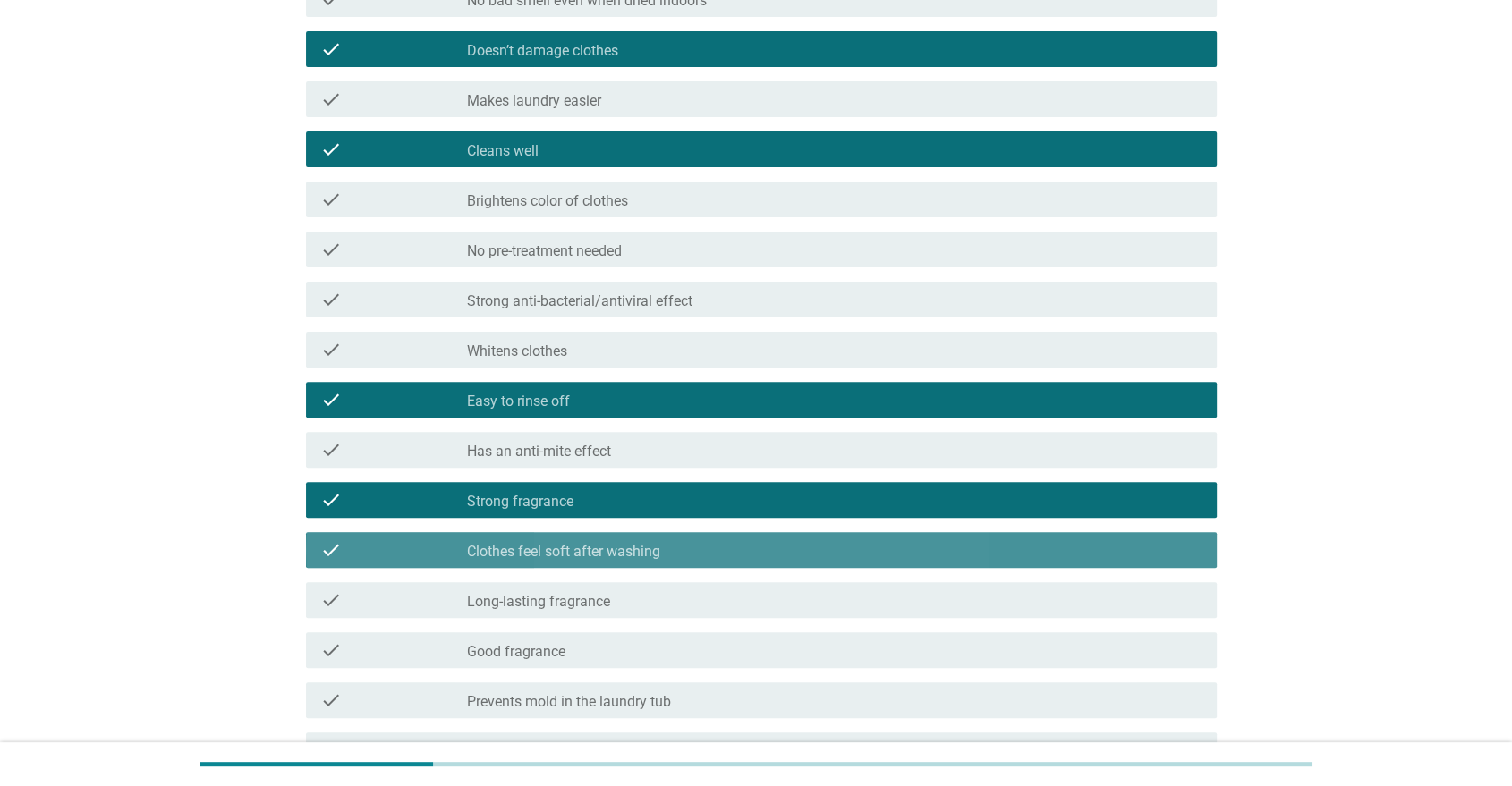 drag, startPoint x: 565, startPoint y: 595, endPoint x: 556, endPoint y: 649, distance: 54.744863 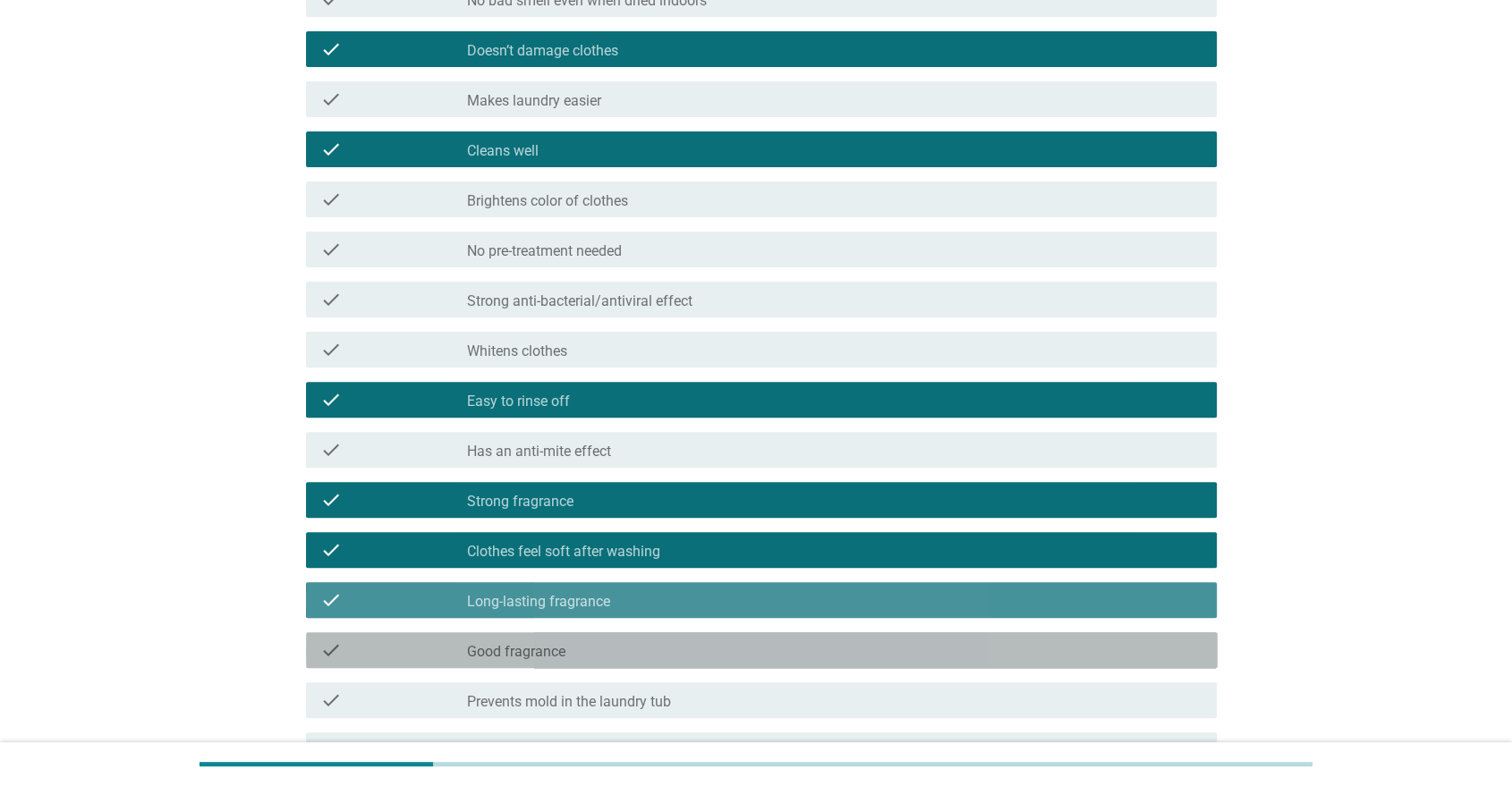 click on "Good fragrance" at bounding box center (516, 652) 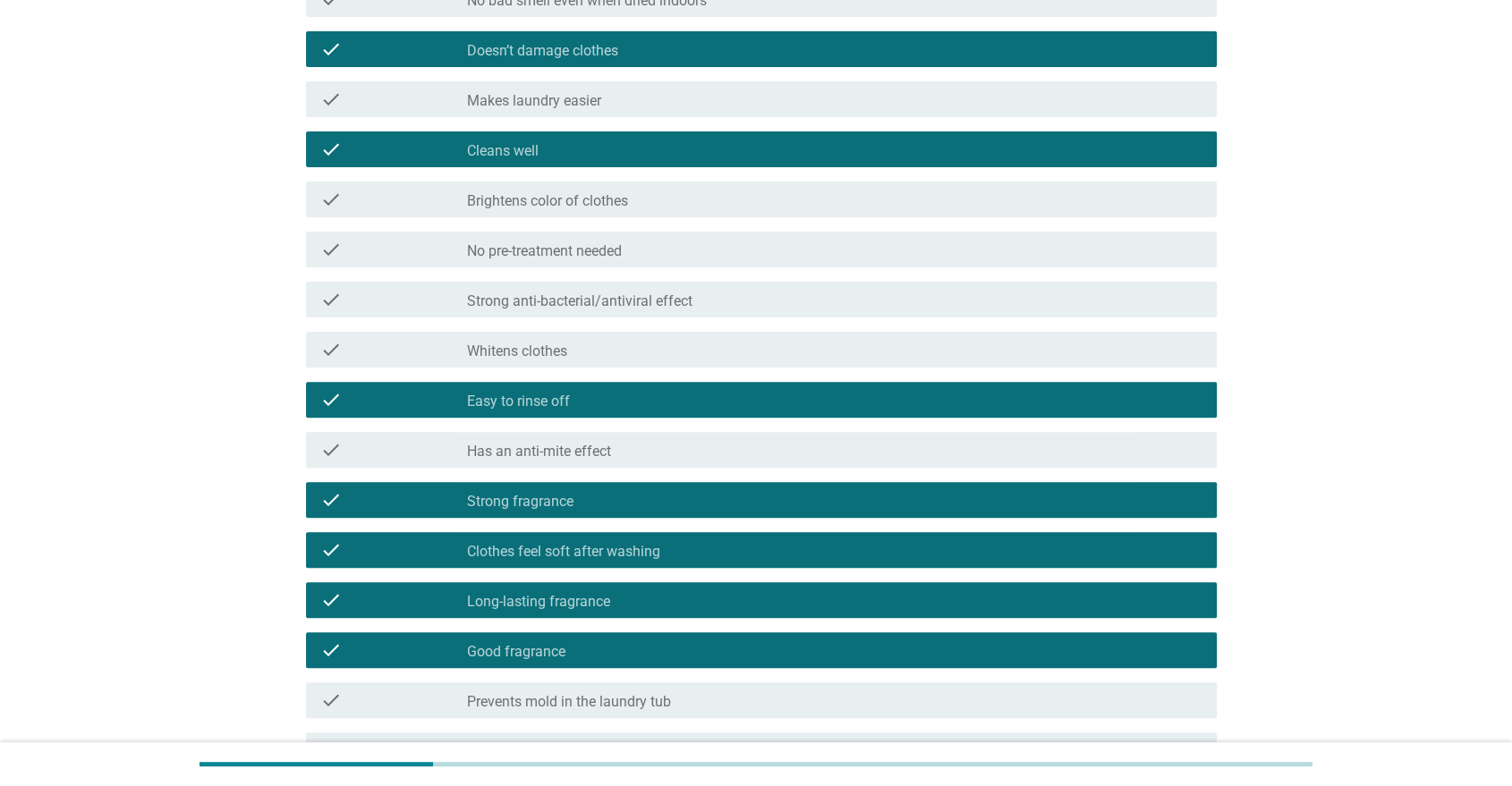 scroll, scrollTop: 687, scrollLeft: 0, axis: vertical 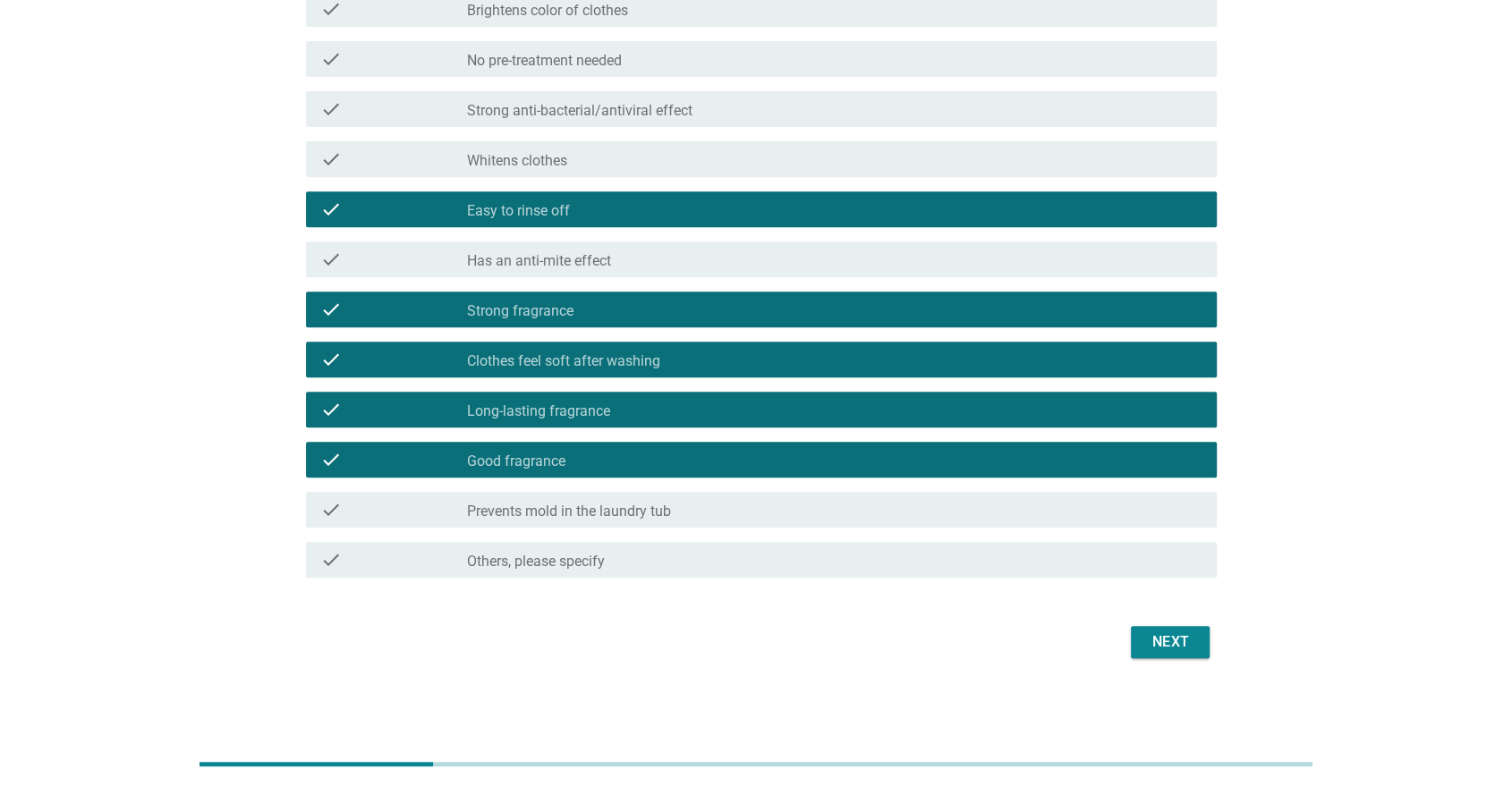 click on "check_box_outline_blank Prevents mold in the laundry tub" at bounding box center [835, 510] 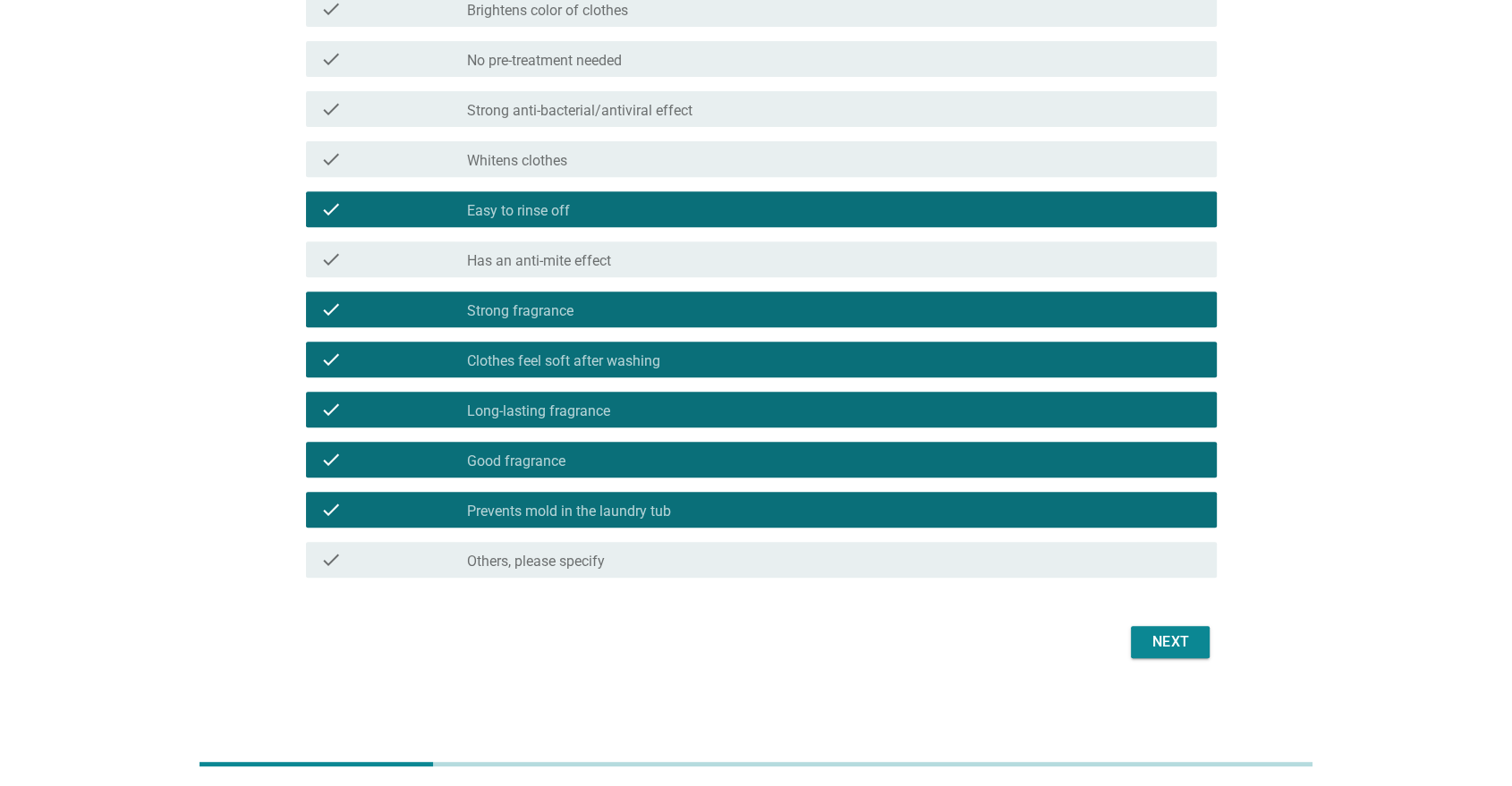 click on "Next" at bounding box center [756, 642] 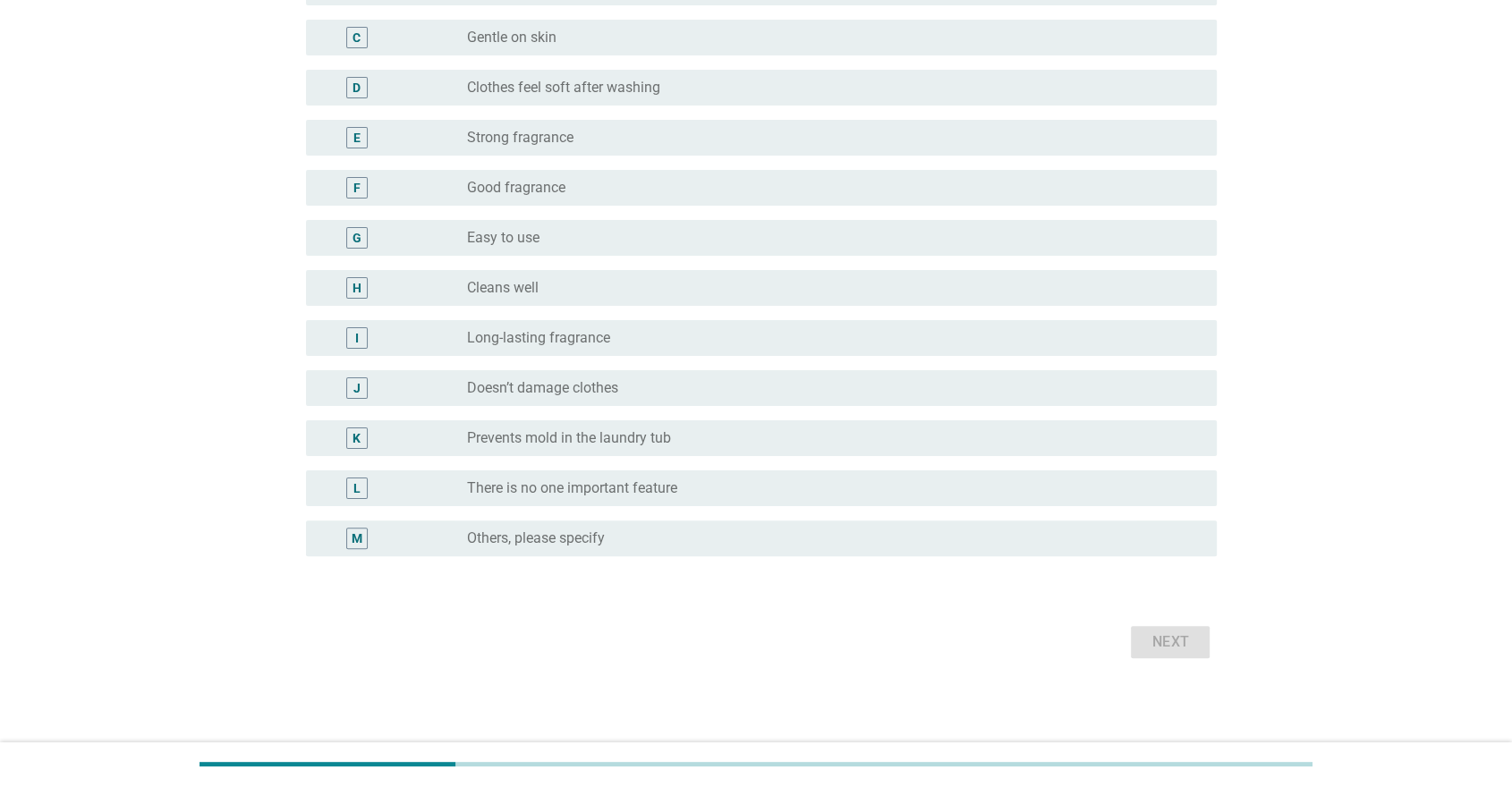 scroll, scrollTop: 0, scrollLeft: 0, axis: both 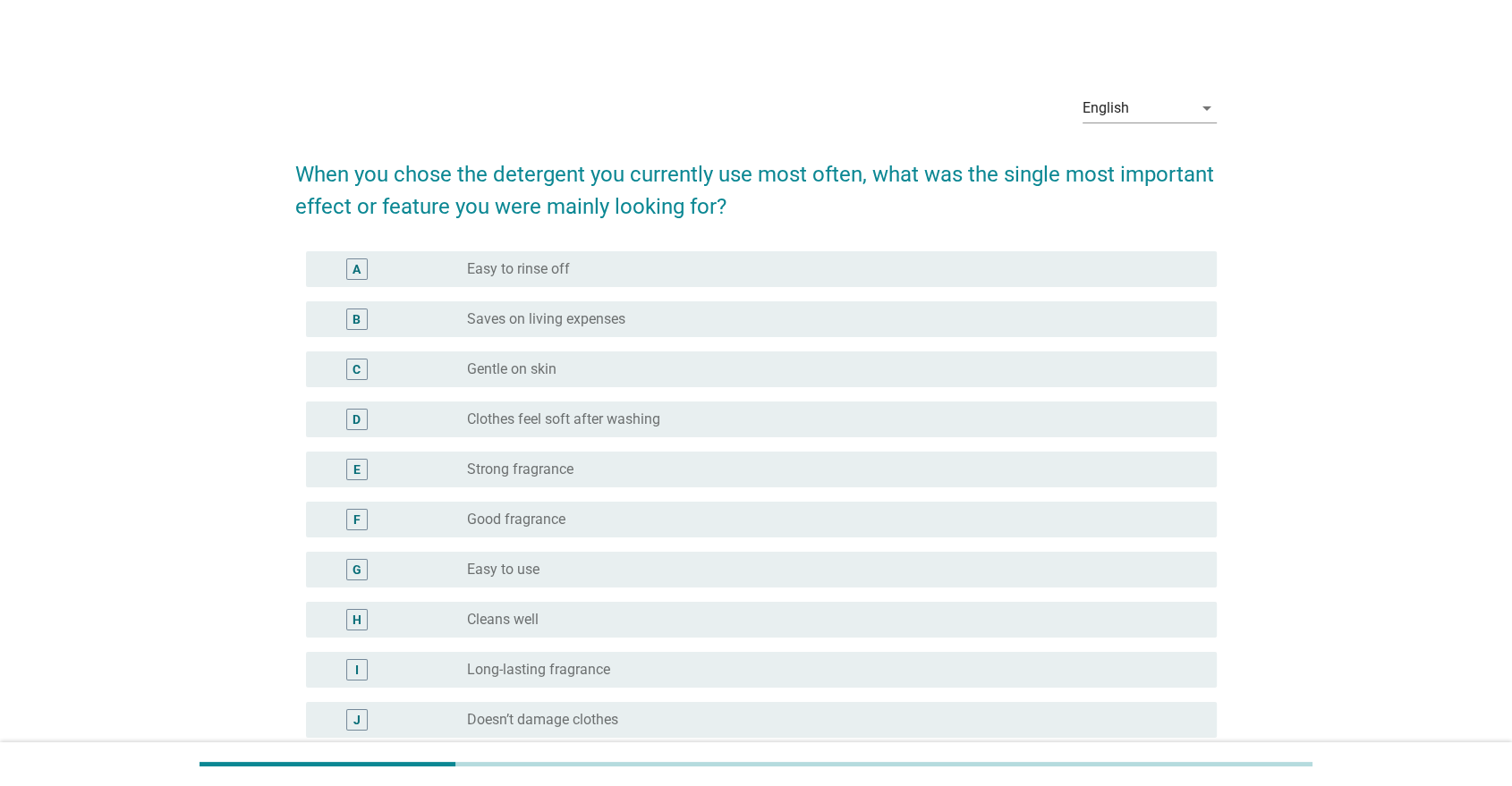 click on "radio_button_unchecked Gentle on skin" at bounding box center [828, 369] 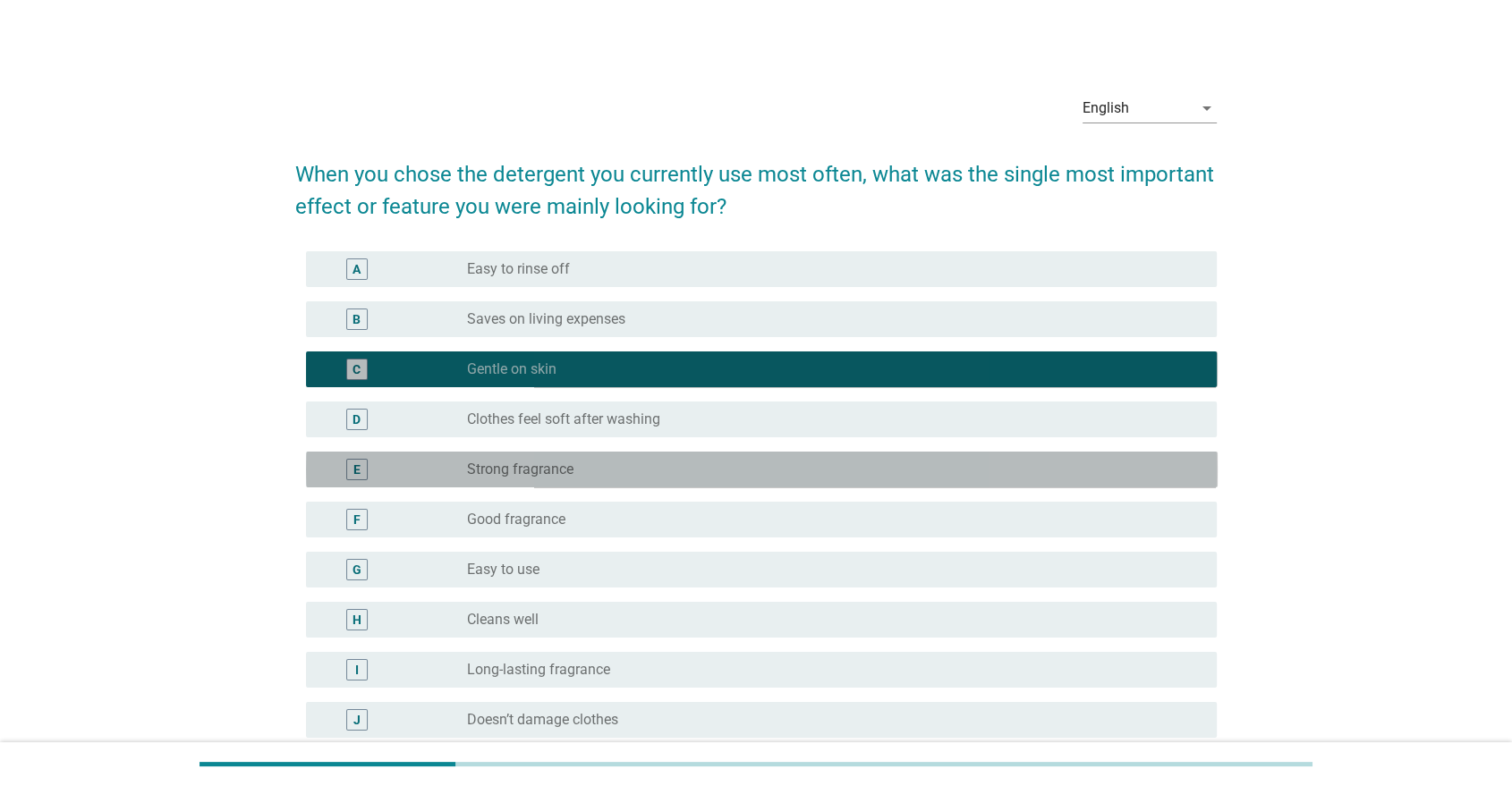 click on "radio_button_unchecked Strong fragrance" at bounding box center [835, 469] 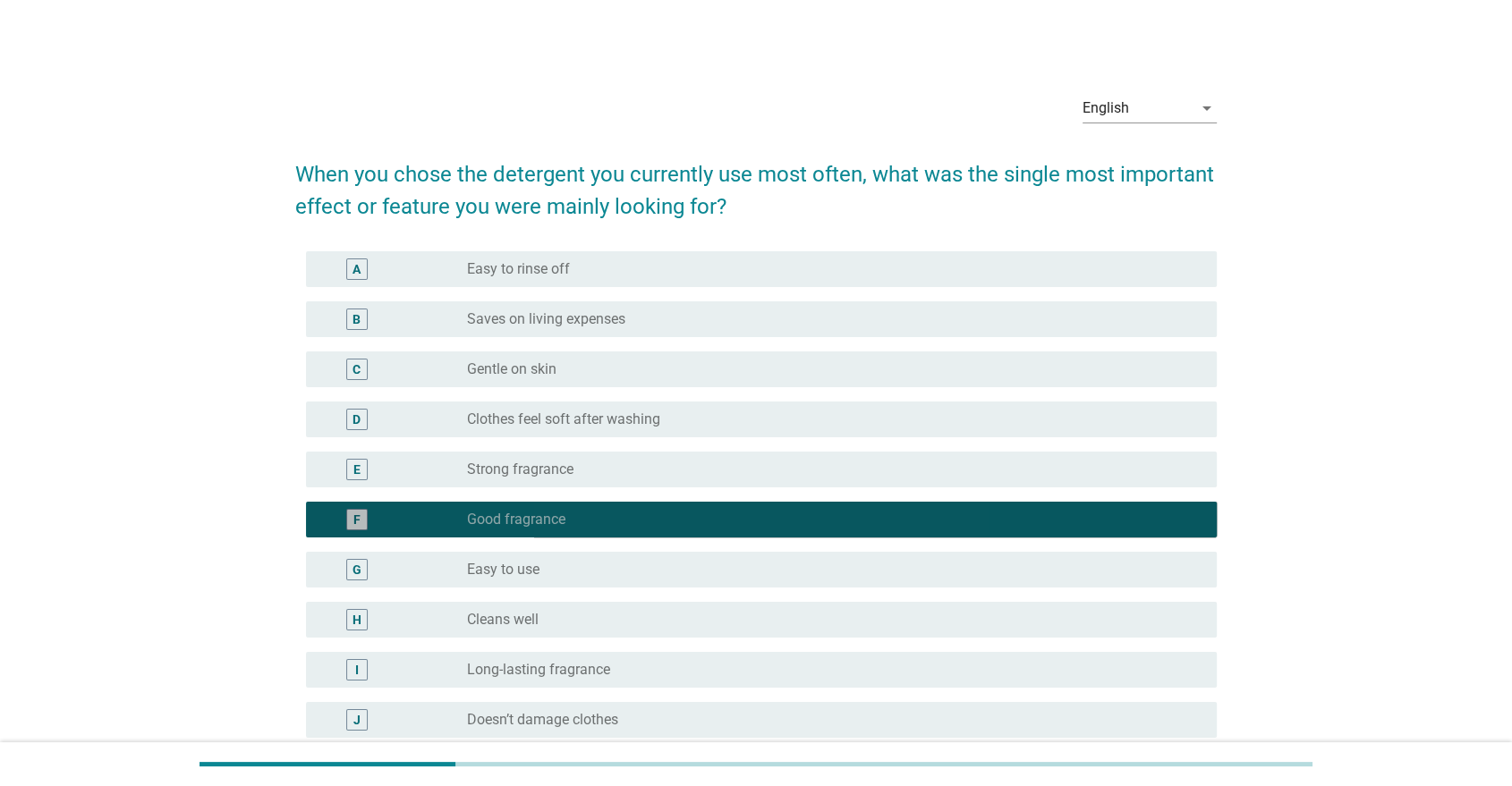 click on "G     radio_button_unchecked Easy to use" at bounding box center (761, 570) 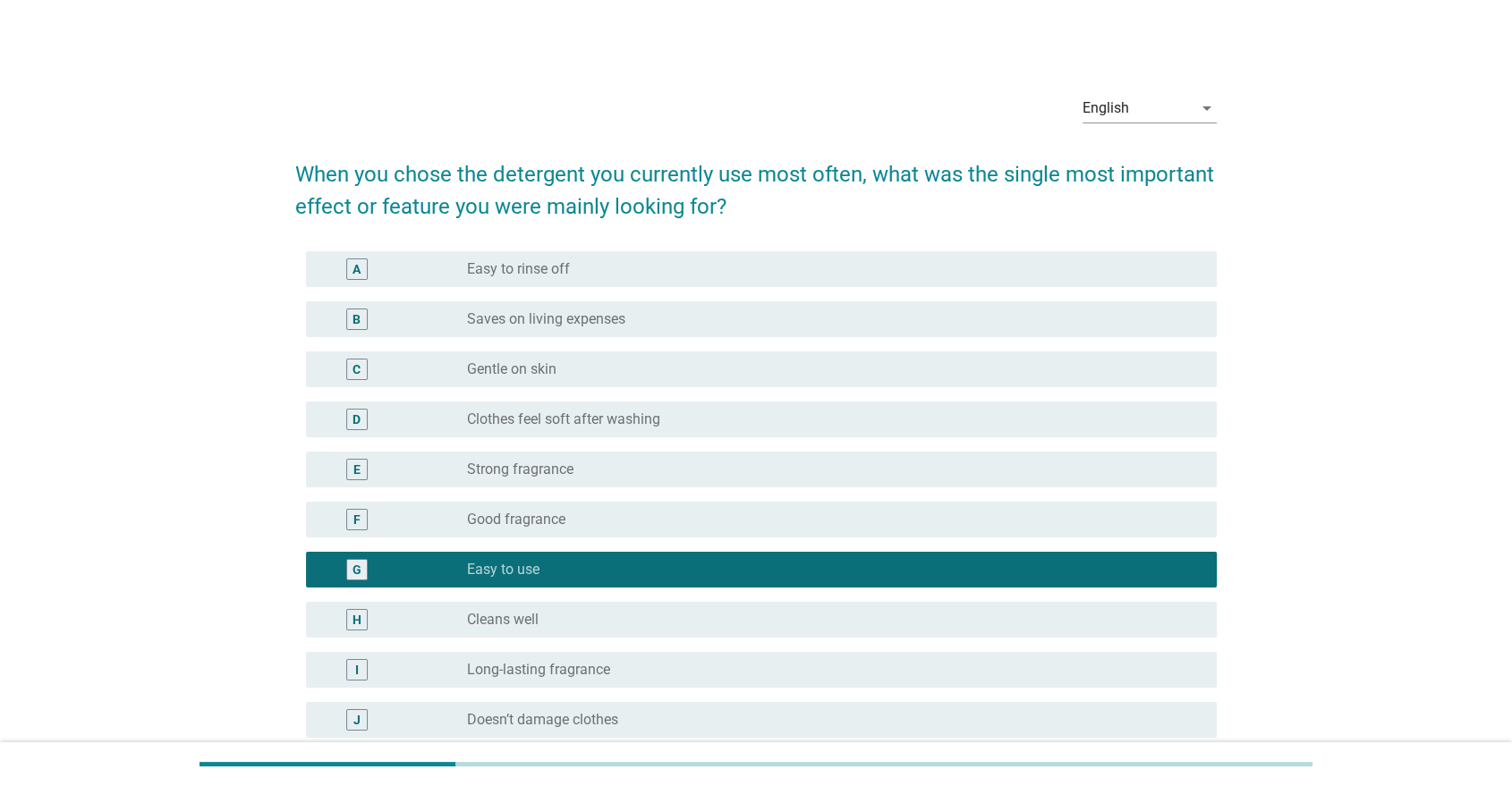 click on "radio_button_unchecked Gentle on skin" at bounding box center [828, 369] 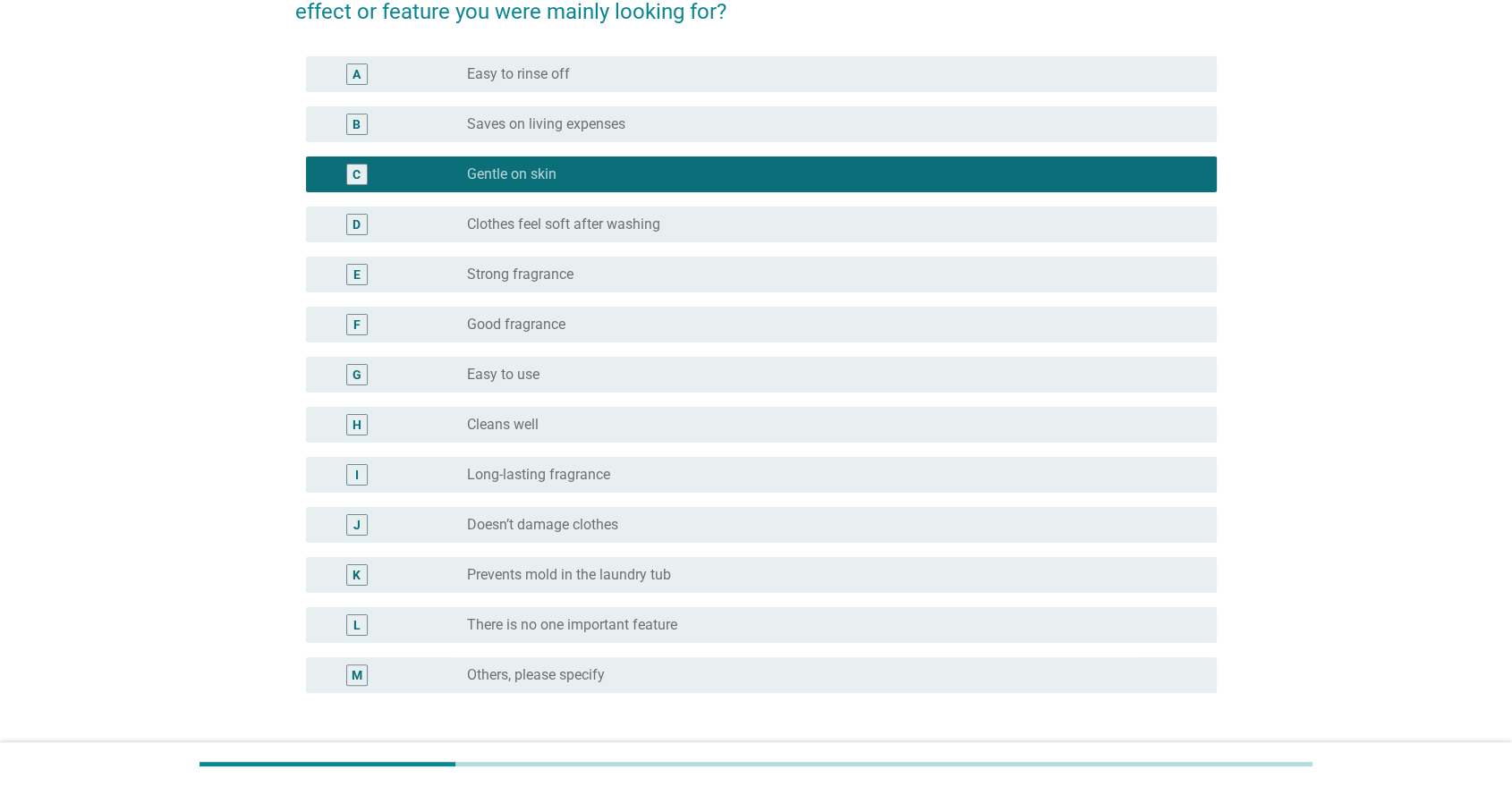 scroll, scrollTop: 199, scrollLeft: 0, axis: vertical 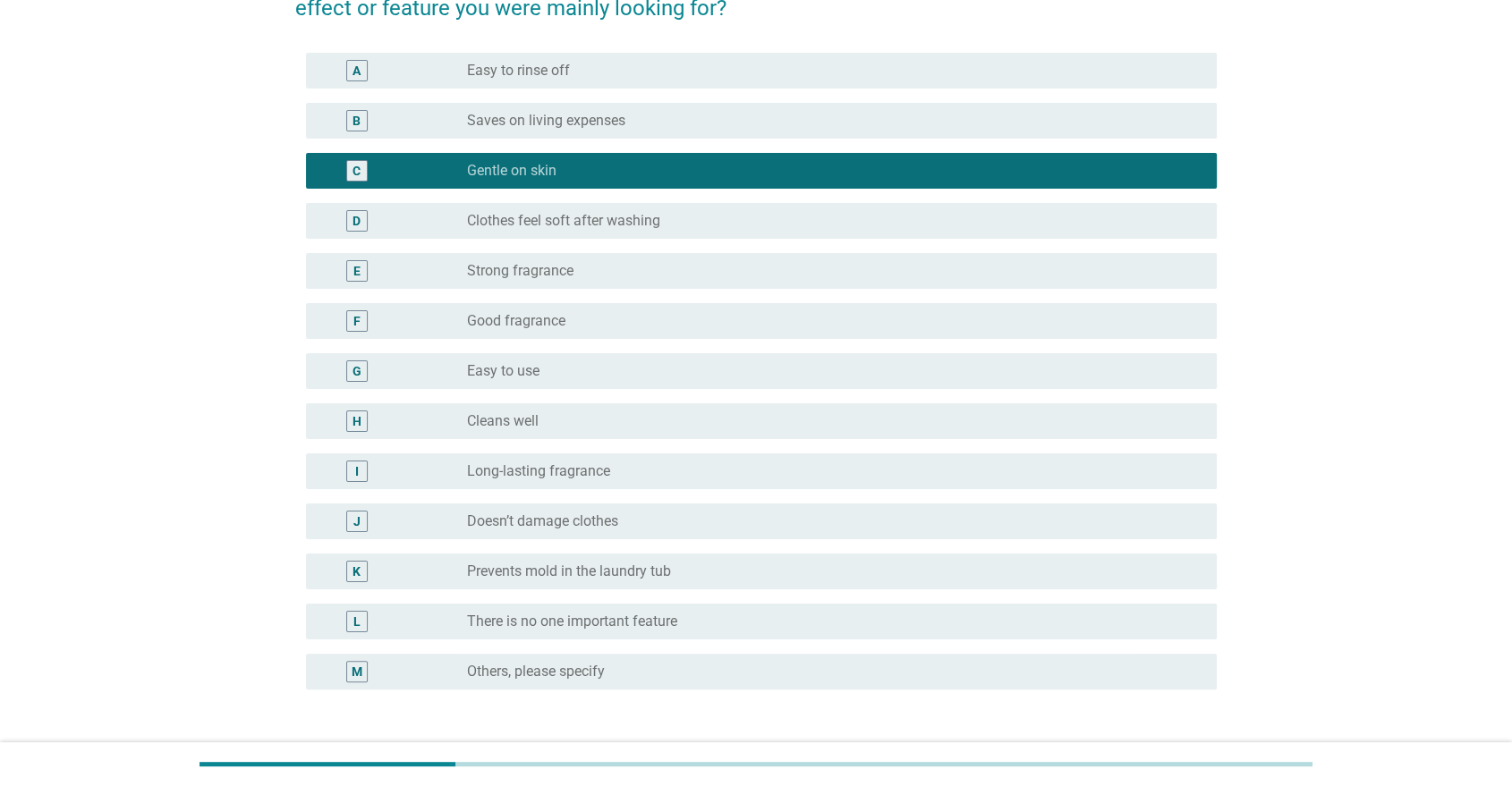 click on "radio_button_unchecked Cleans well" at bounding box center [828, 421] 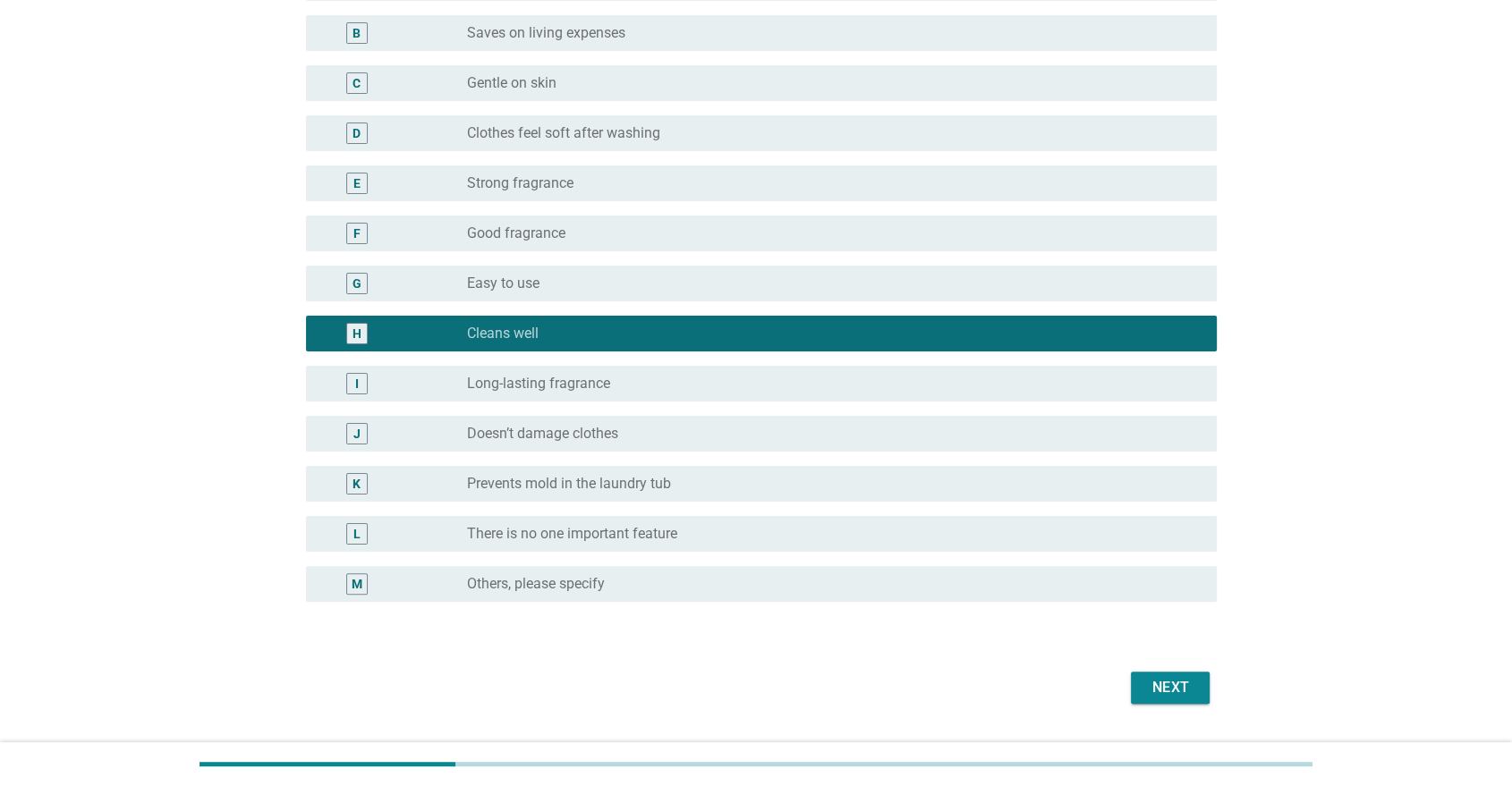 scroll, scrollTop: 331, scrollLeft: 0, axis: vertical 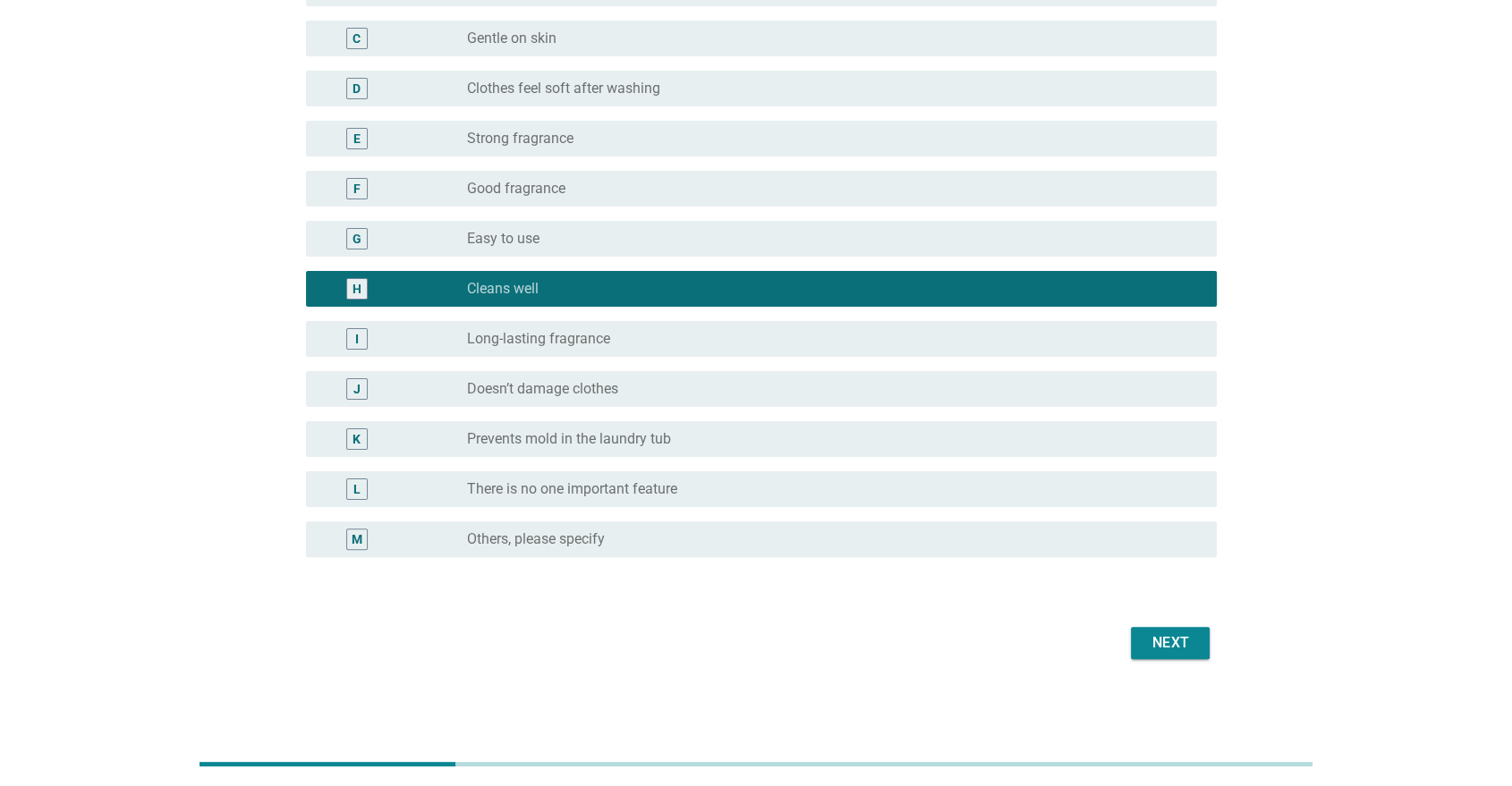 click on "Next" at bounding box center (1170, 643) 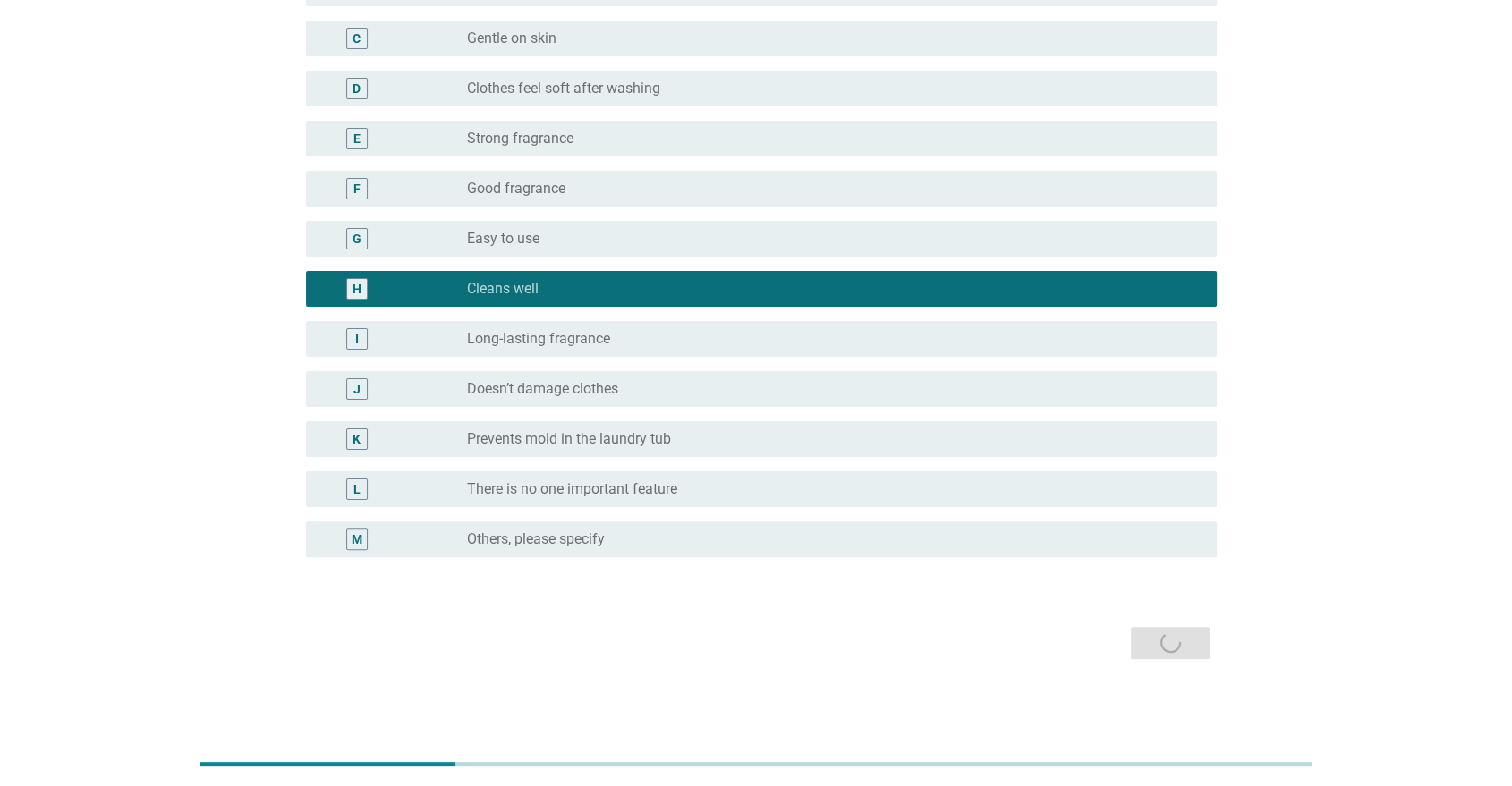 scroll, scrollTop: 0, scrollLeft: 0, axis: both 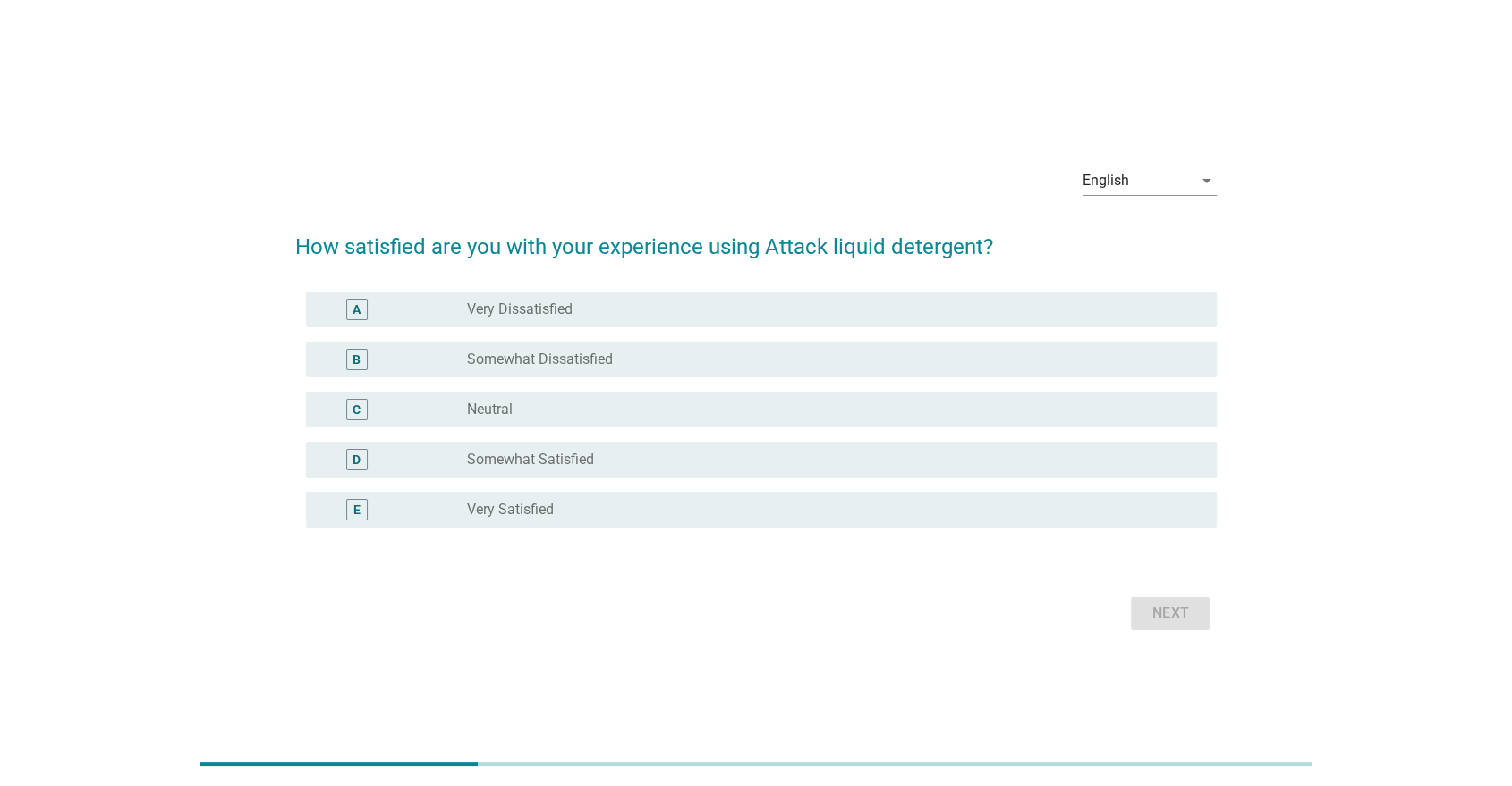 click on "radio_button_unchecked Neutral" at bounding box center [828, 410] 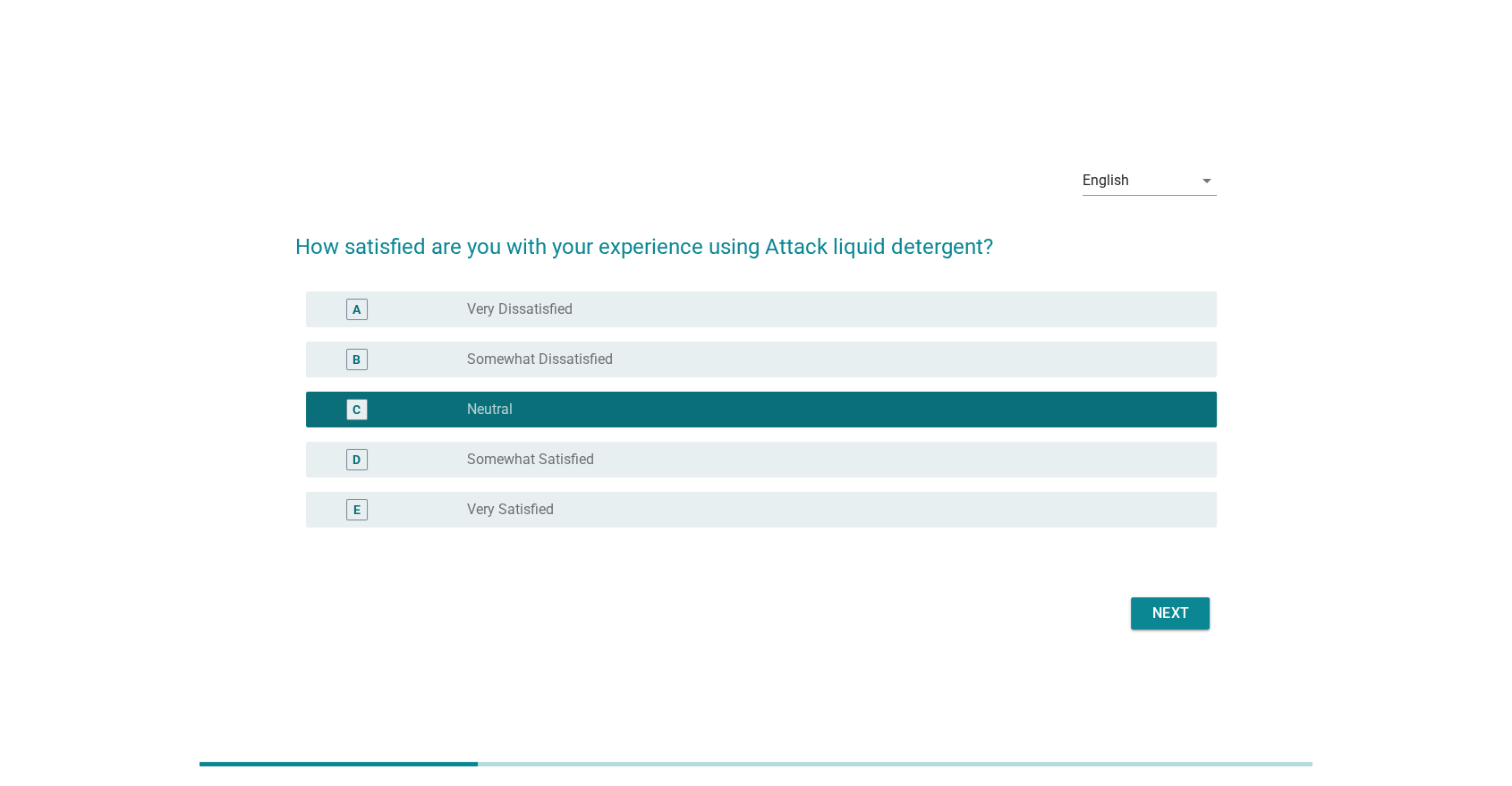 click on "Next" at bounding box center [1170, 613] 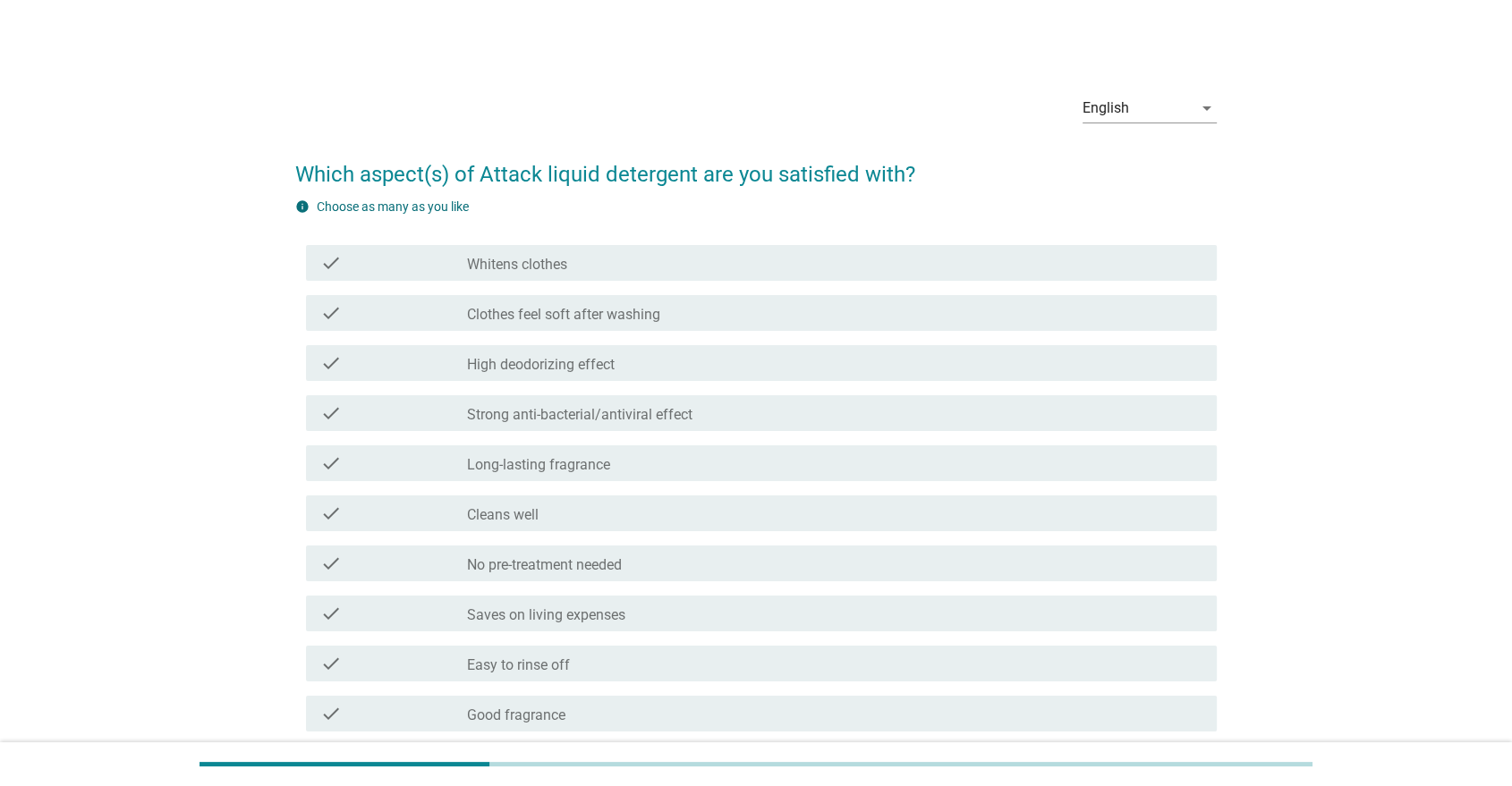 click on "English arrow_drop_down" at bounding box center [756, 110] 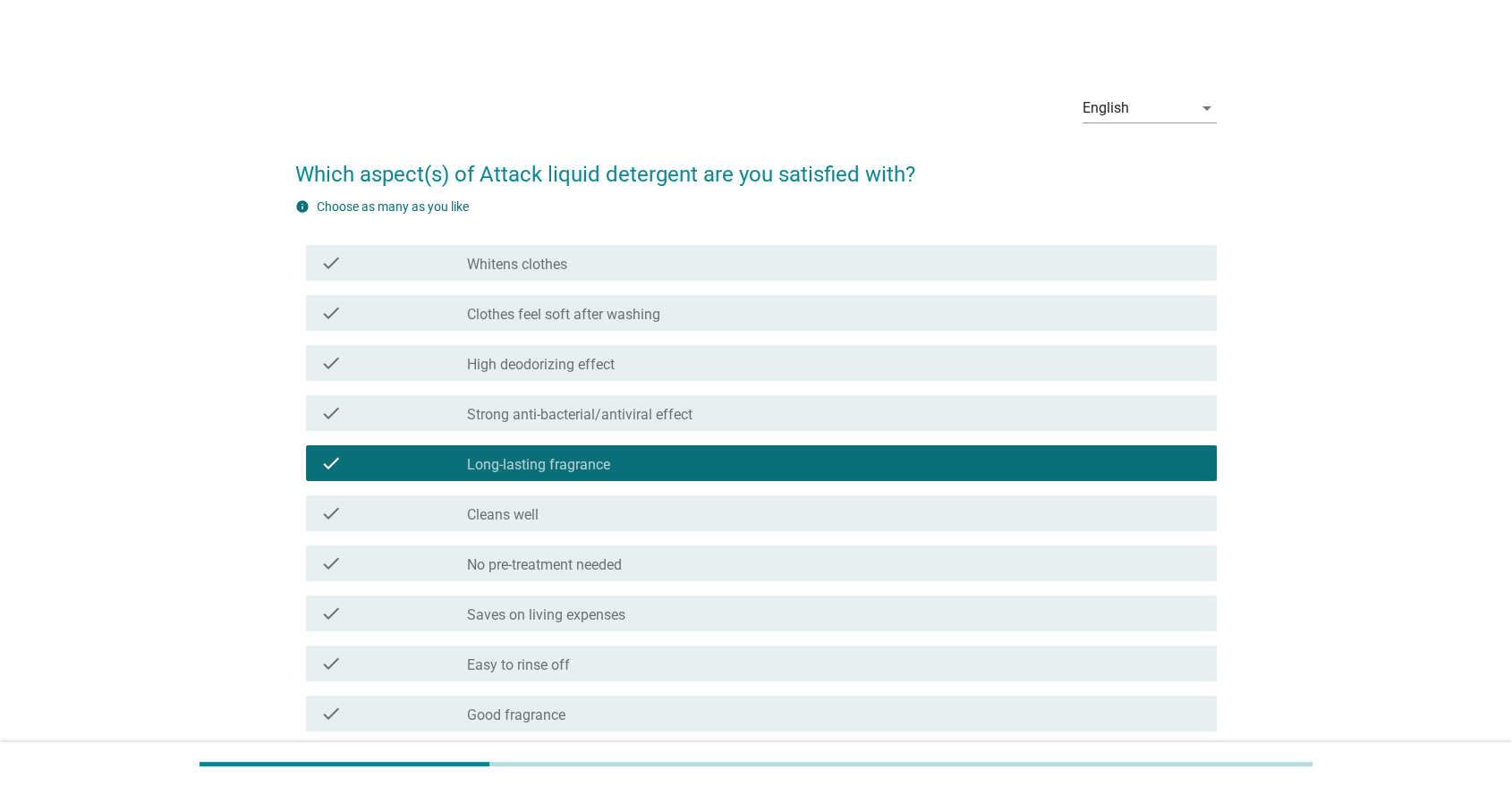 click on "check_box_outline_blank Cleans well" at bounding box center [835, 513] 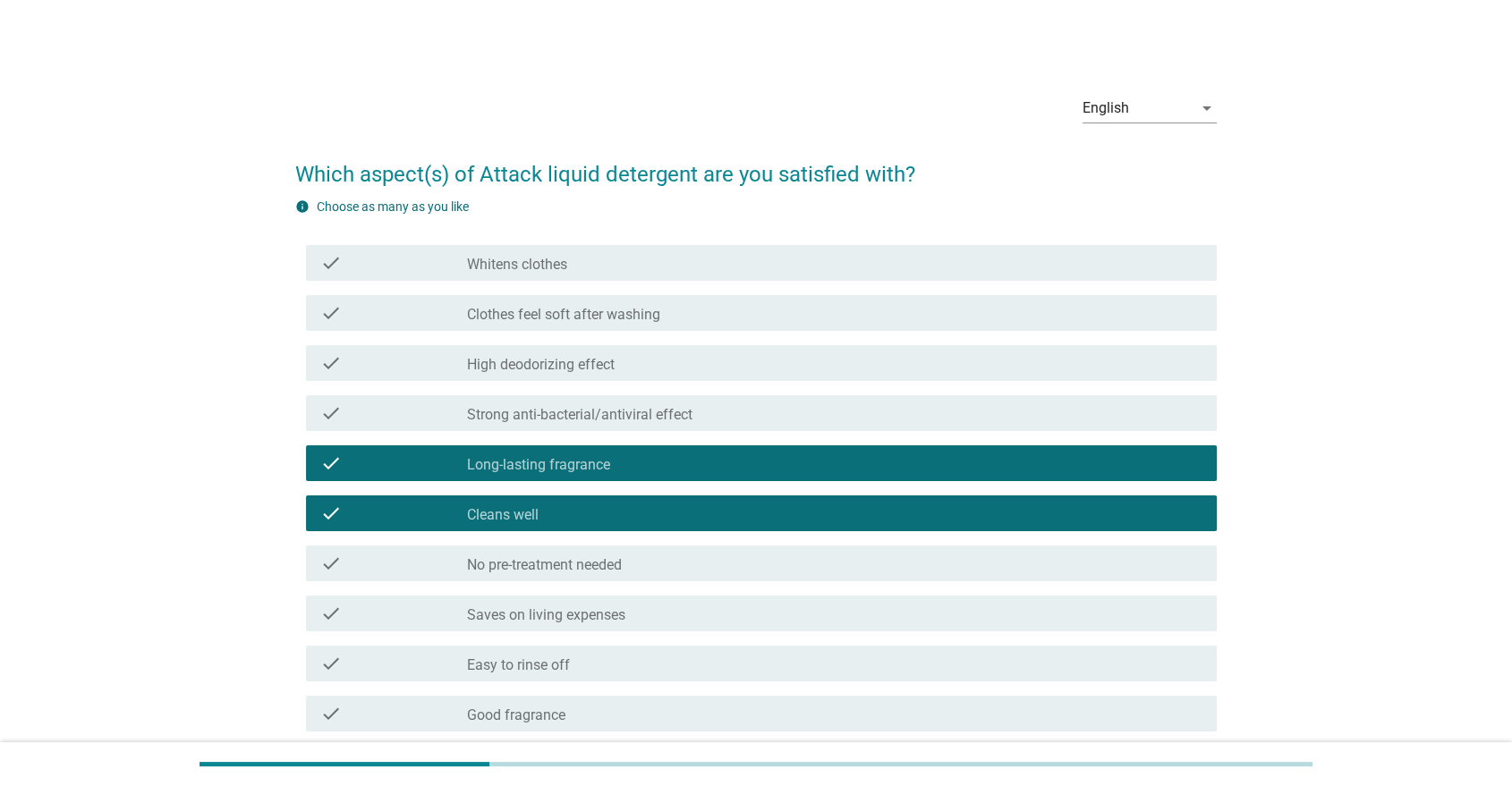 click on "check_box_outline_blank Strong anti-bacterial/antiviral effect" at bounding box center (835, 413) 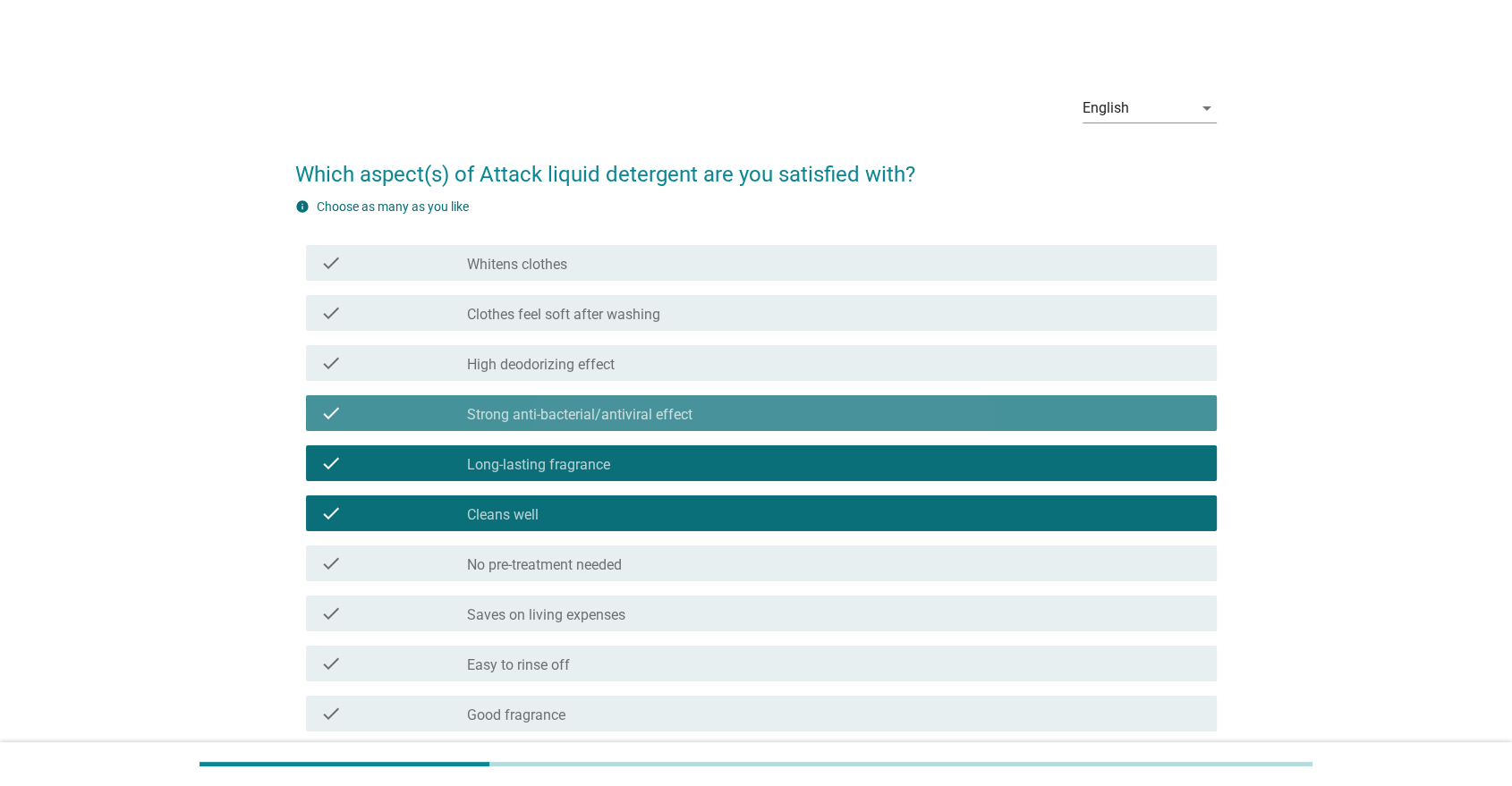 click on "check     check_box_outline_blank High deodorizing effect" at bounding box center [761, 363] 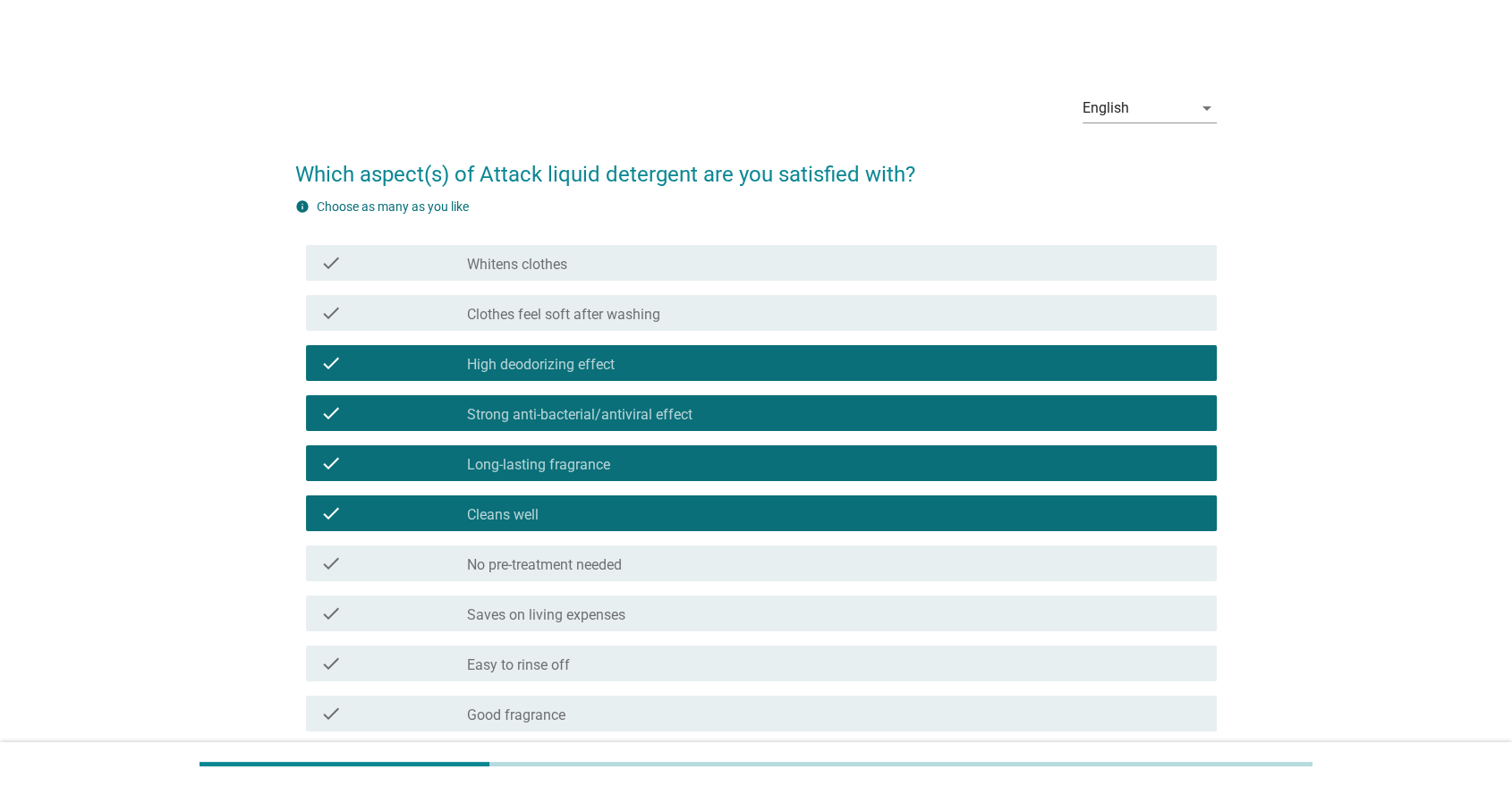 click on "check_box_outline_blank Clothes feel soft after washing" at bounding box center [835, 313] 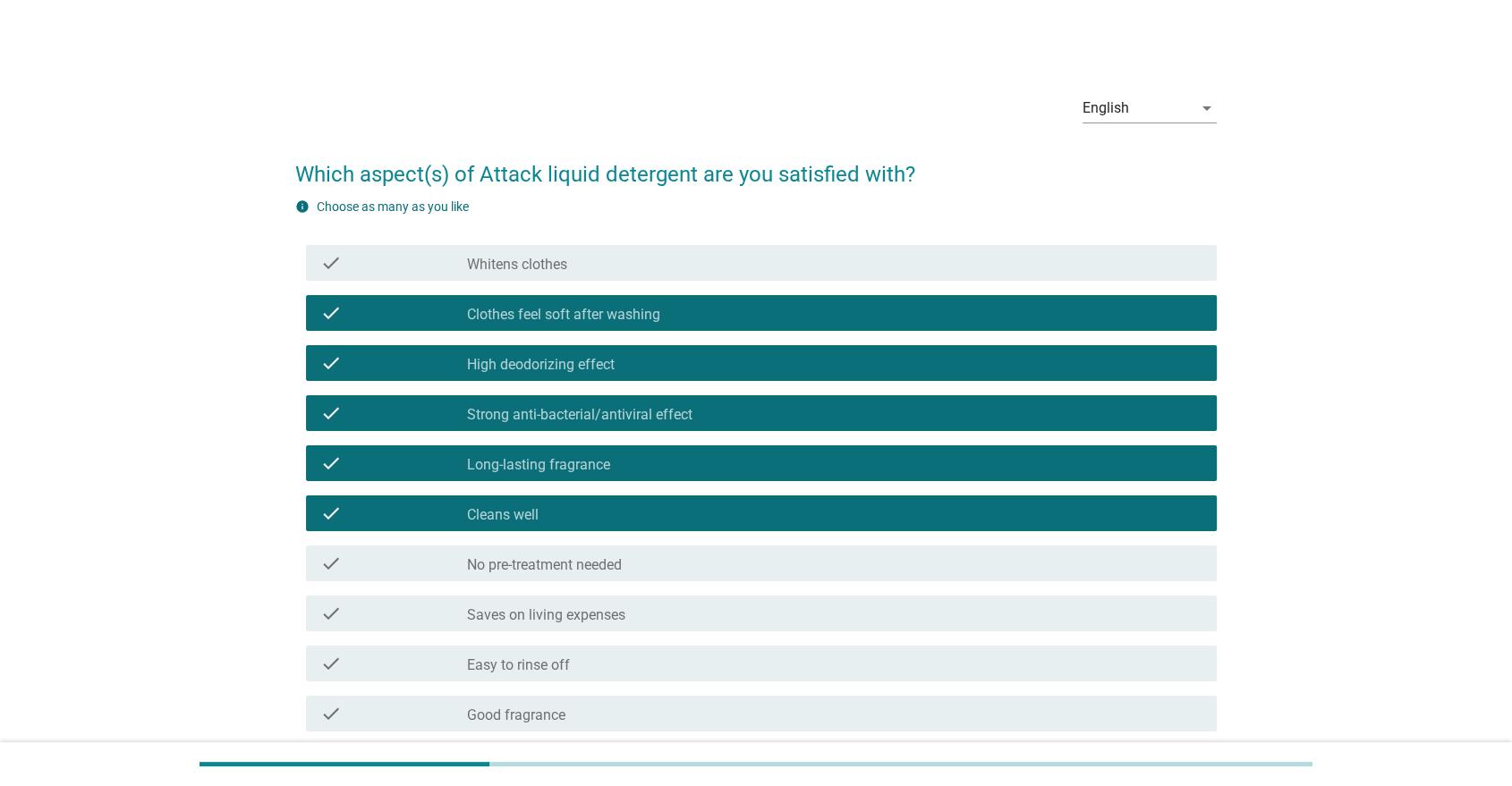 click on "check_box_outline_blank Good fragrance" at bounding box center (835, 714) 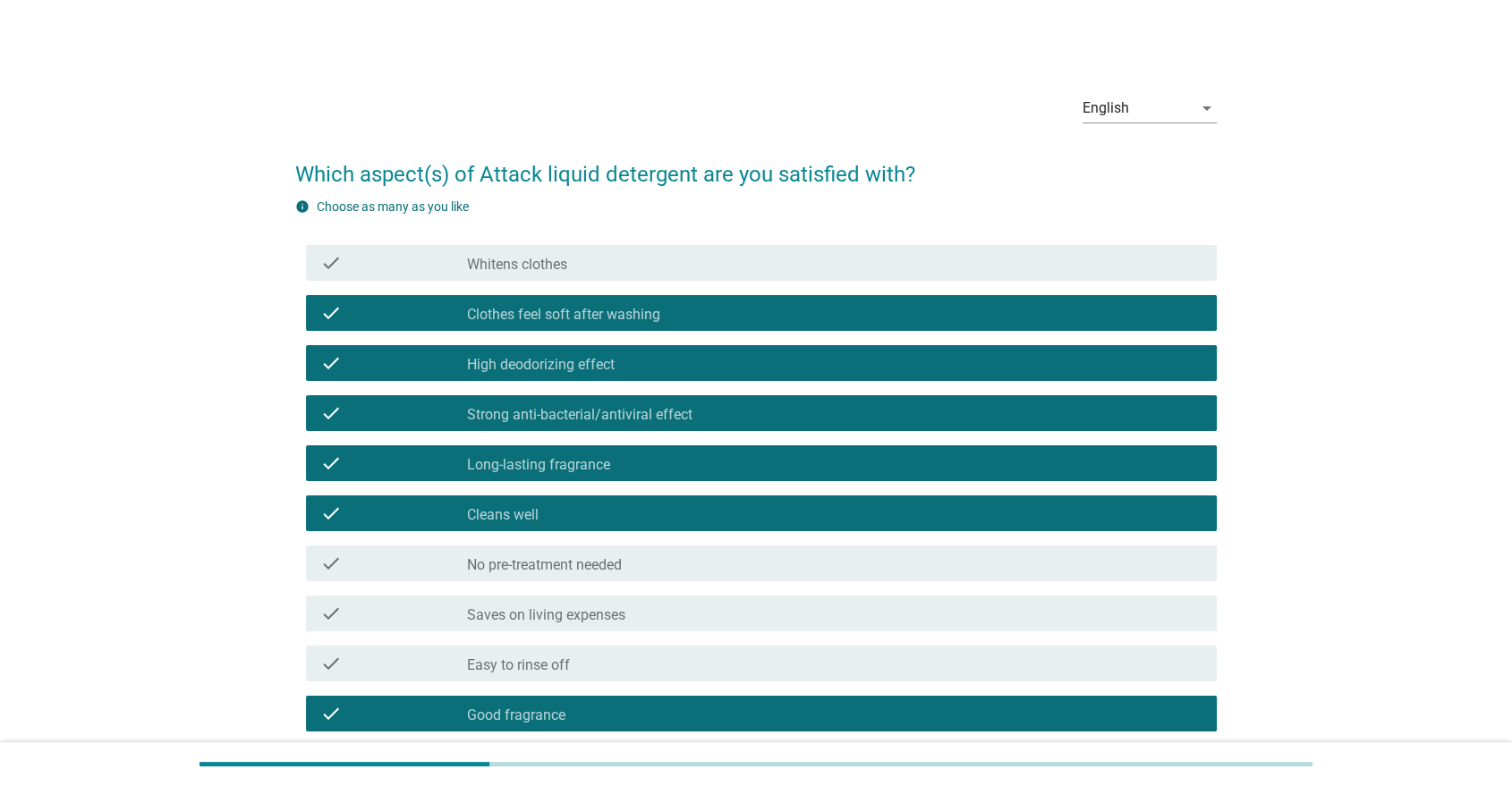 click on "check_box_outline_blank Easy to rinse off" at bounding box center (835, 663) 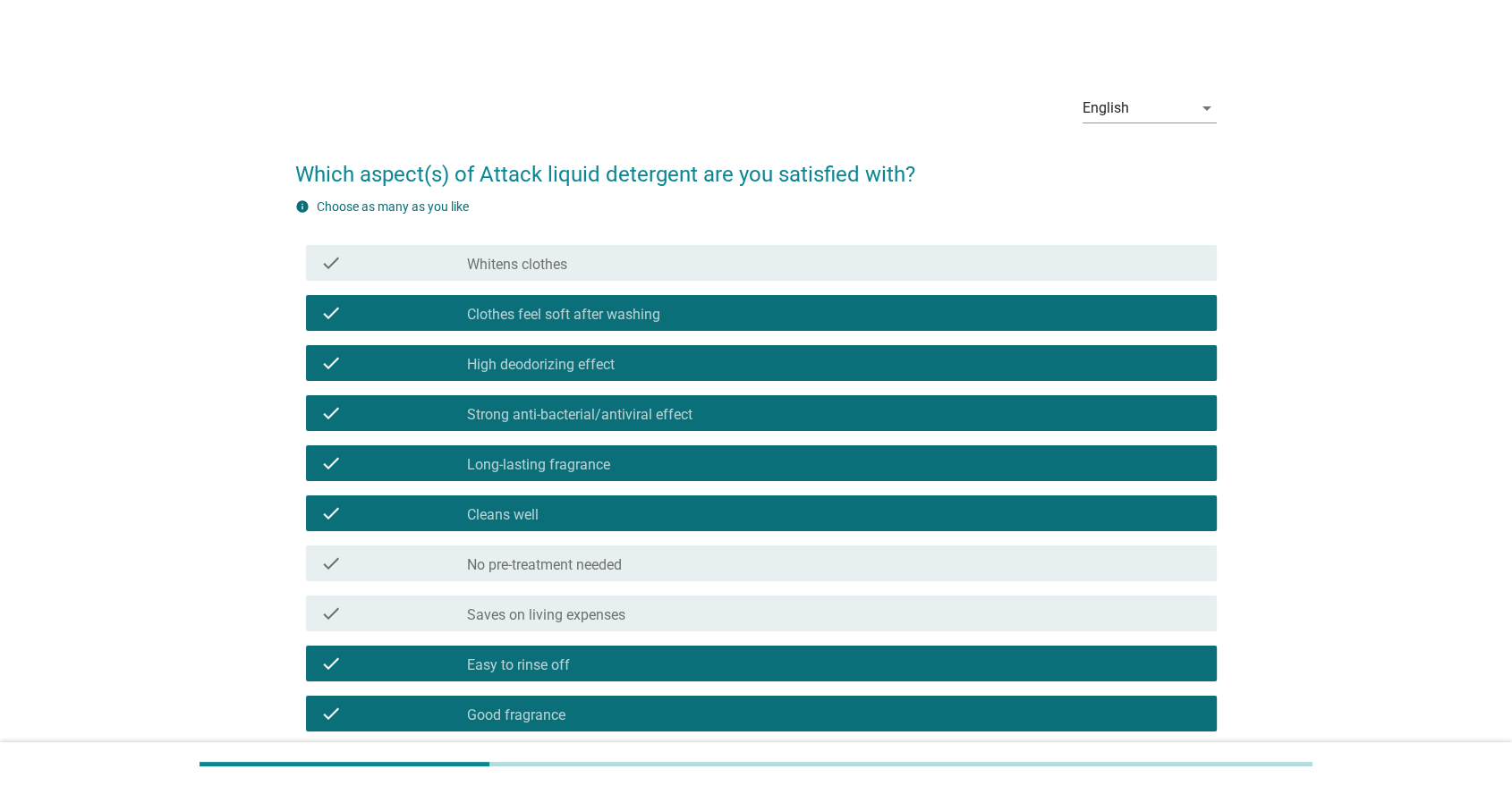 click on "Saves on living expenses" at bounding box center [546, 615] 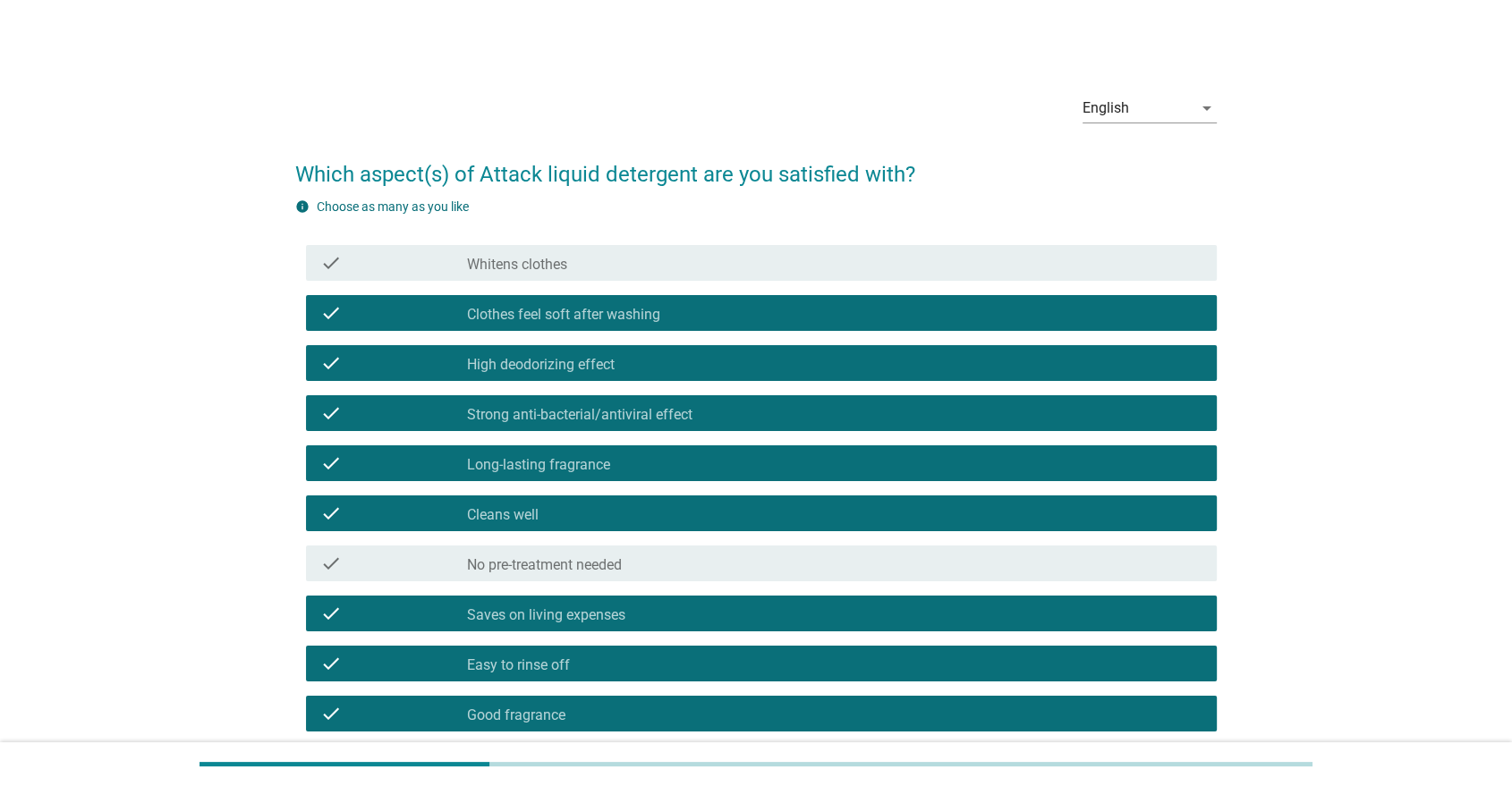 click on "check_box_outline_blank Whitens clothes" at bounding box center (835, 263) 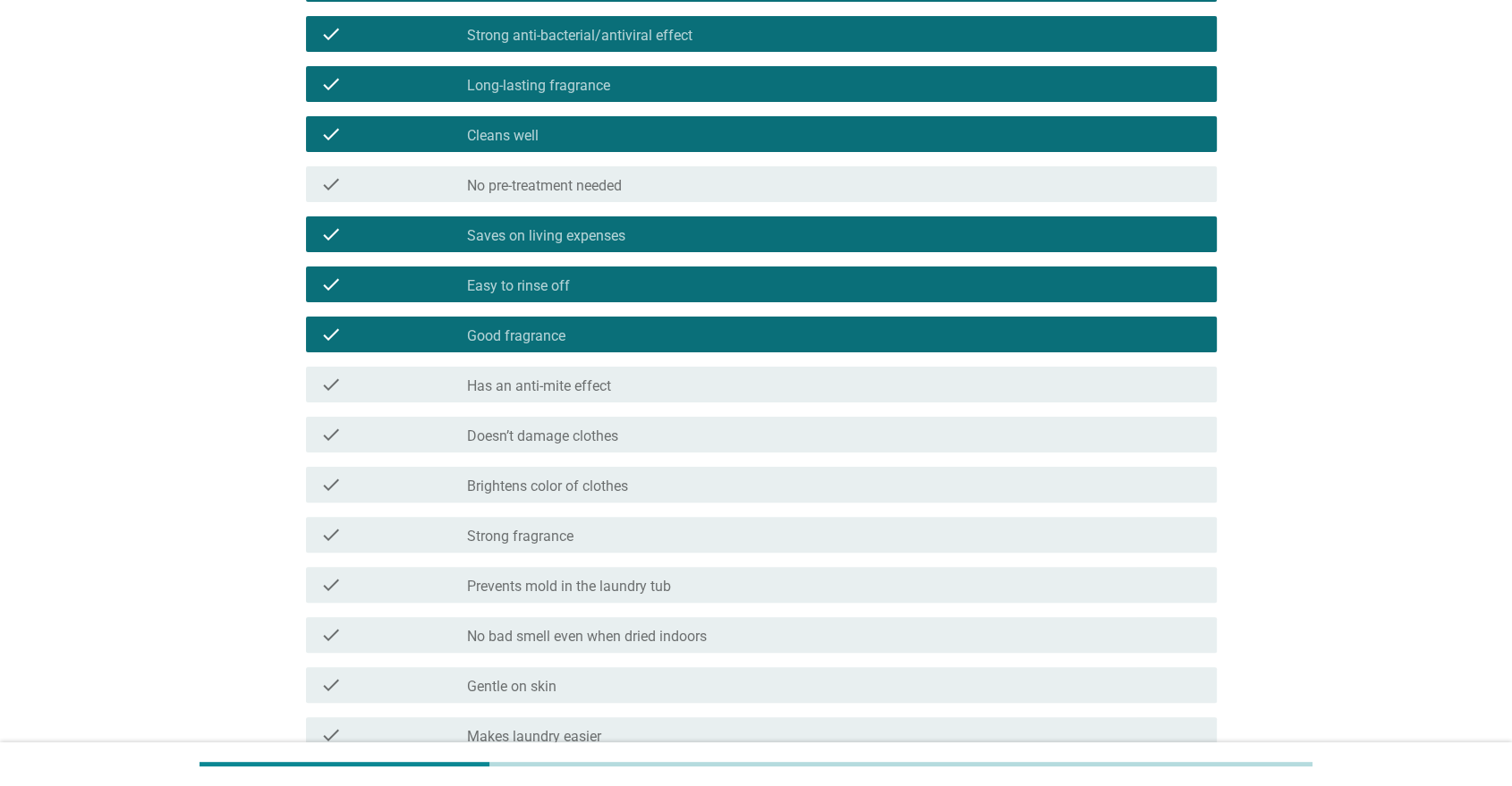 scroll, scrollTop: 397, scrollLeft: 0, axis: vertical 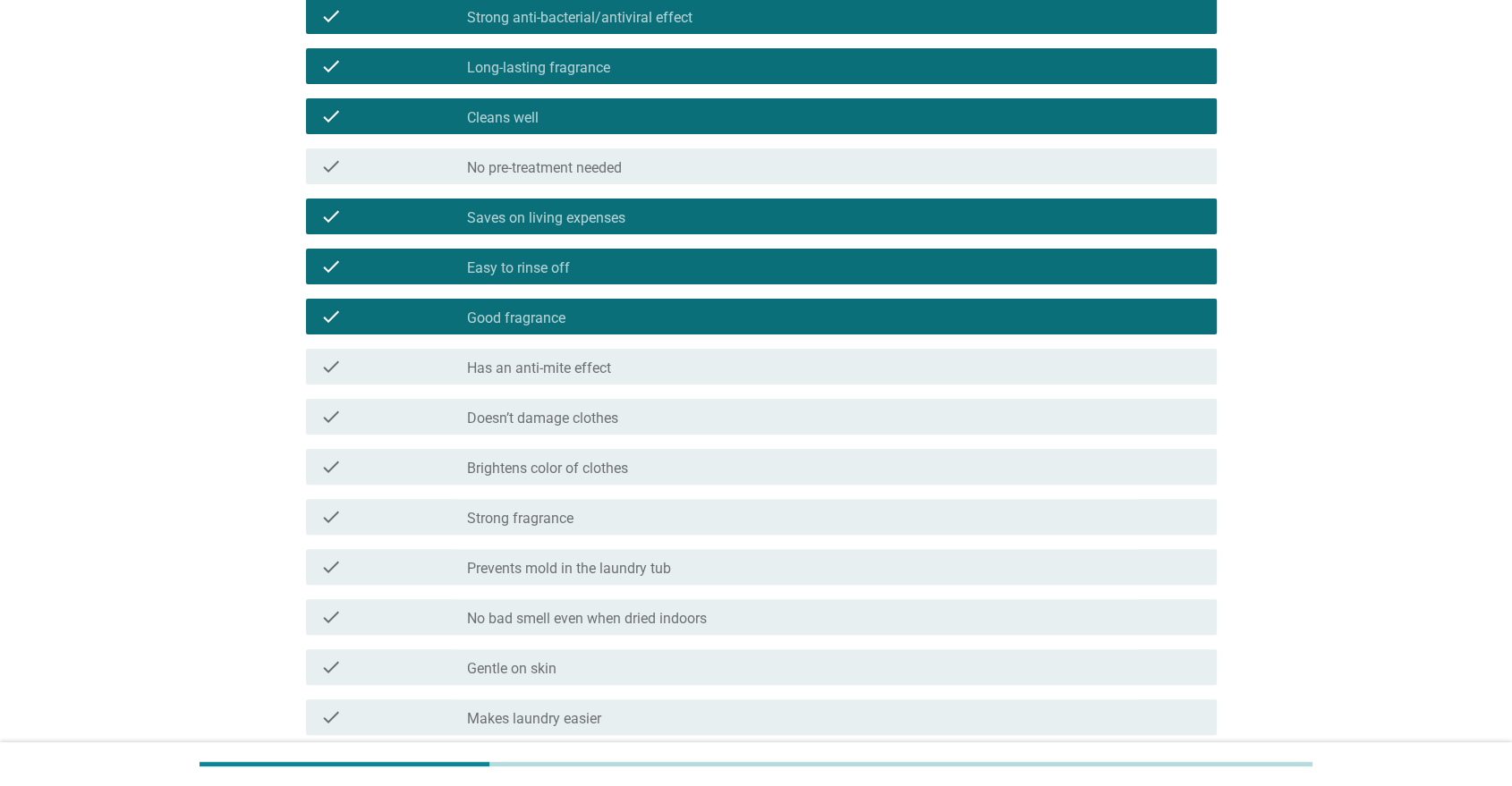 click on "check     check_box_outline_blank Strong fragrance" at bounding box center [761, 517] 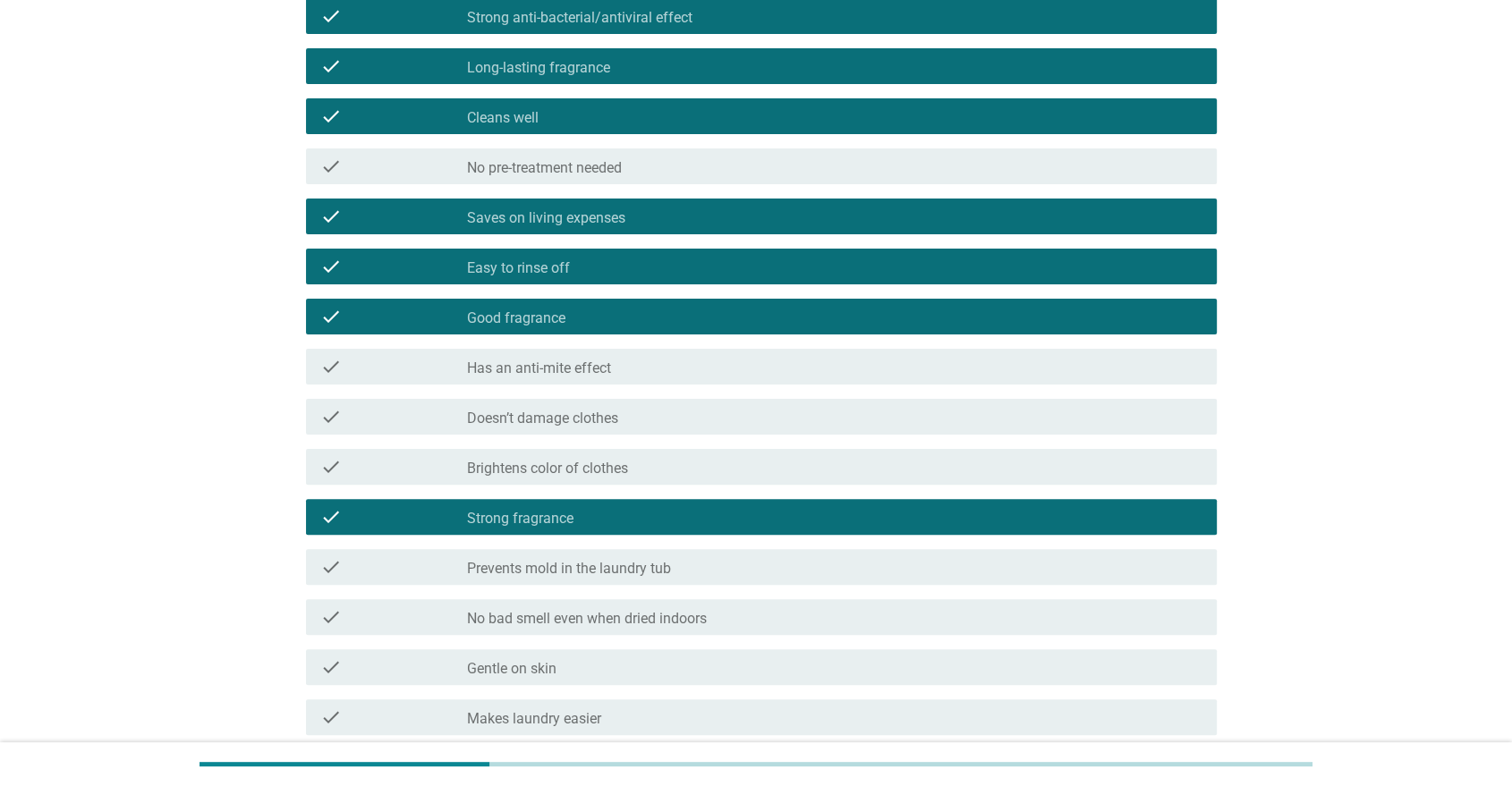 click on "check_box_outline_blank Gentle on skin" at bounding box center [835, 667] 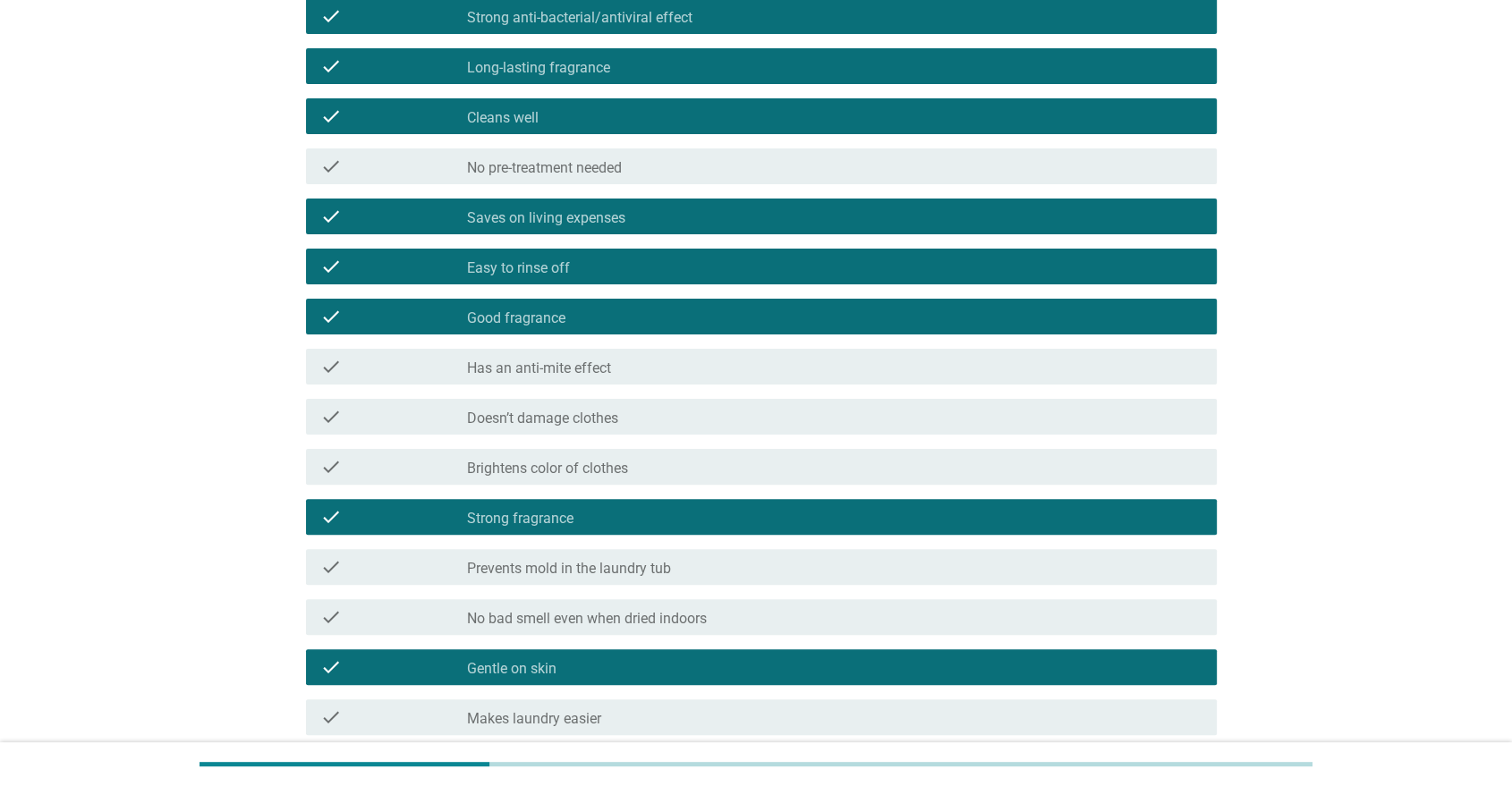 click on "check_box_outline_blank No bad smell even when dried indoors" at bounding box center (835, 617) 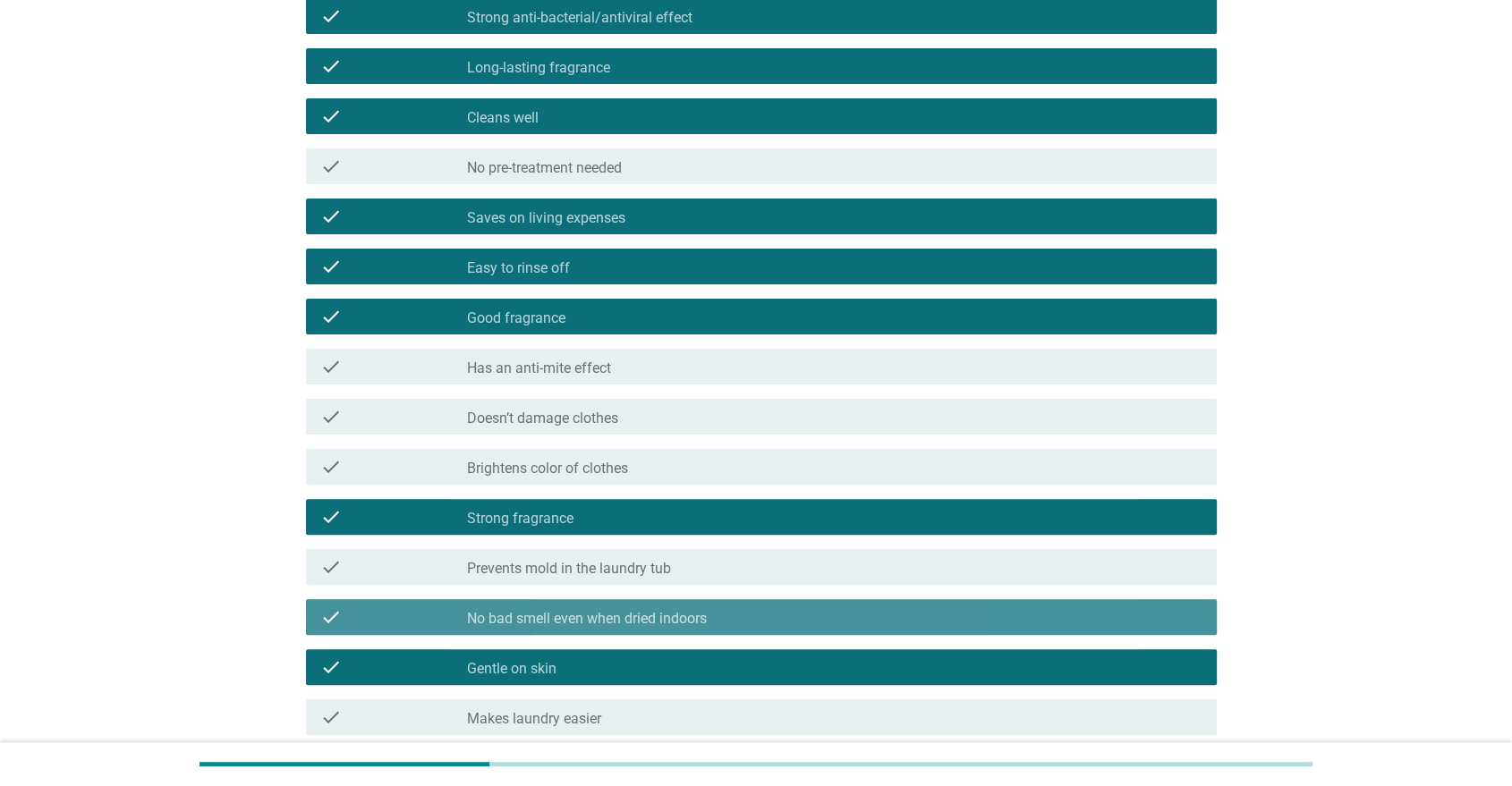 click on "check_box_outline_blank Prevents mold in the laundry tub" at bounding box center (835, 567) 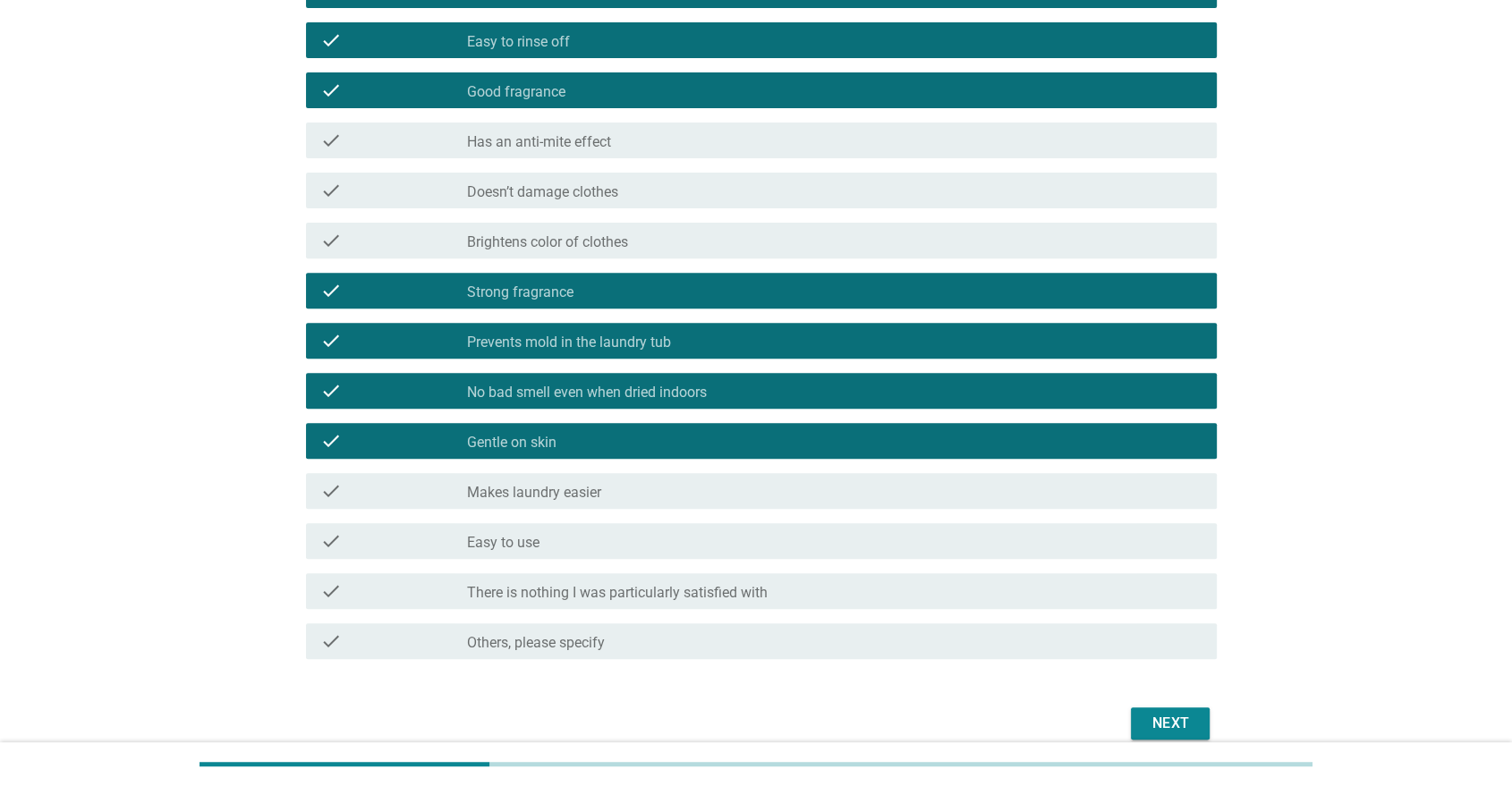 scroll, scrollTop: 695, scrollLeft: 0, axis: vertical 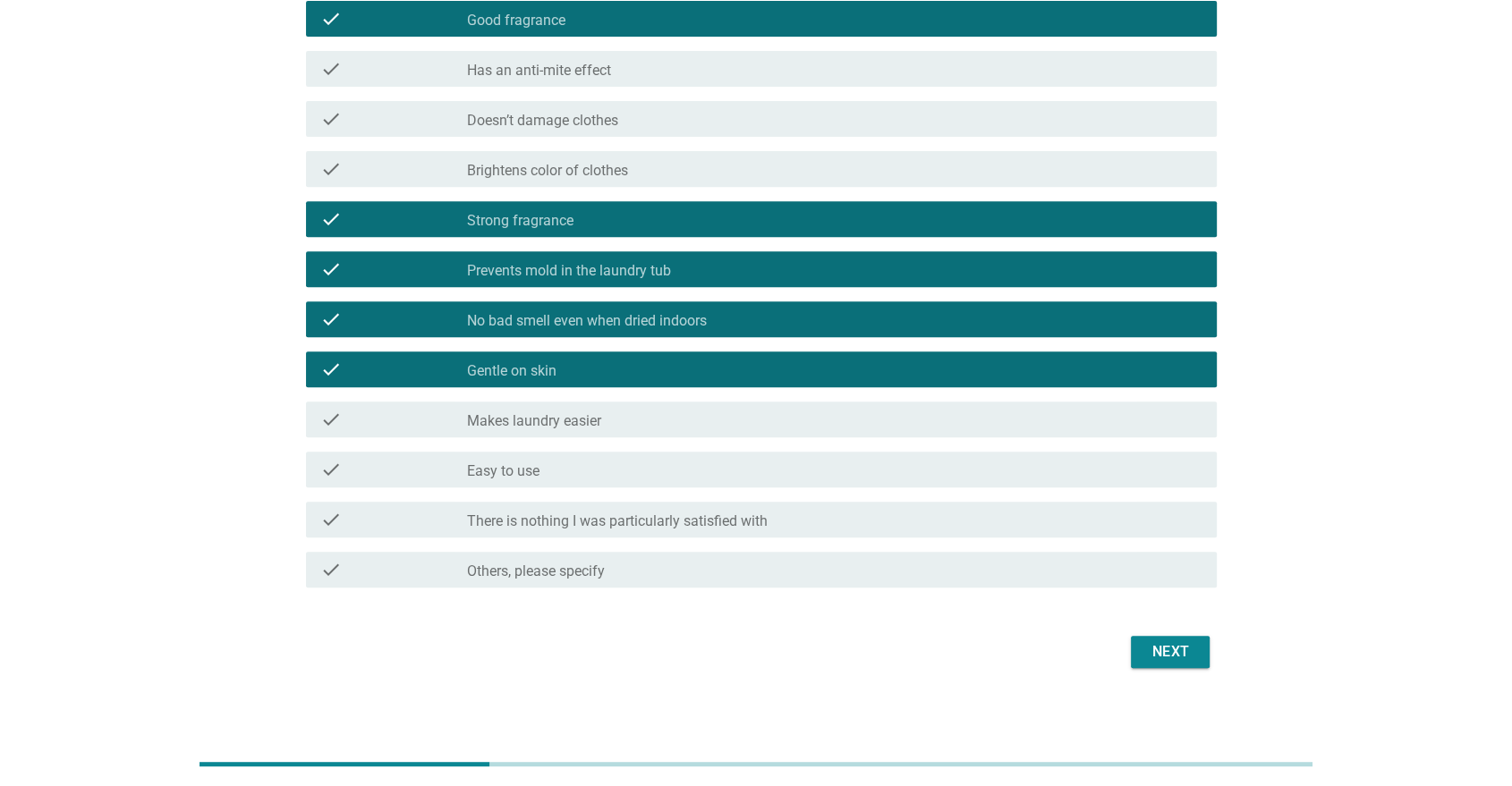 click on "Next" at bounding box center [1170, 652] 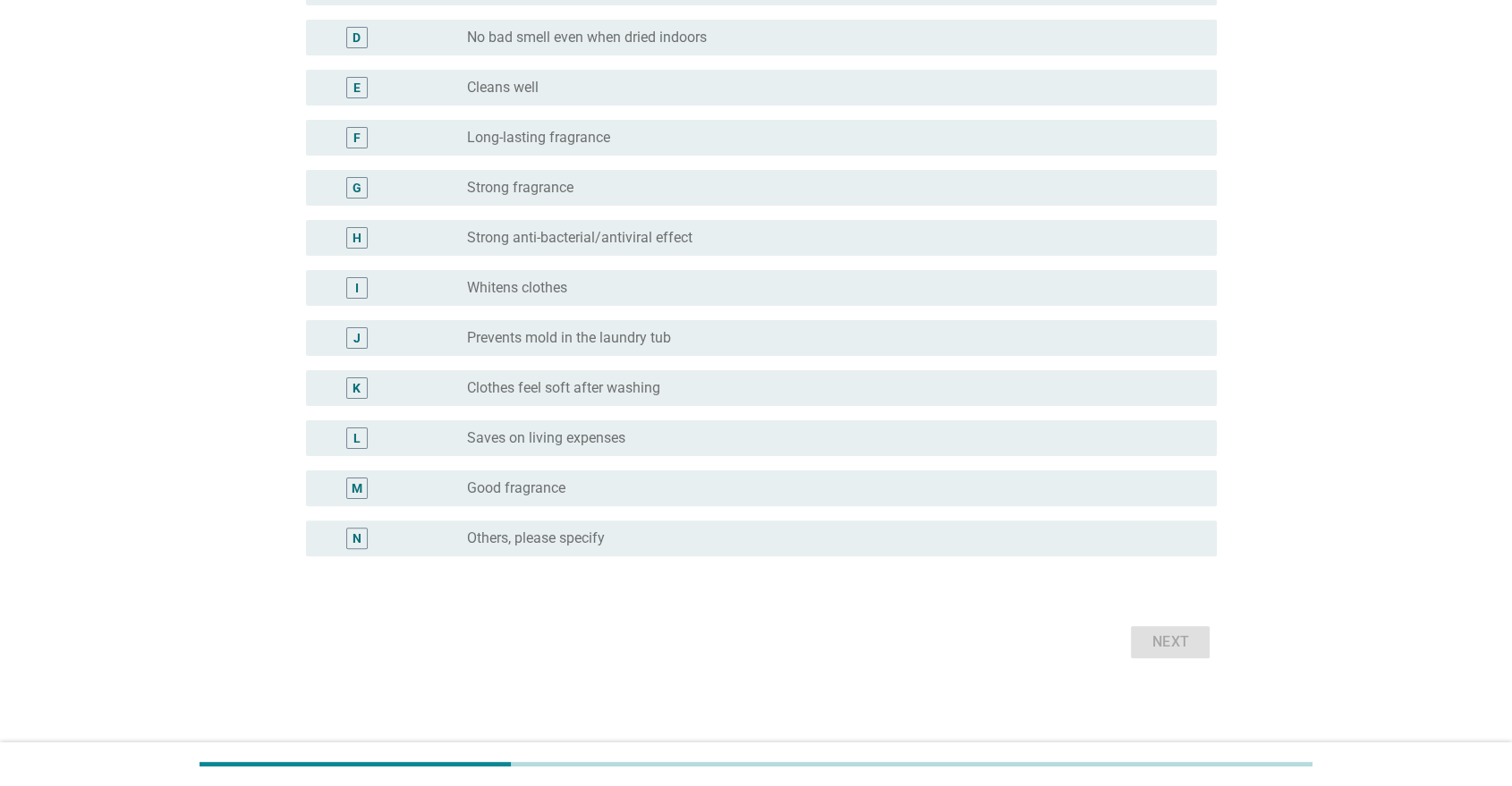 scroll, scrollTop: 0, scrollLeft: 0, axis: both 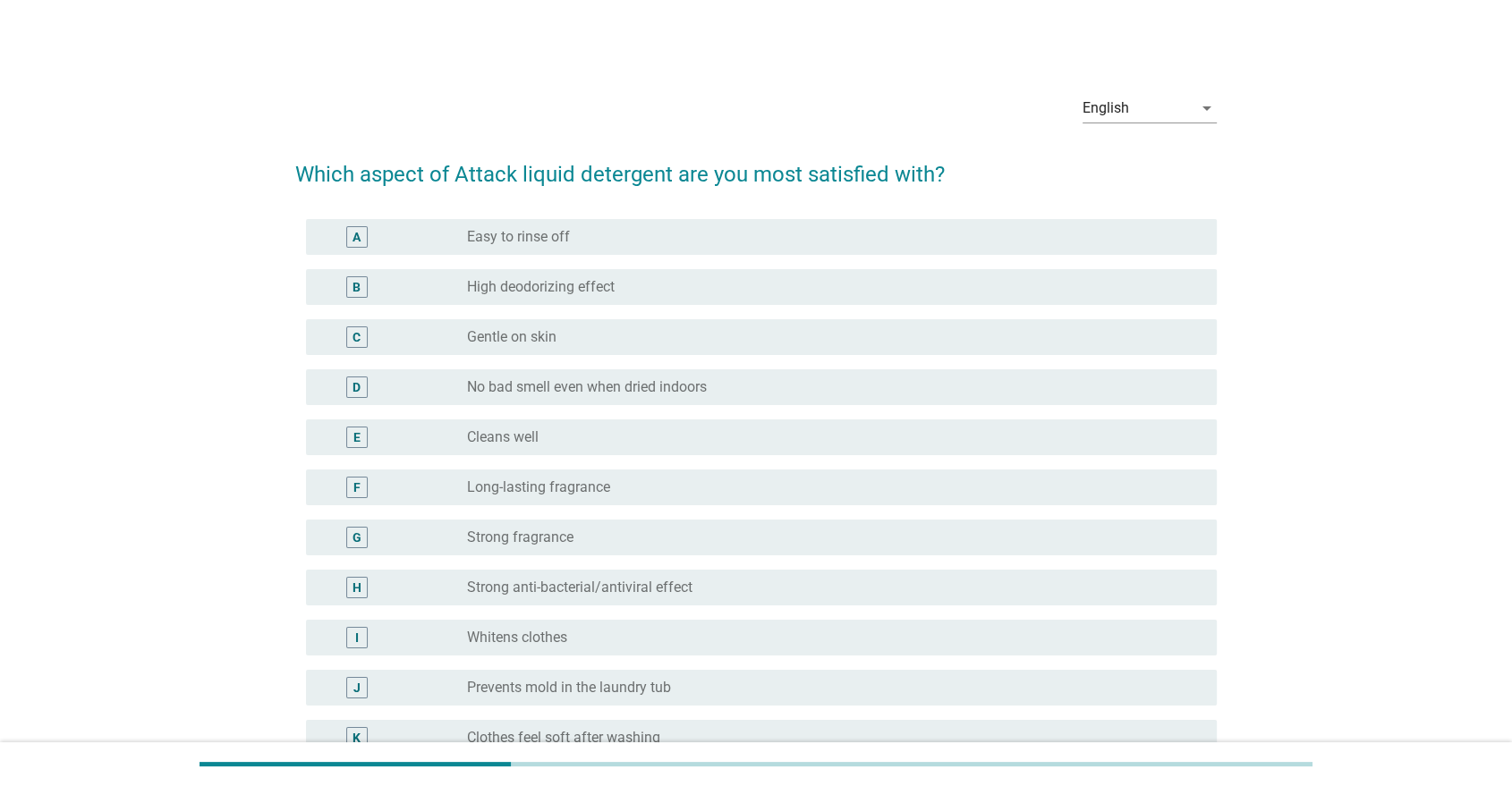 click on "radio_button_unchecked Easy to rinse off" at bounding box center [828, 237] 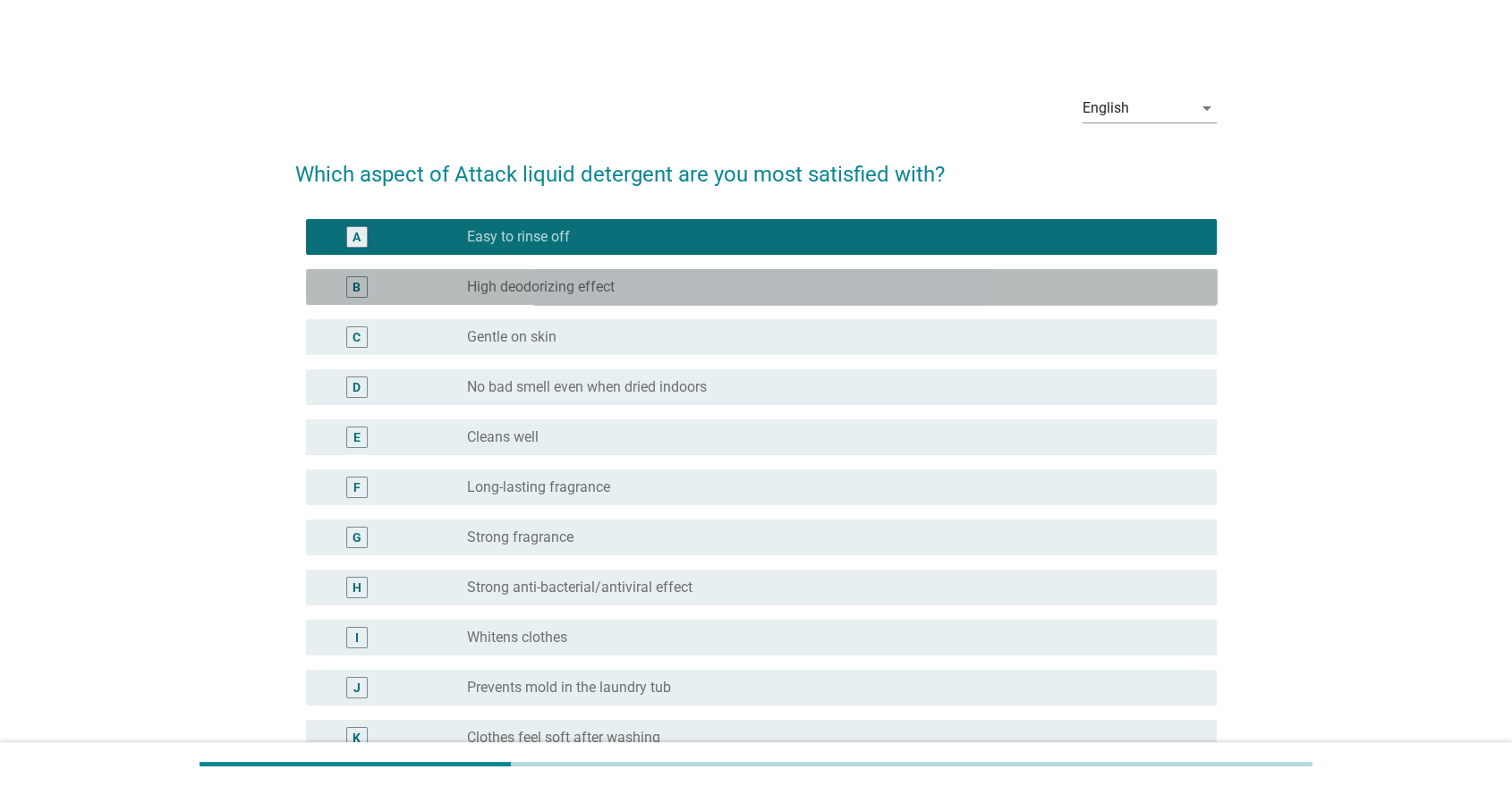 click on "High deodorizing effect" at bounding box center (540, 287) 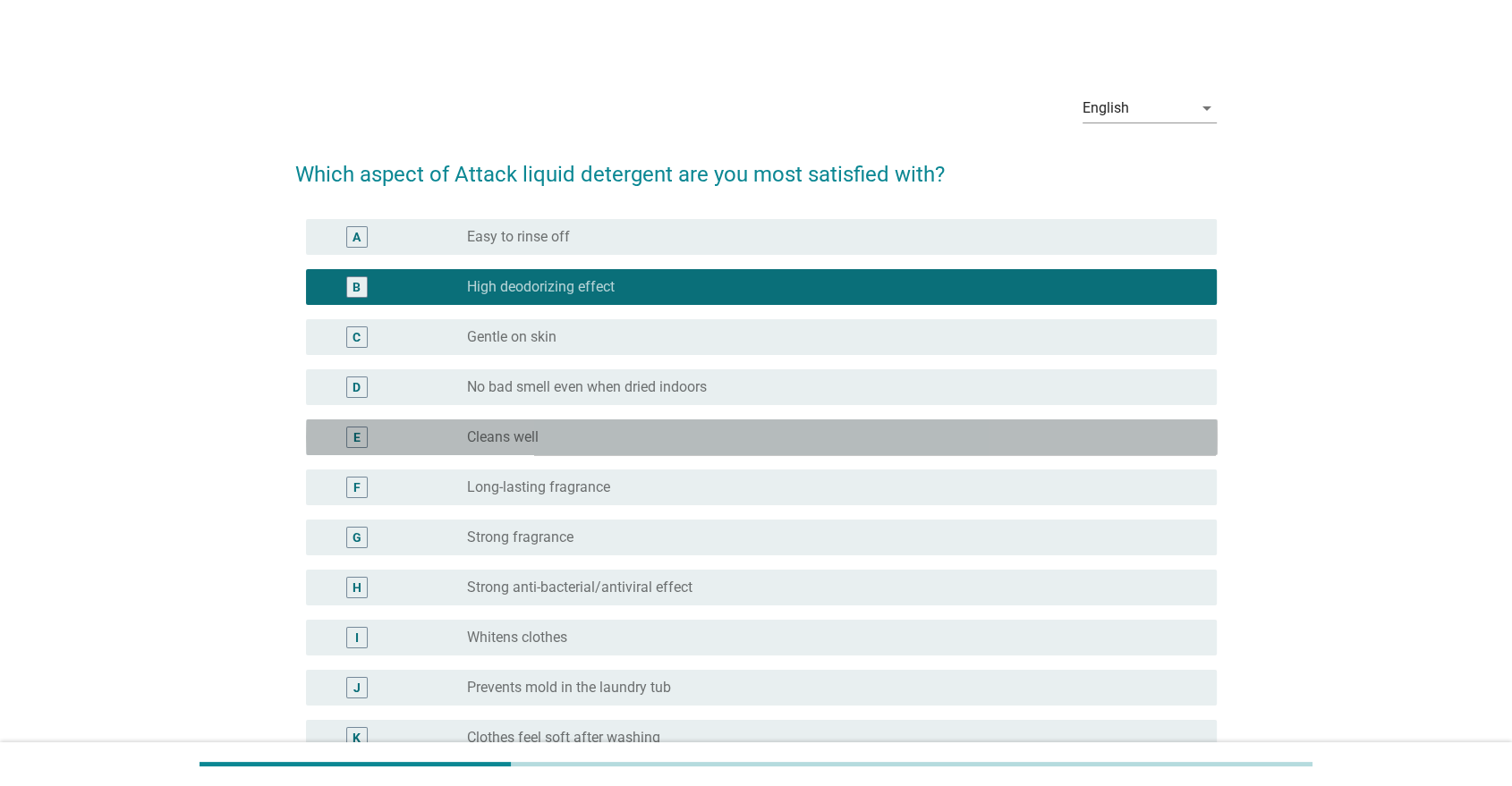 click on "radio_button_unchecked Cleans well" at bounding box center [828, 437] 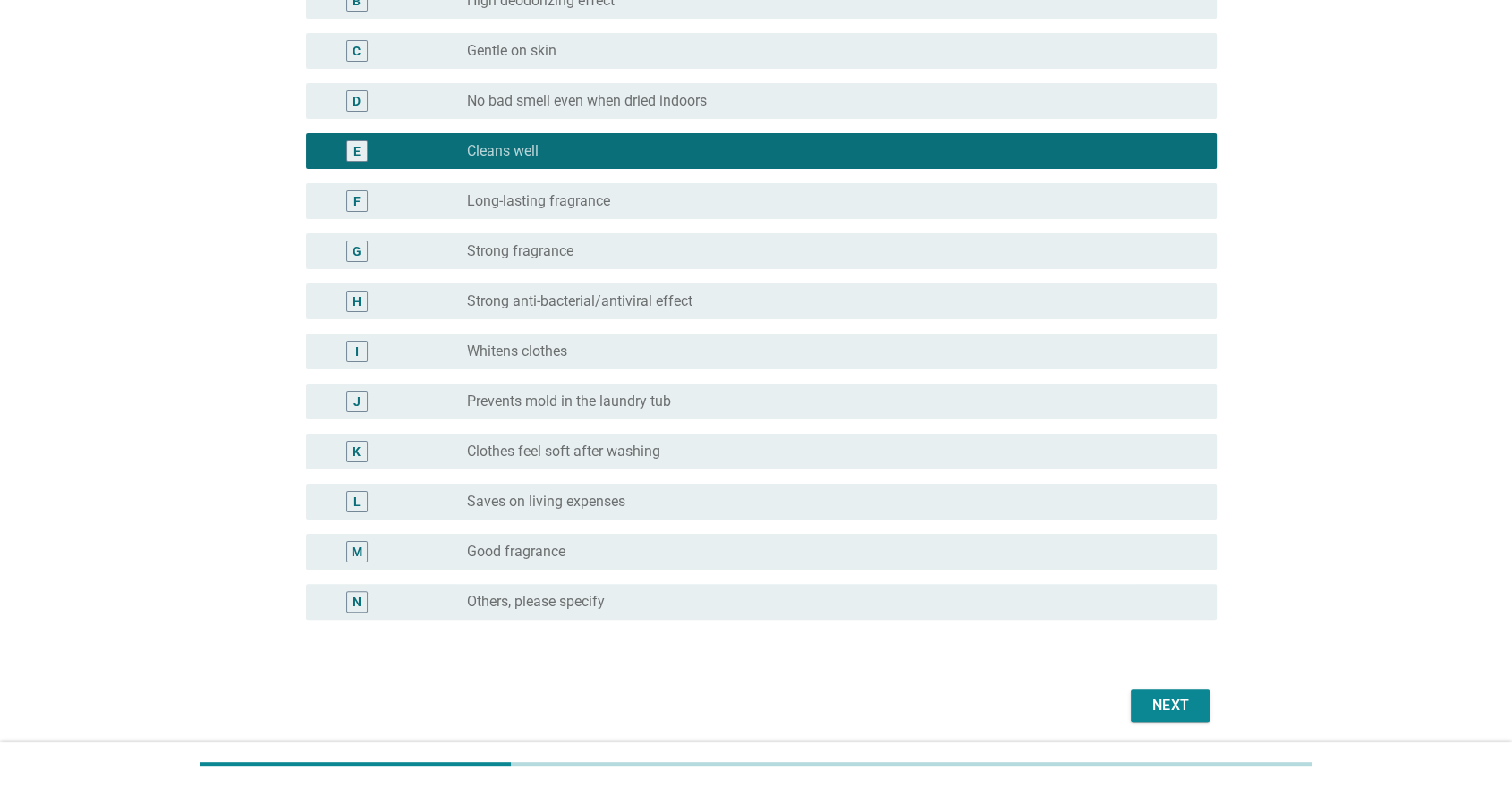scroll, scrollTop: 350, scrollLeft: 0, axis: vertical 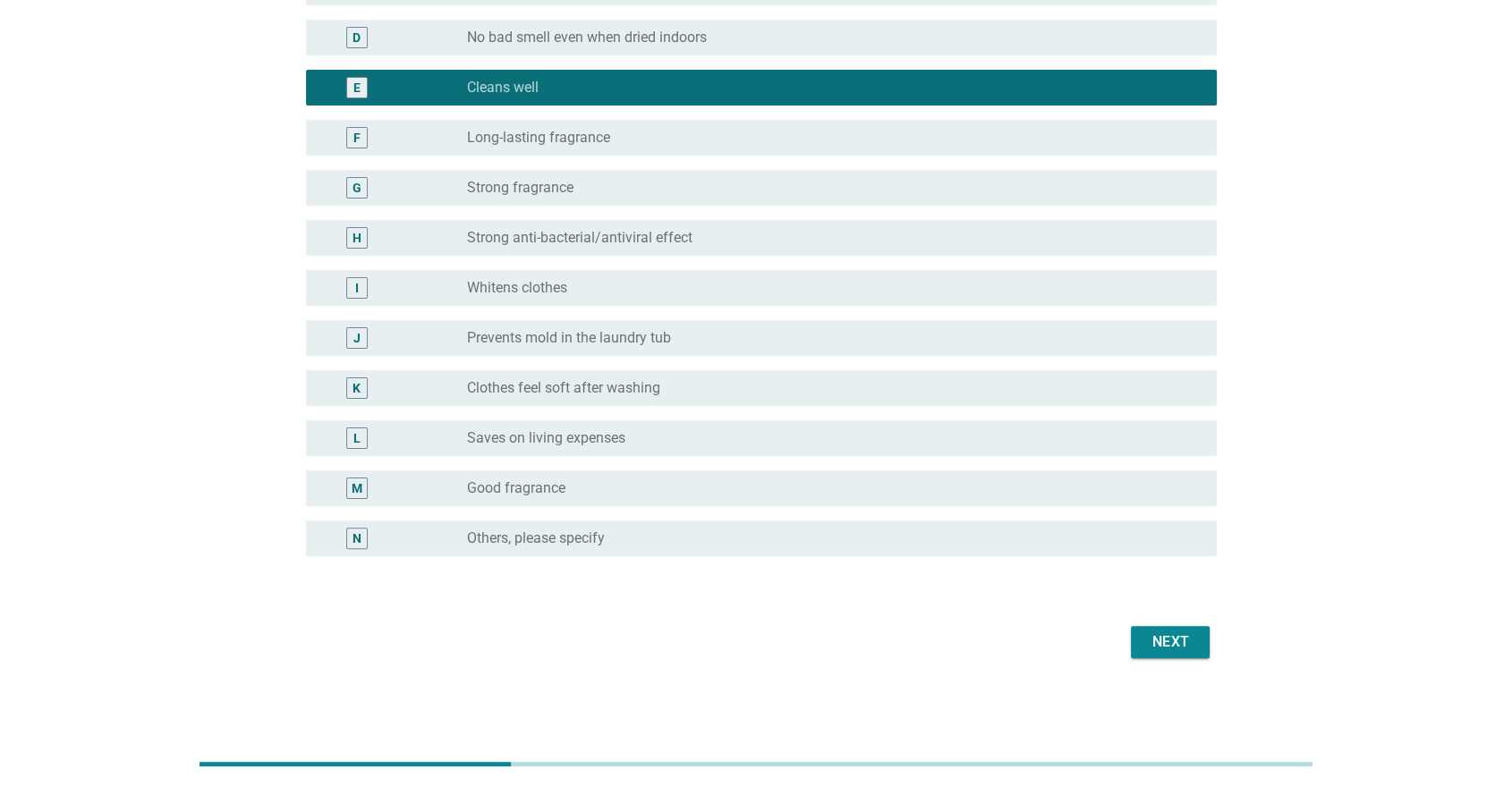 click on "Next" at bounding box center (1170, 642) 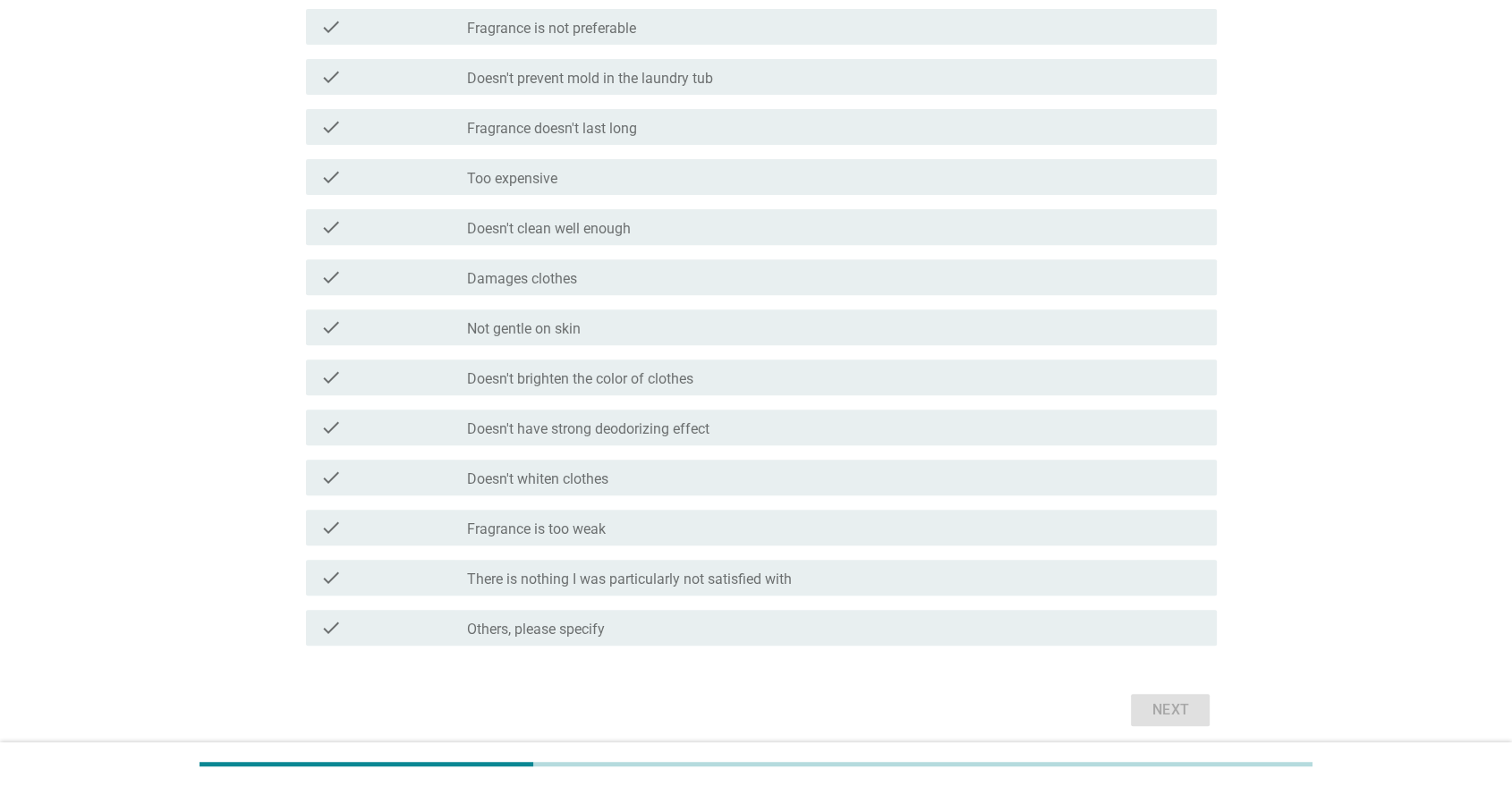 scroll, scrollTop: 704, scrollLeft: 0, axis: vertical 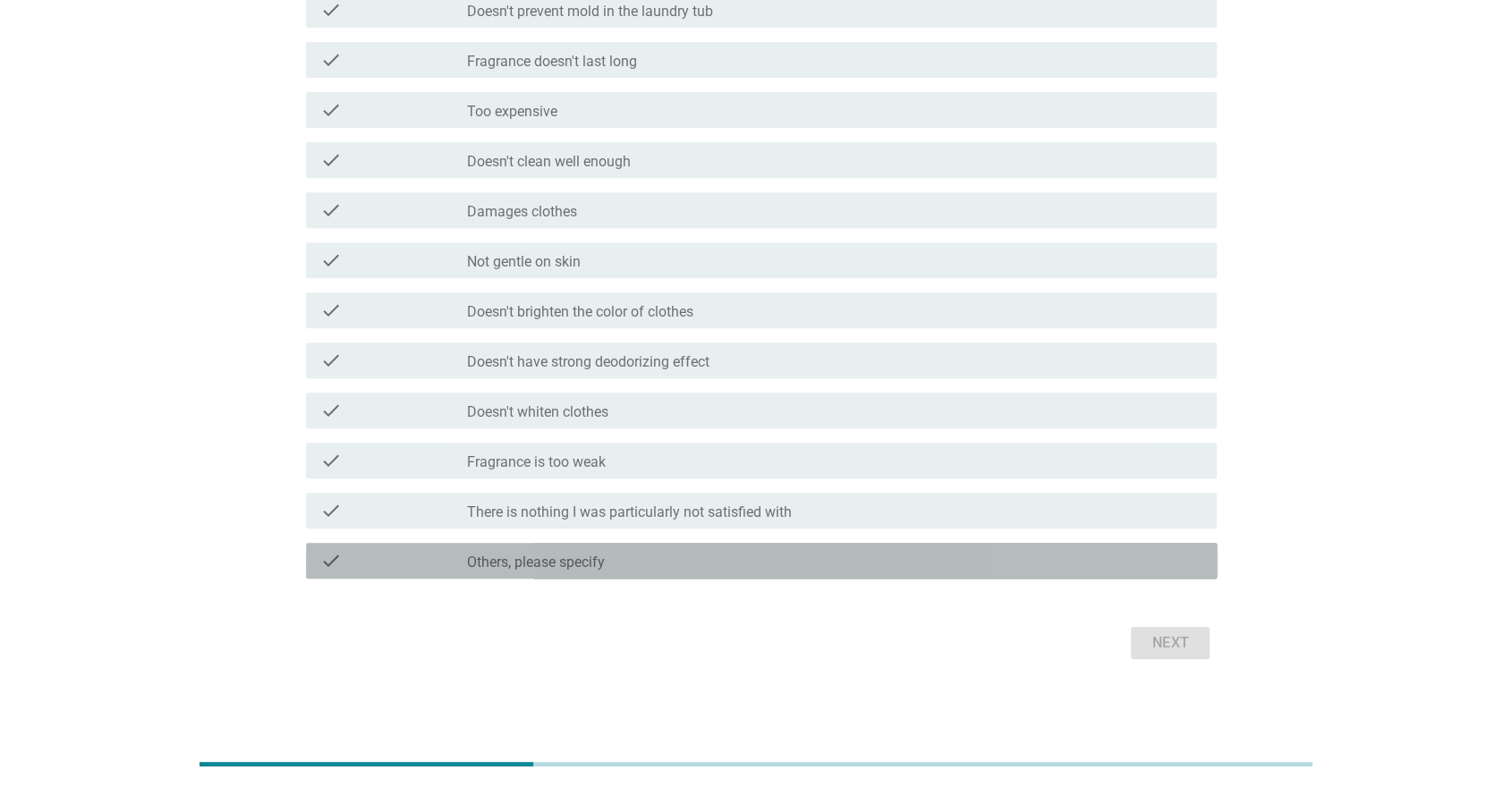 click on "Others, please specify" at bounding box center [536, 562] 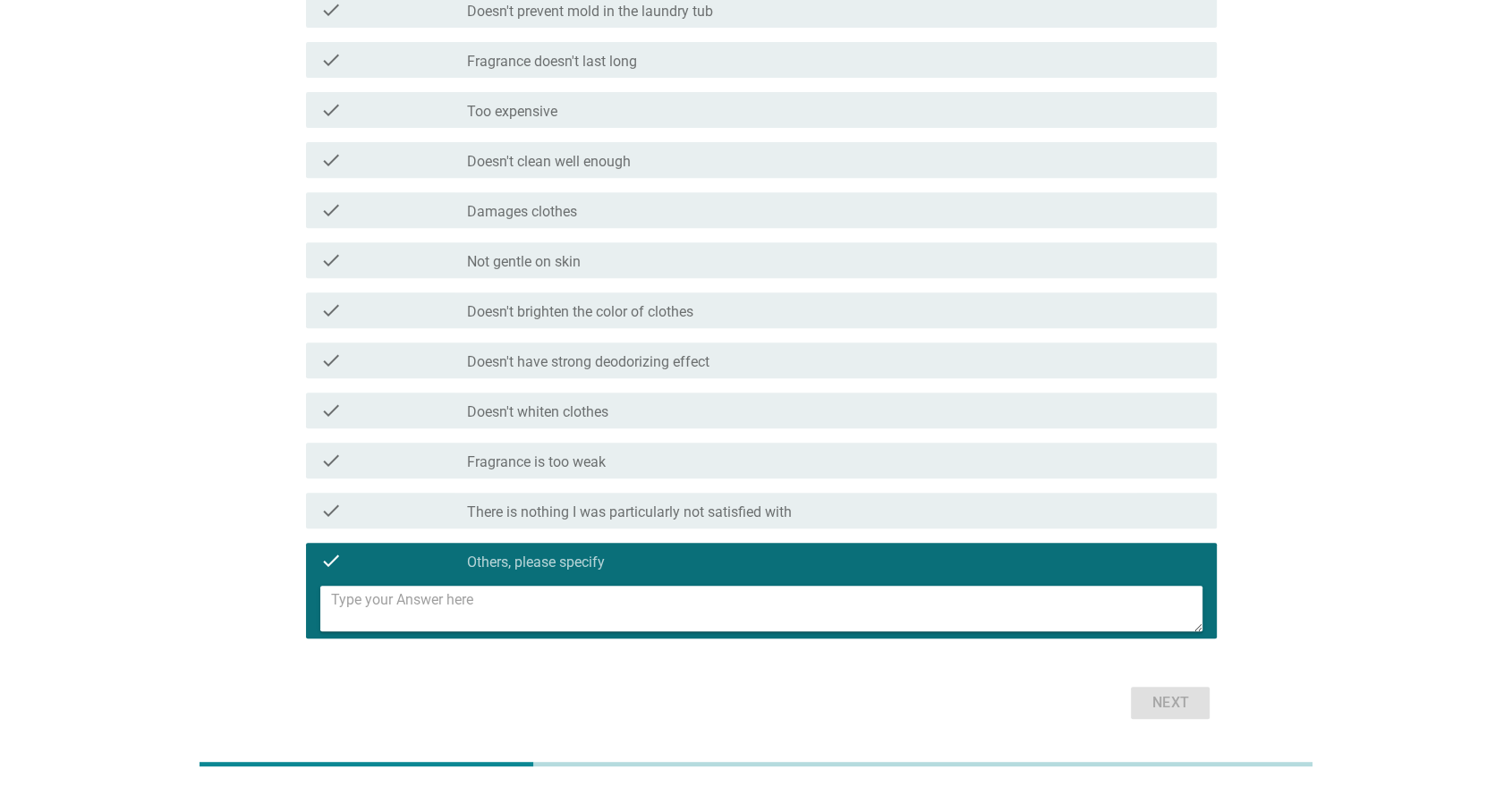 click on "There is nothing I was particularly not satisfied with" at bounding box center [629, 512] 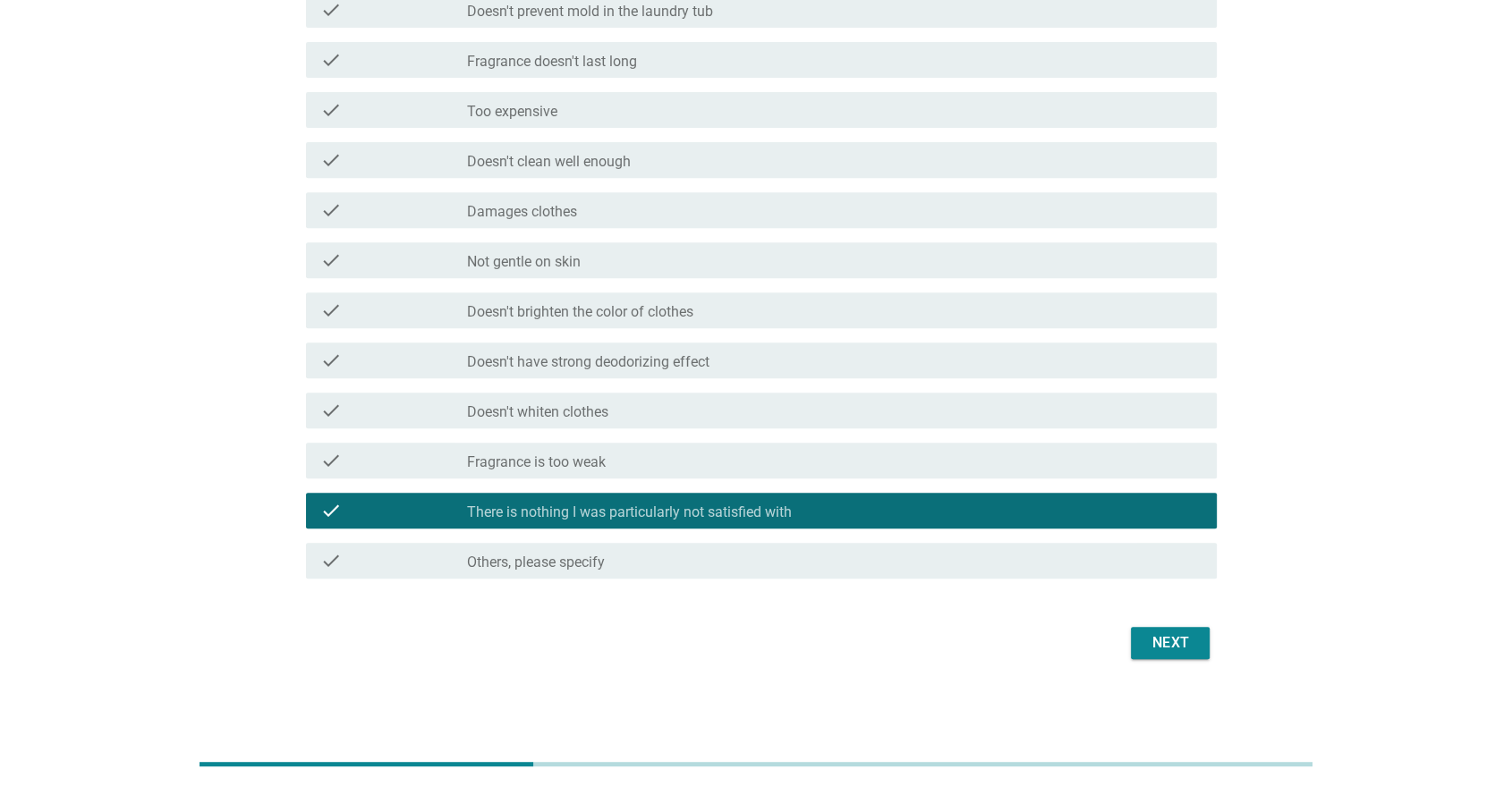 click on "Next" at bounding box center (756, 643) 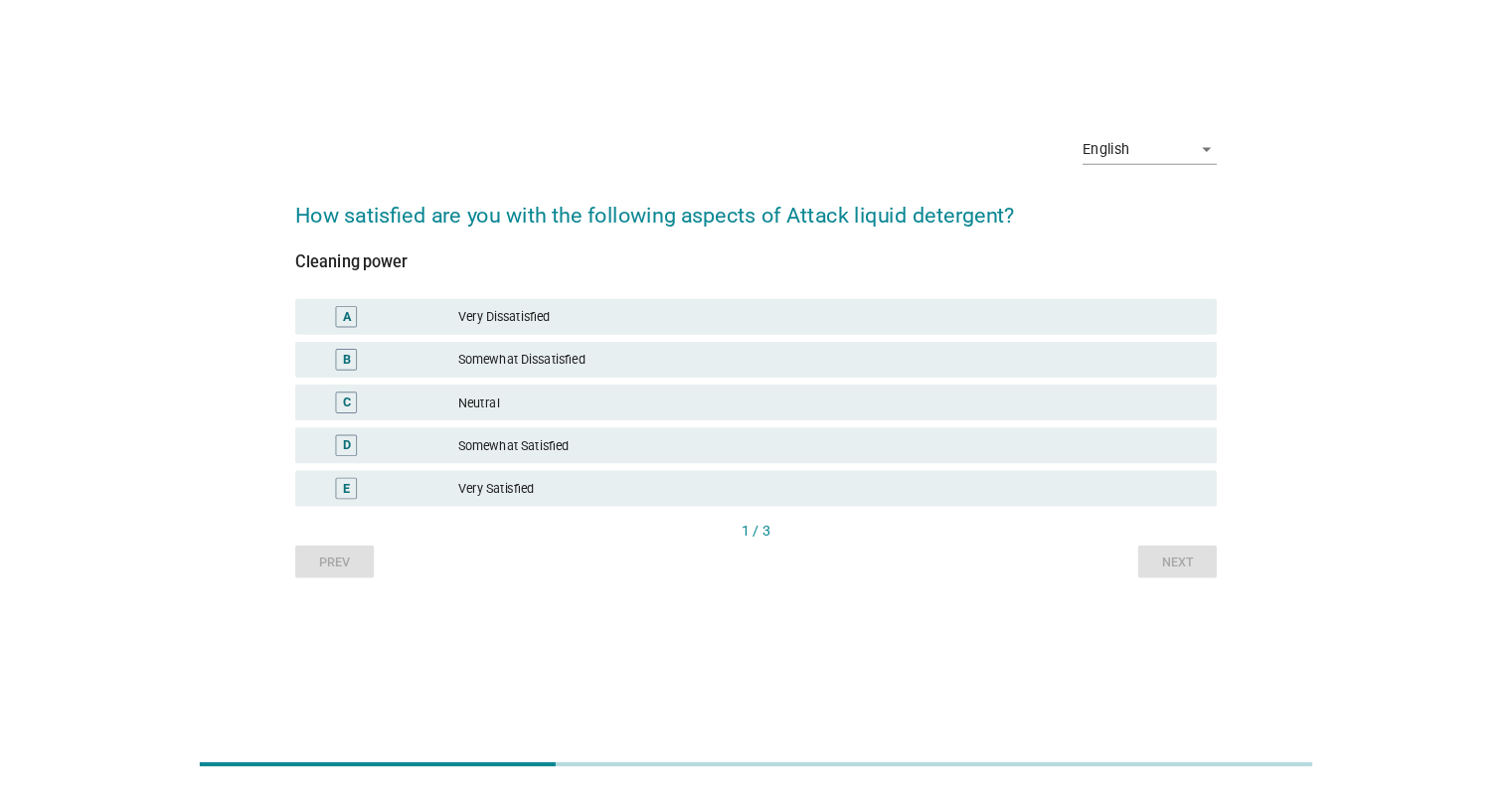 scroll, scrollTop: 0, scrollLeft: 0, axis: both 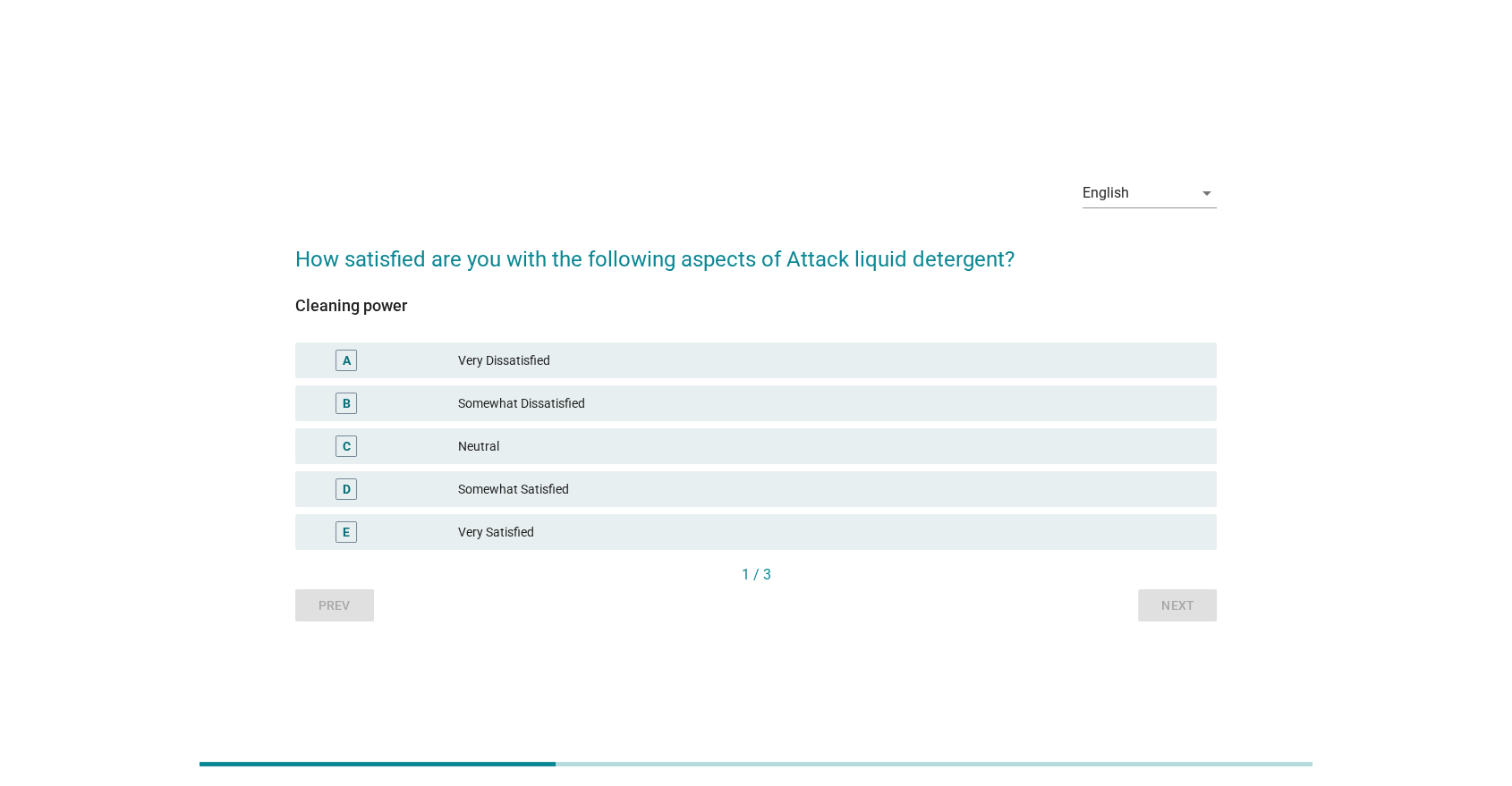 click on "Somewhat Satisfied" at bounding box center (830, 489) 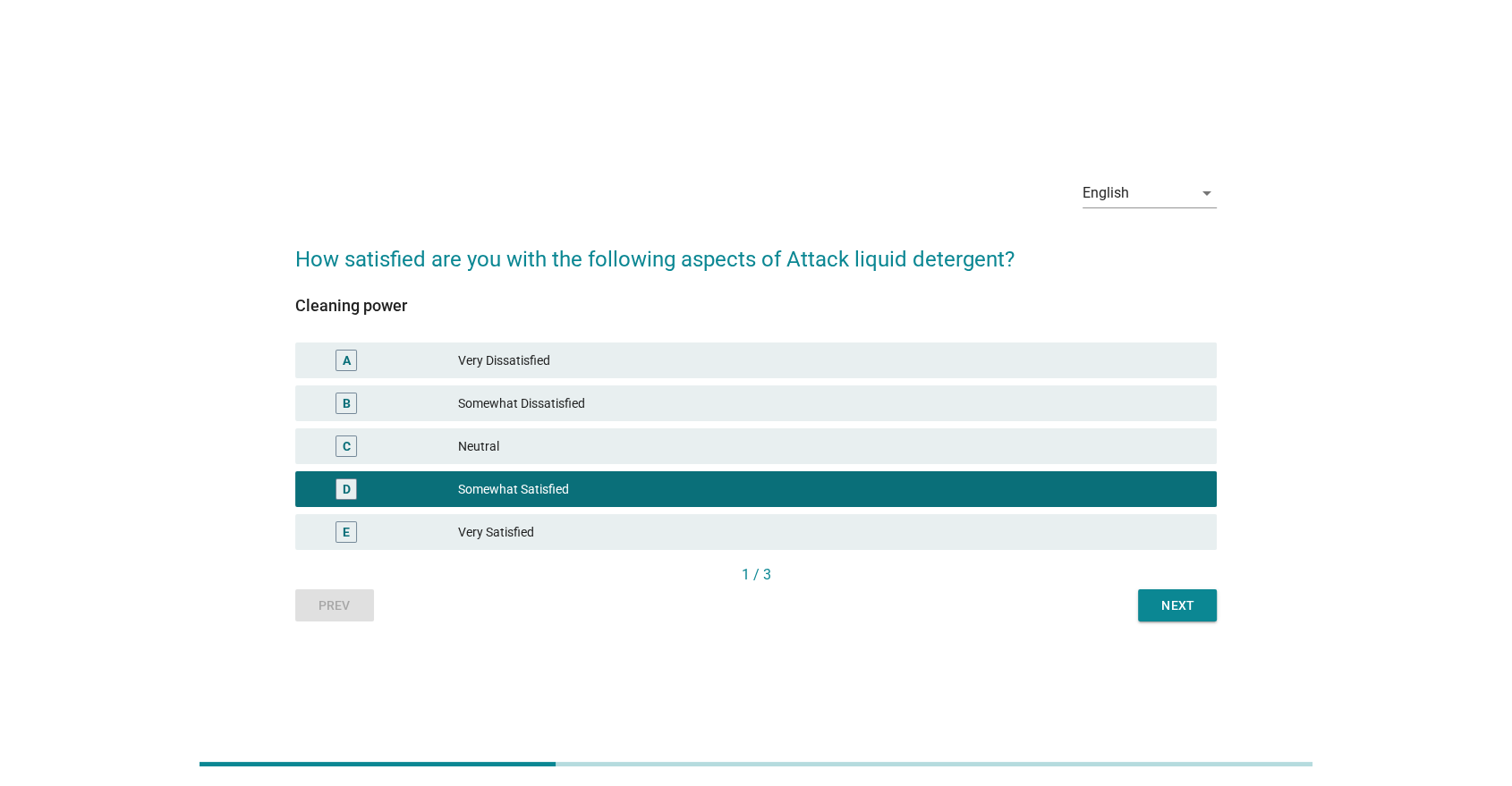 click on "Next" at bounding box center (1177, 605) 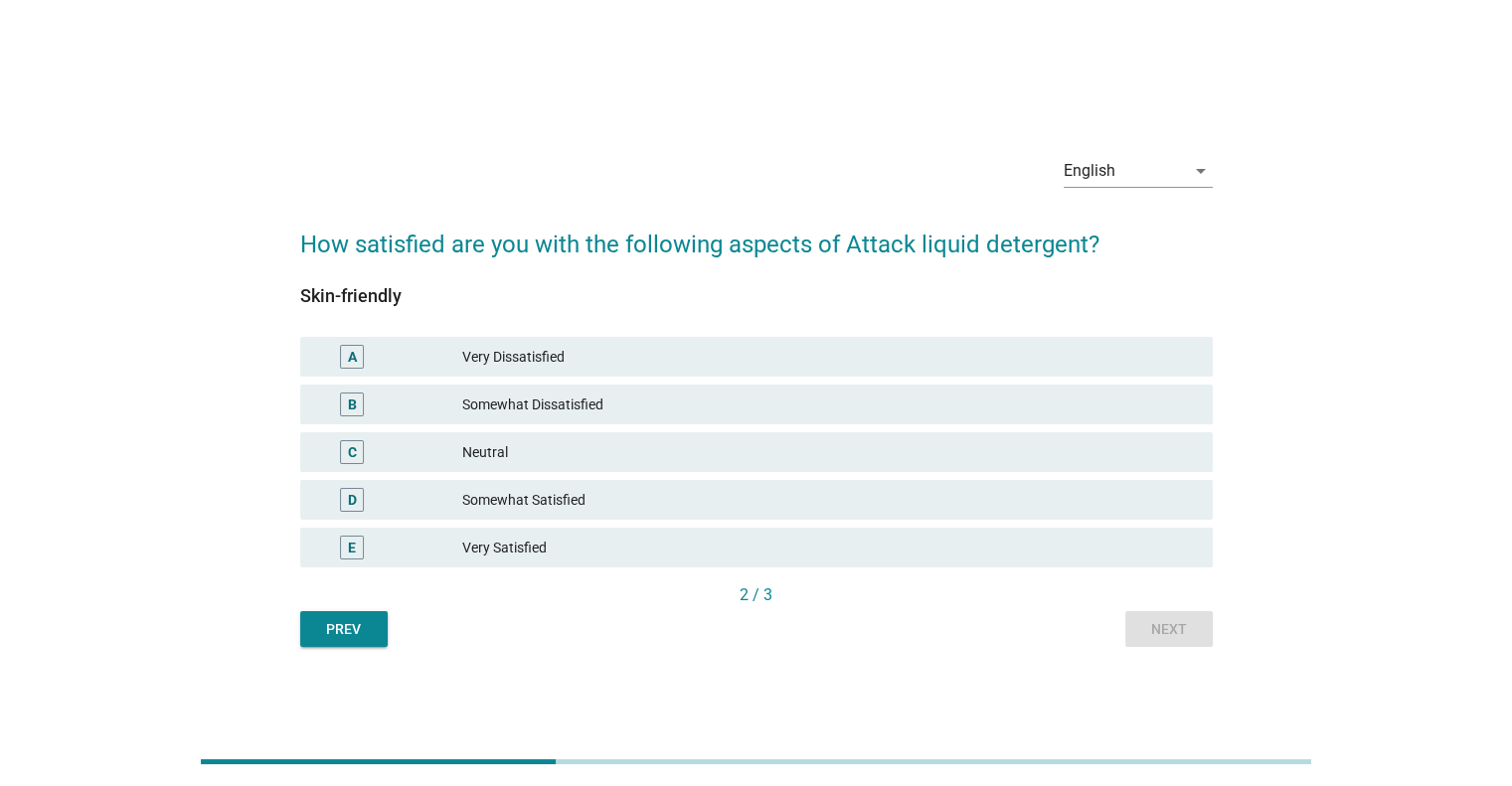 click on "Somewhat Satisfied" at bounding box center [829, 500] 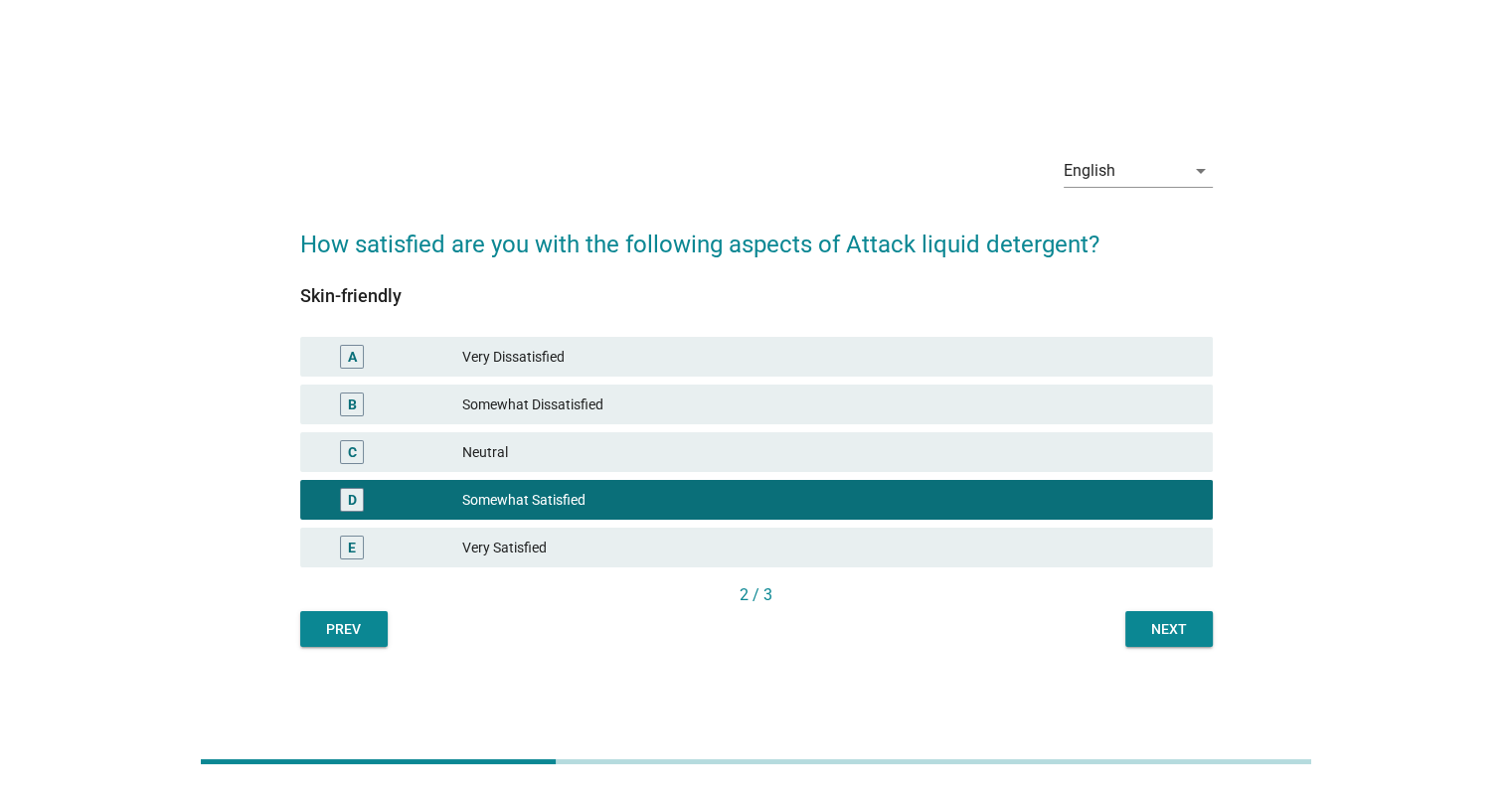 click on "Next" at bounding box center (1169, 629) 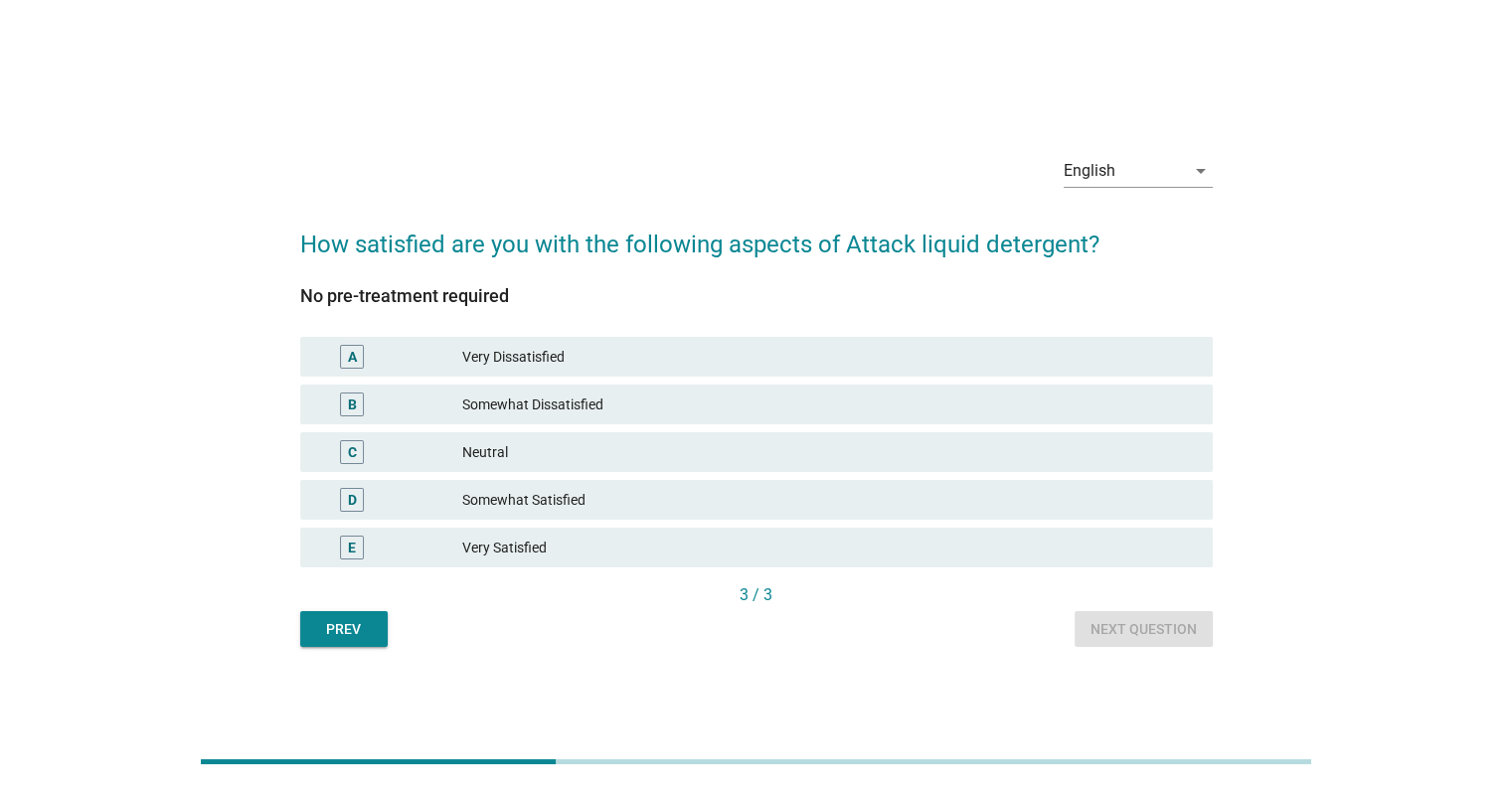click on "Somewhat Satisfied" at bounding box center (829, 500) 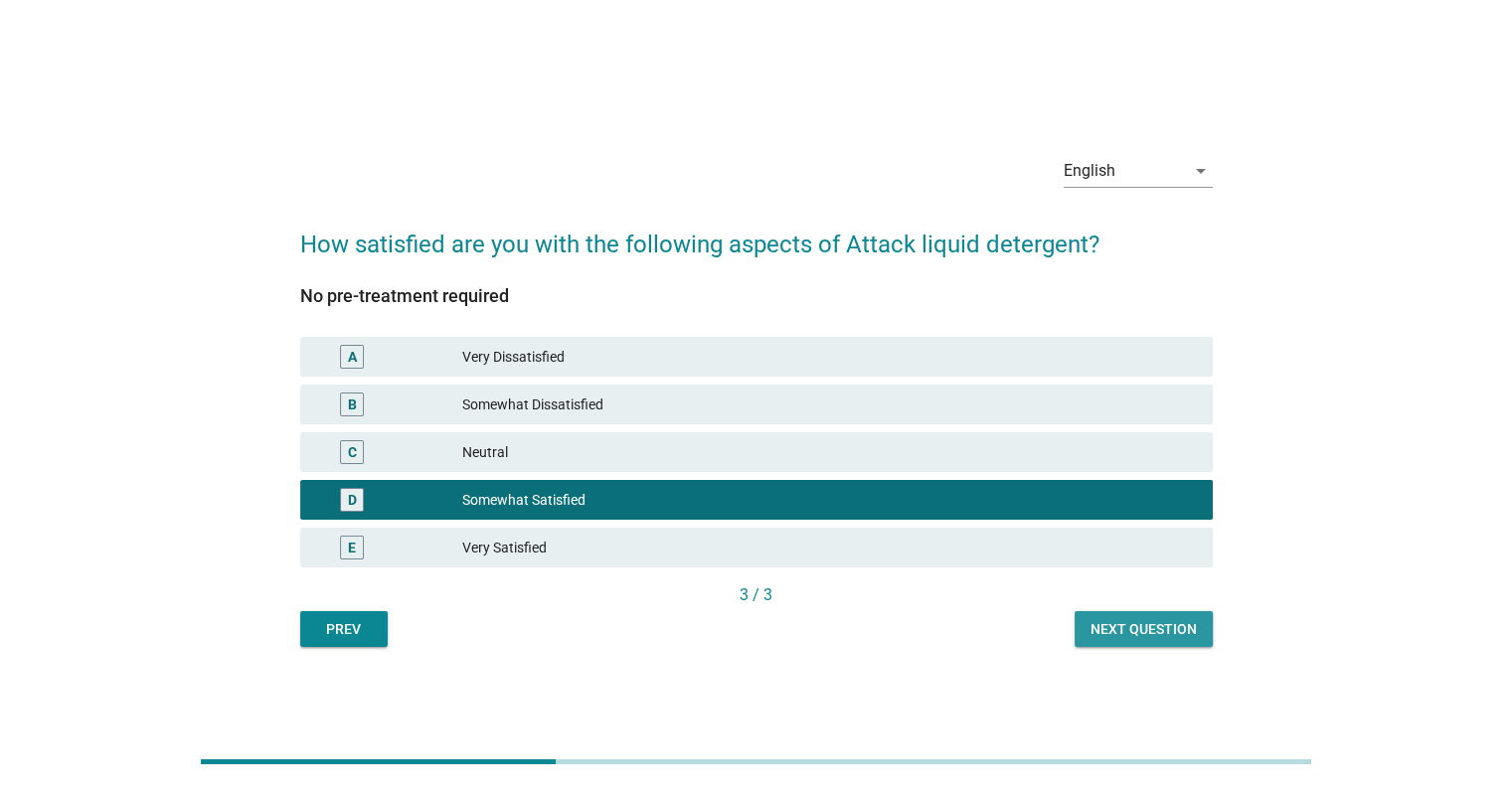 click on "Next question" at bounding box center (1143, 629) 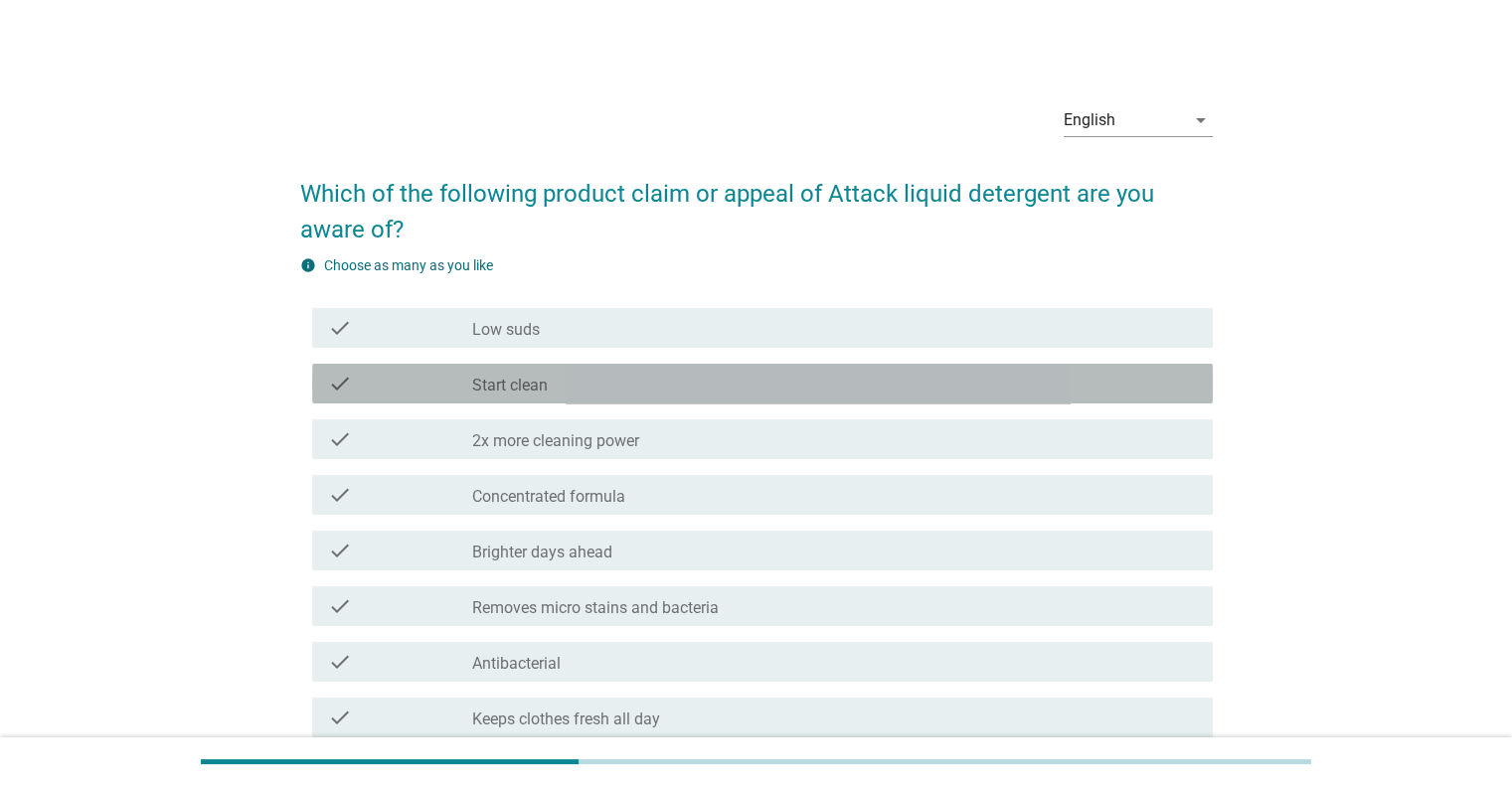 click on "check_box_outline_blank Start clean" at bounding box center (834, 384) 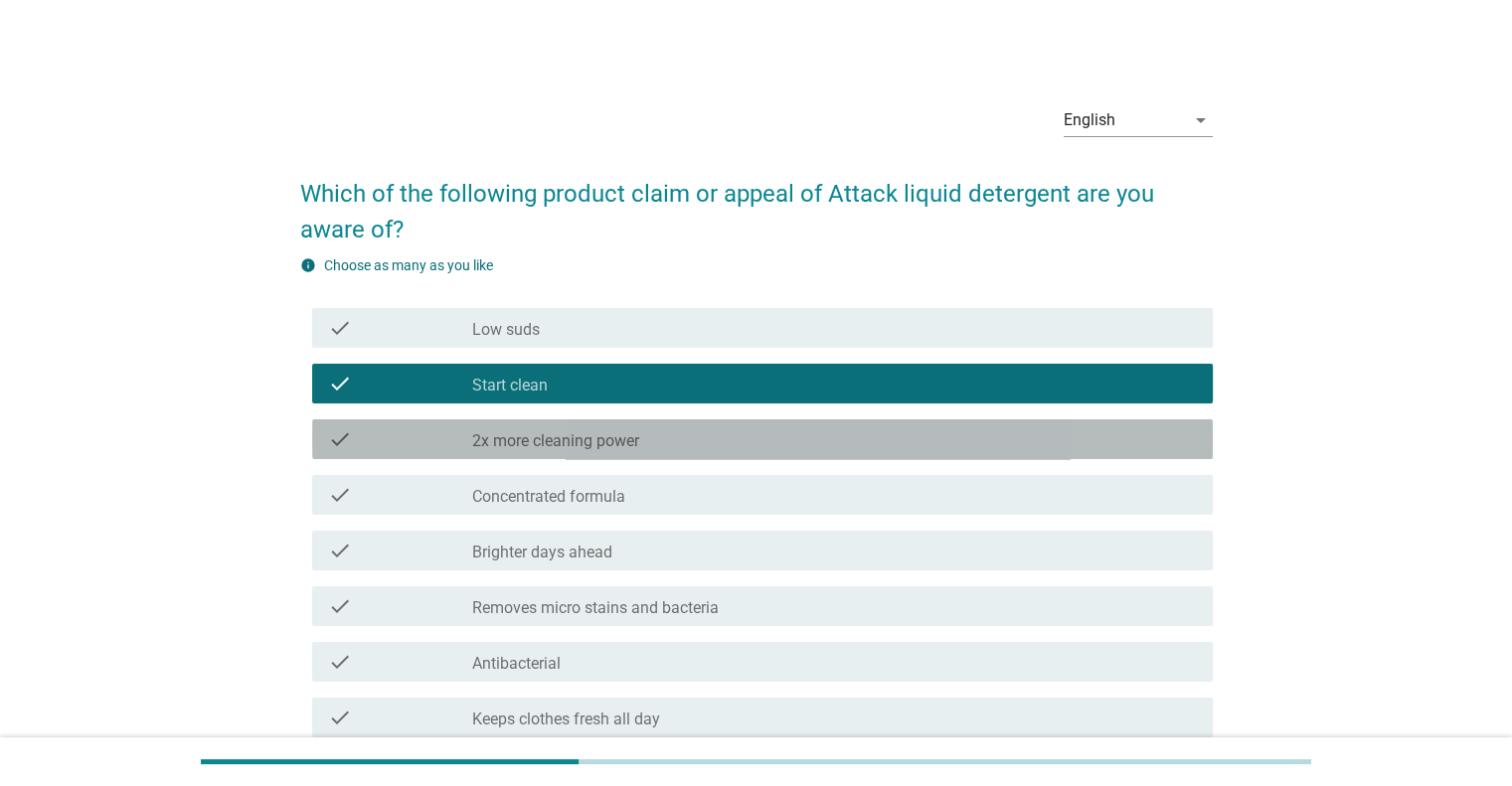 click on "2x more cleaning power" at bounding box center [556, 441] 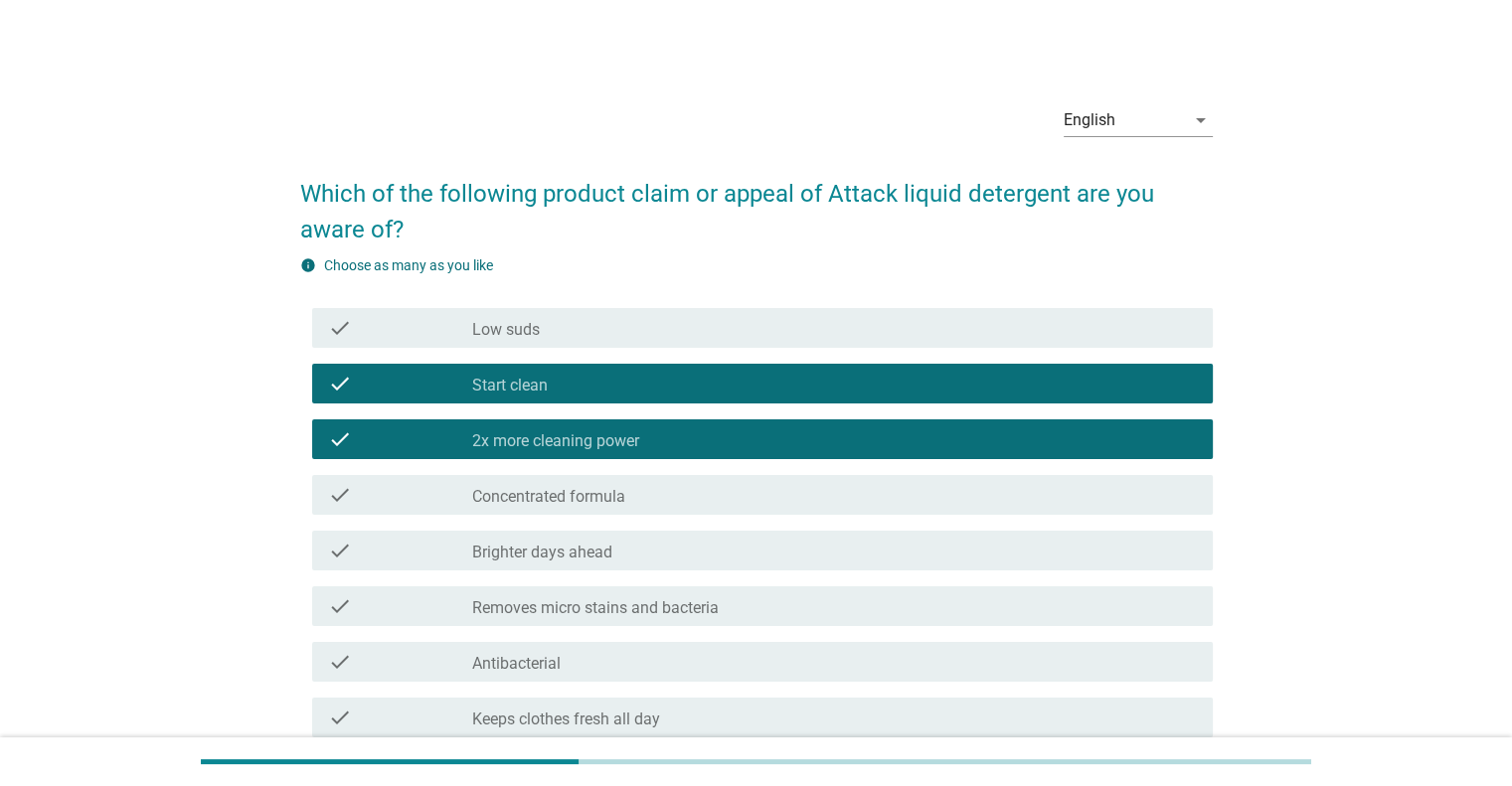 click on "check_box_outline_blank Removes micro stains and bacteria" at bounding box center (834, 606) 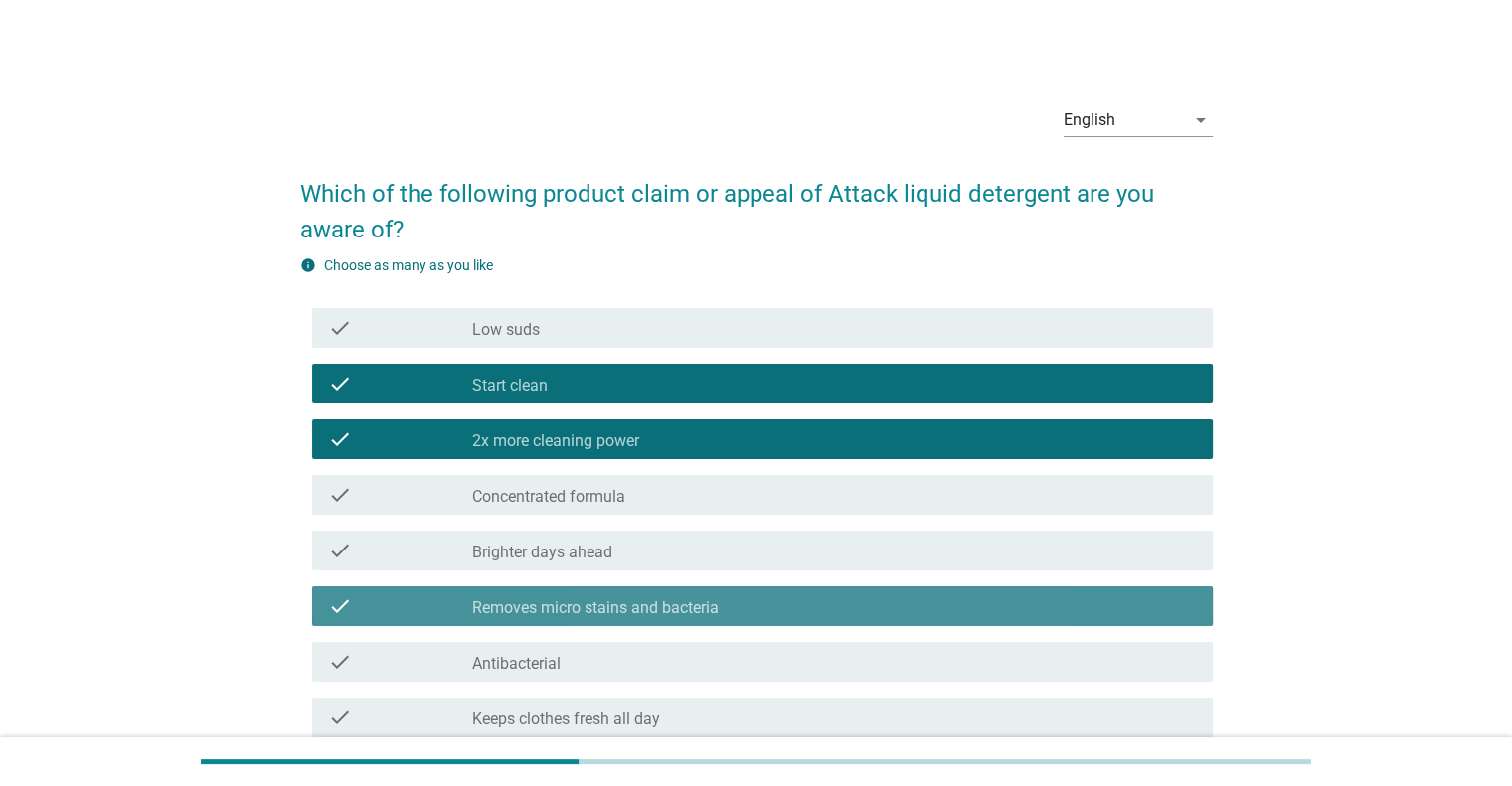 drag, startPoint x: 586, startPoint y: 648, endPoint x: 586, endPoint y: 667, distance: 19 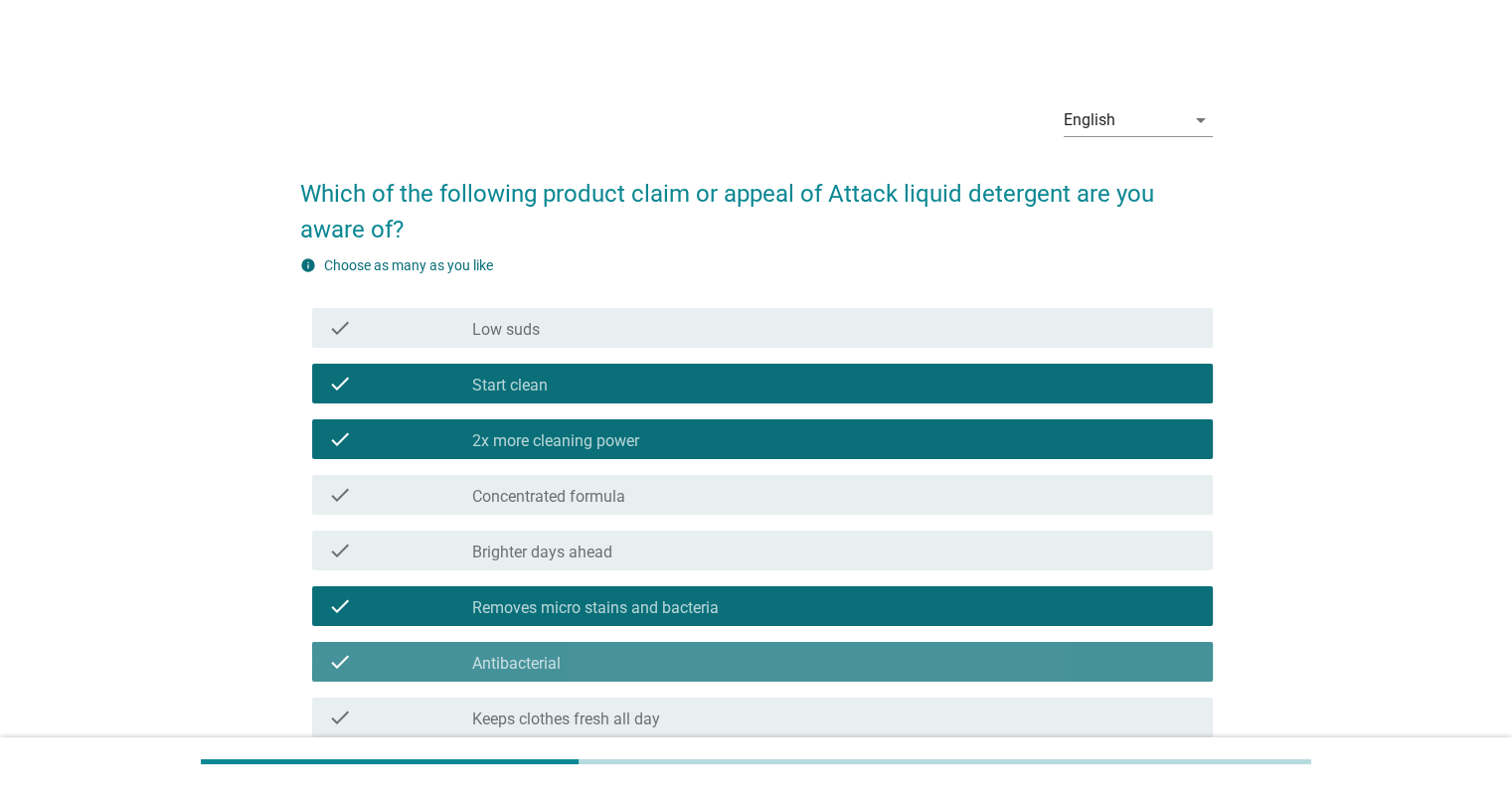 click on "check     check_box_outline_blank Antibacterial" at bounding box center [762, 662] 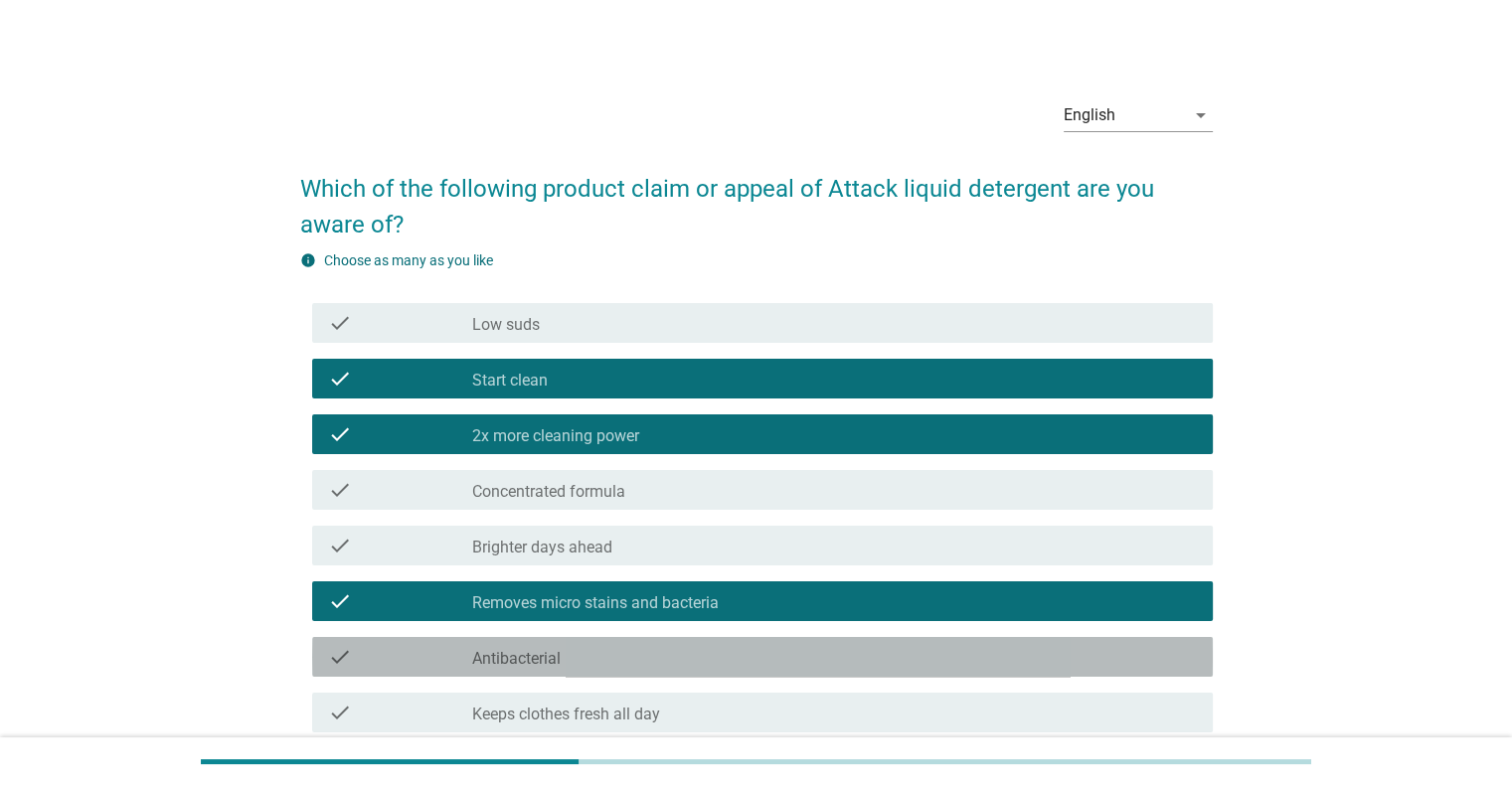 scroll, scrollTop: 298, scrollLeft: 0, axis: vertical 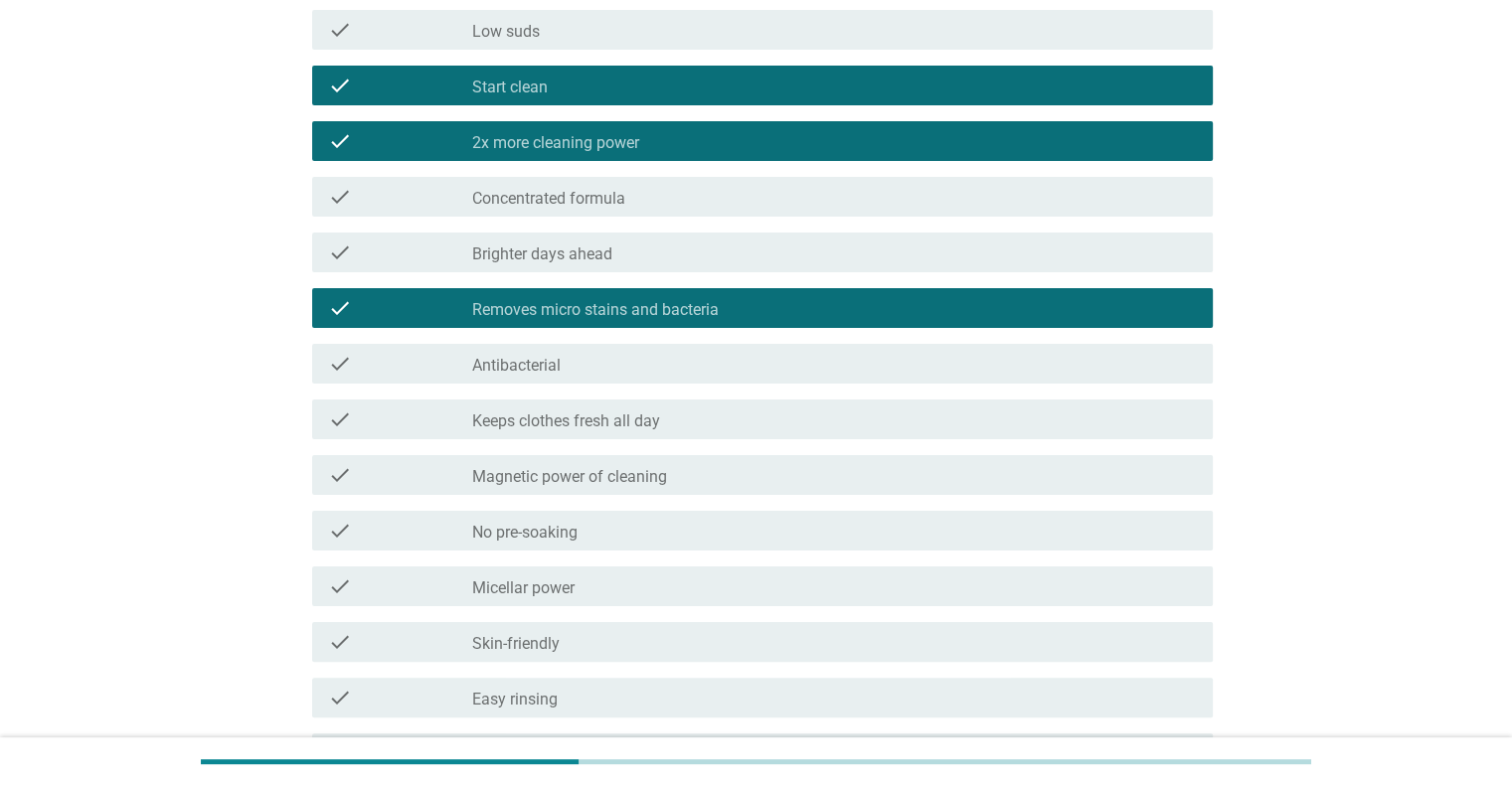 click on "check     check_box_outline_blank Micellar power" at bounding box center [756, 586] 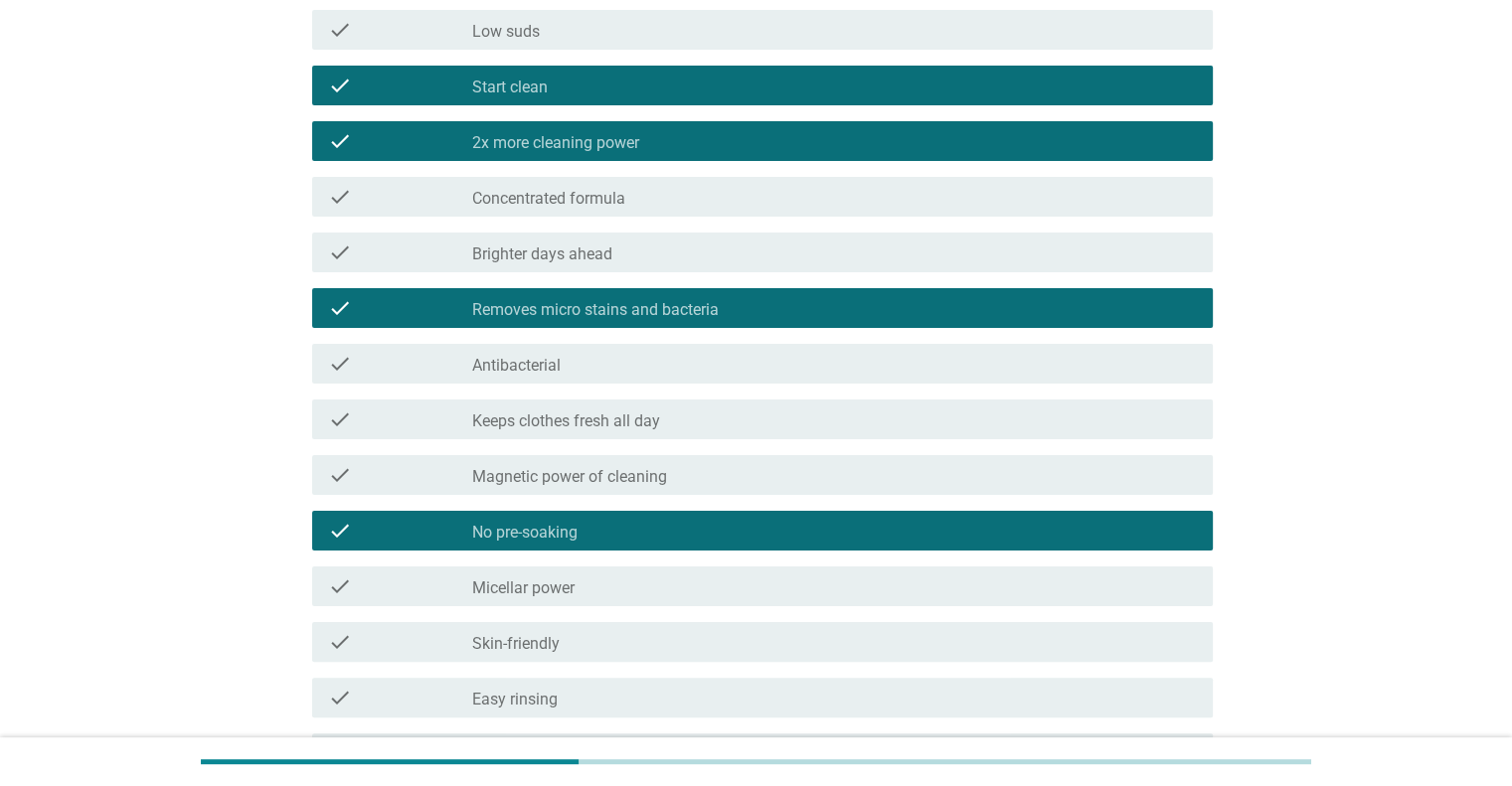 click on "Magnetic power of cleaning" at bounding box center [570, 477] 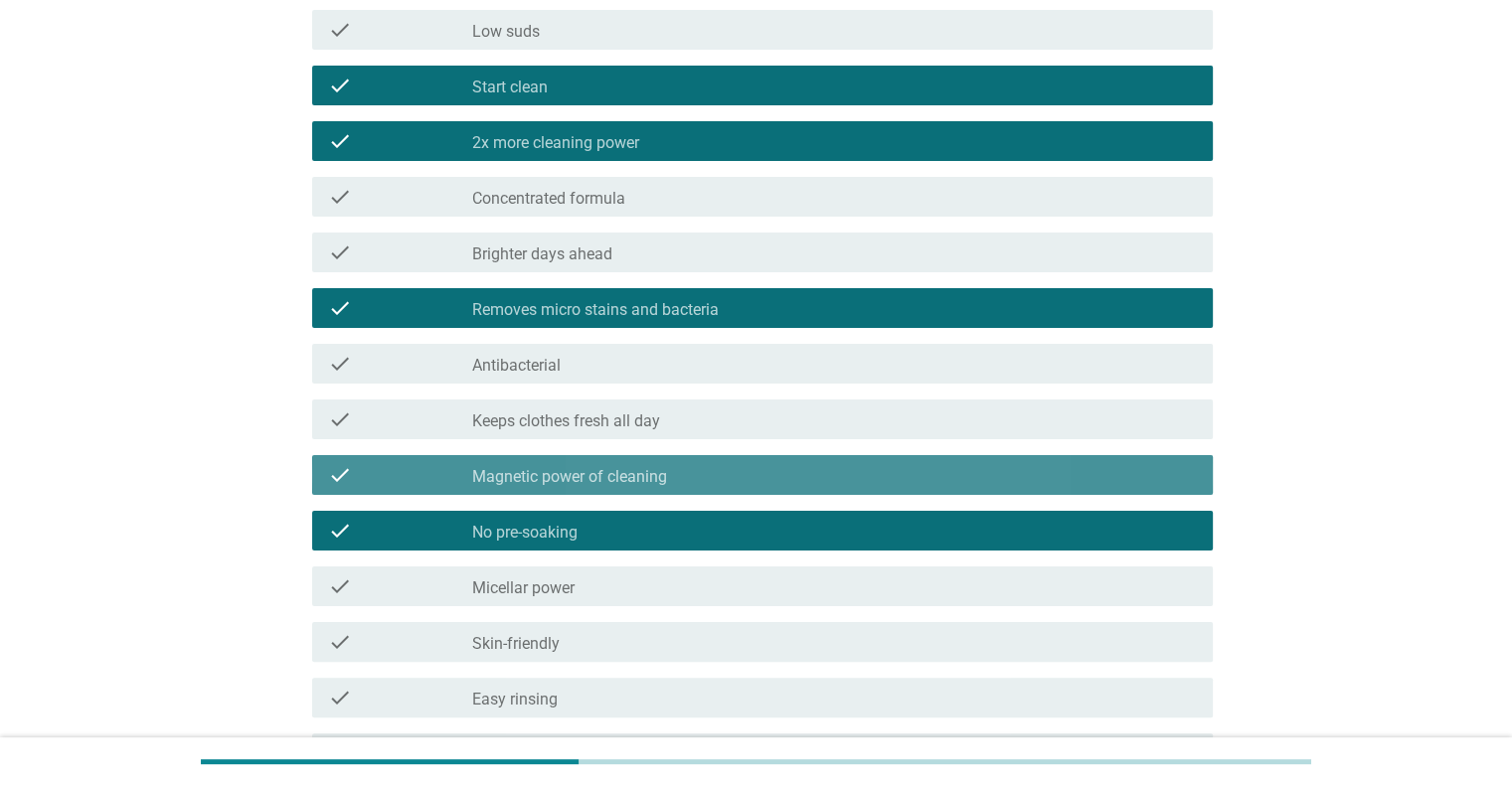 drag, startPoint x: 635, startPoint y: 407, endPoint x: 635, endPoint y: 388, distance: 19 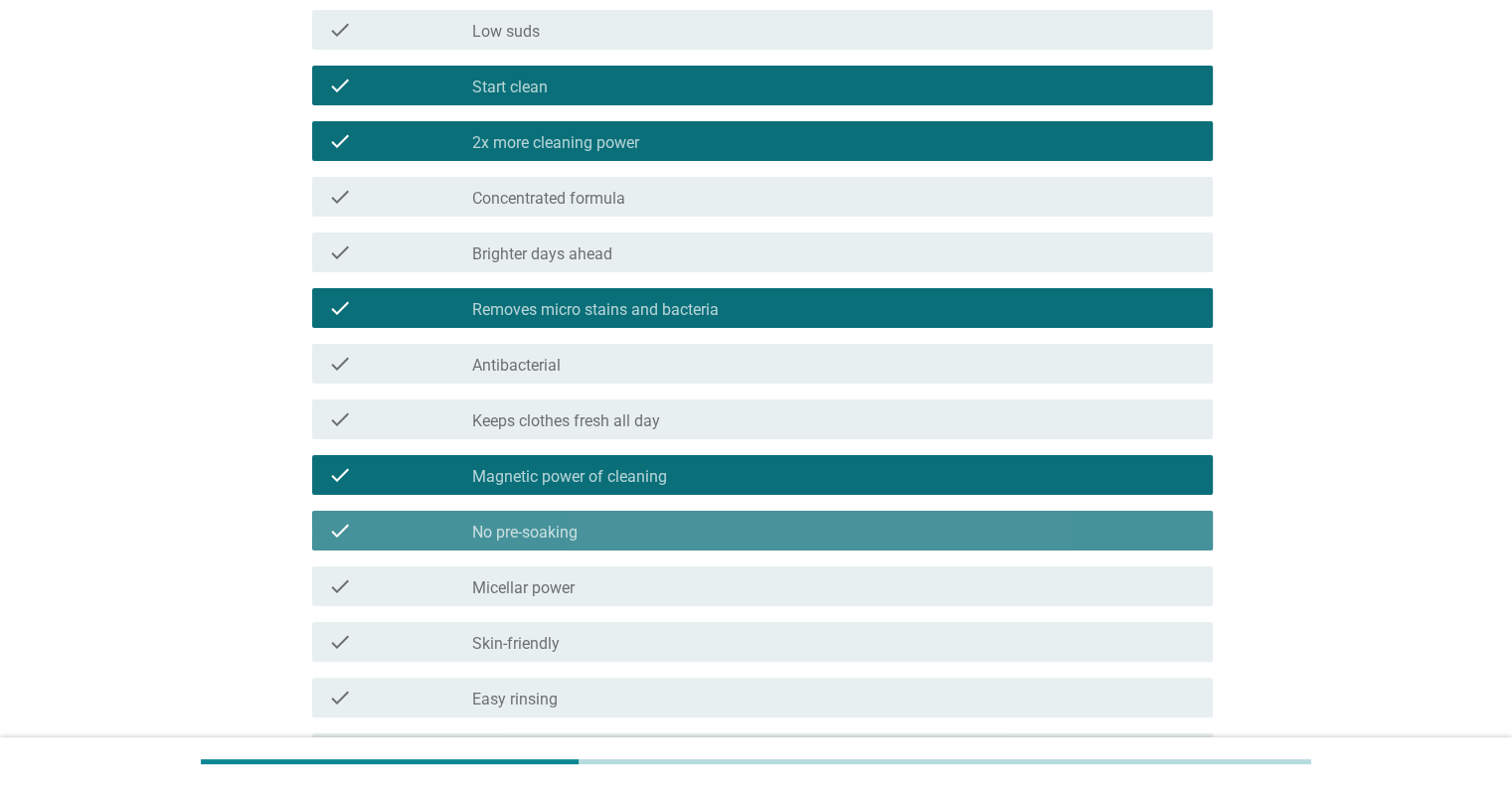 click on "check     check_box_outline_blank No pre-soaking" at bounding box center (762, 531) 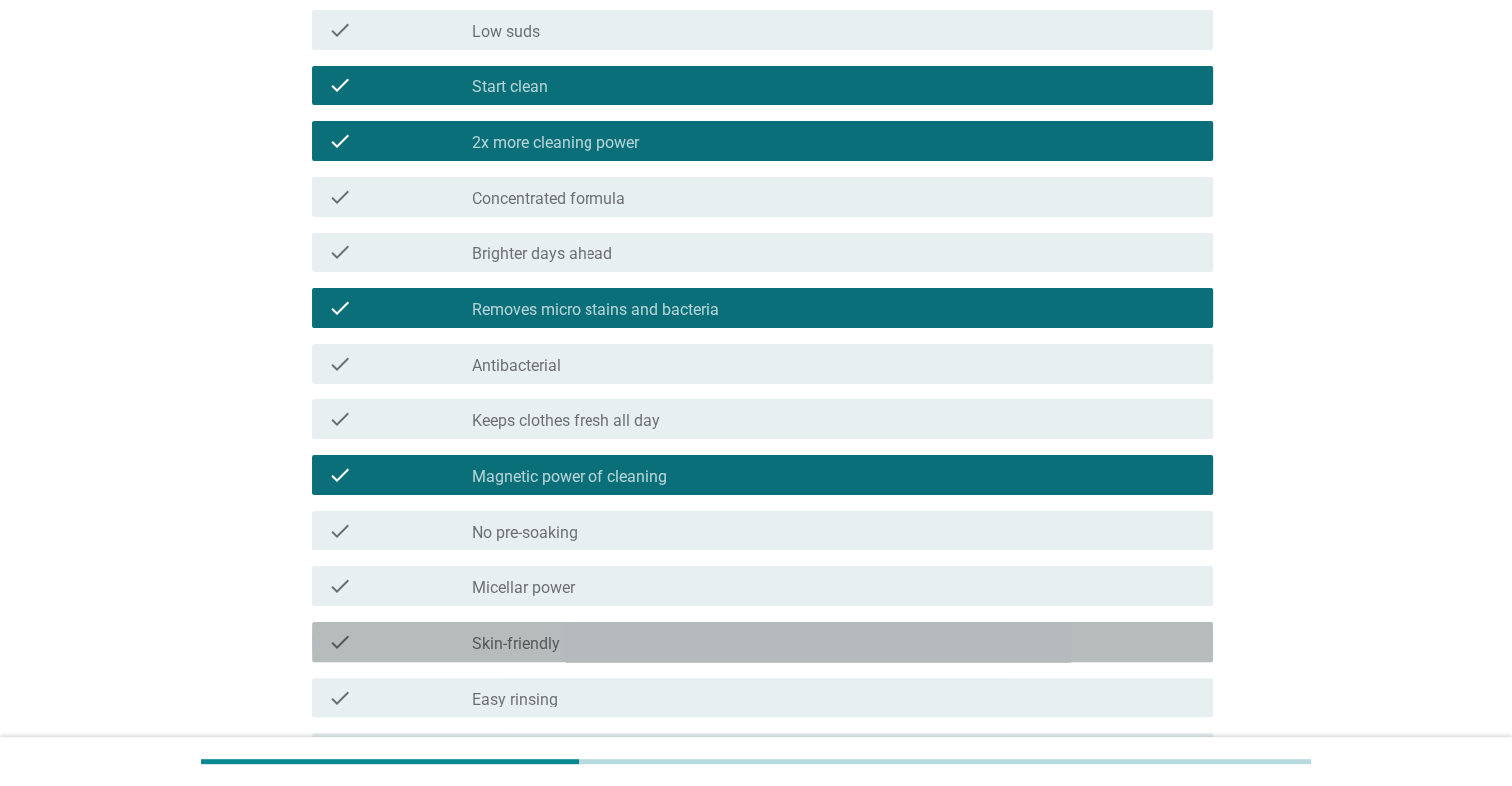 click on "check_box_outline_blank Skin-friendly" at bounding box center (834, 642) 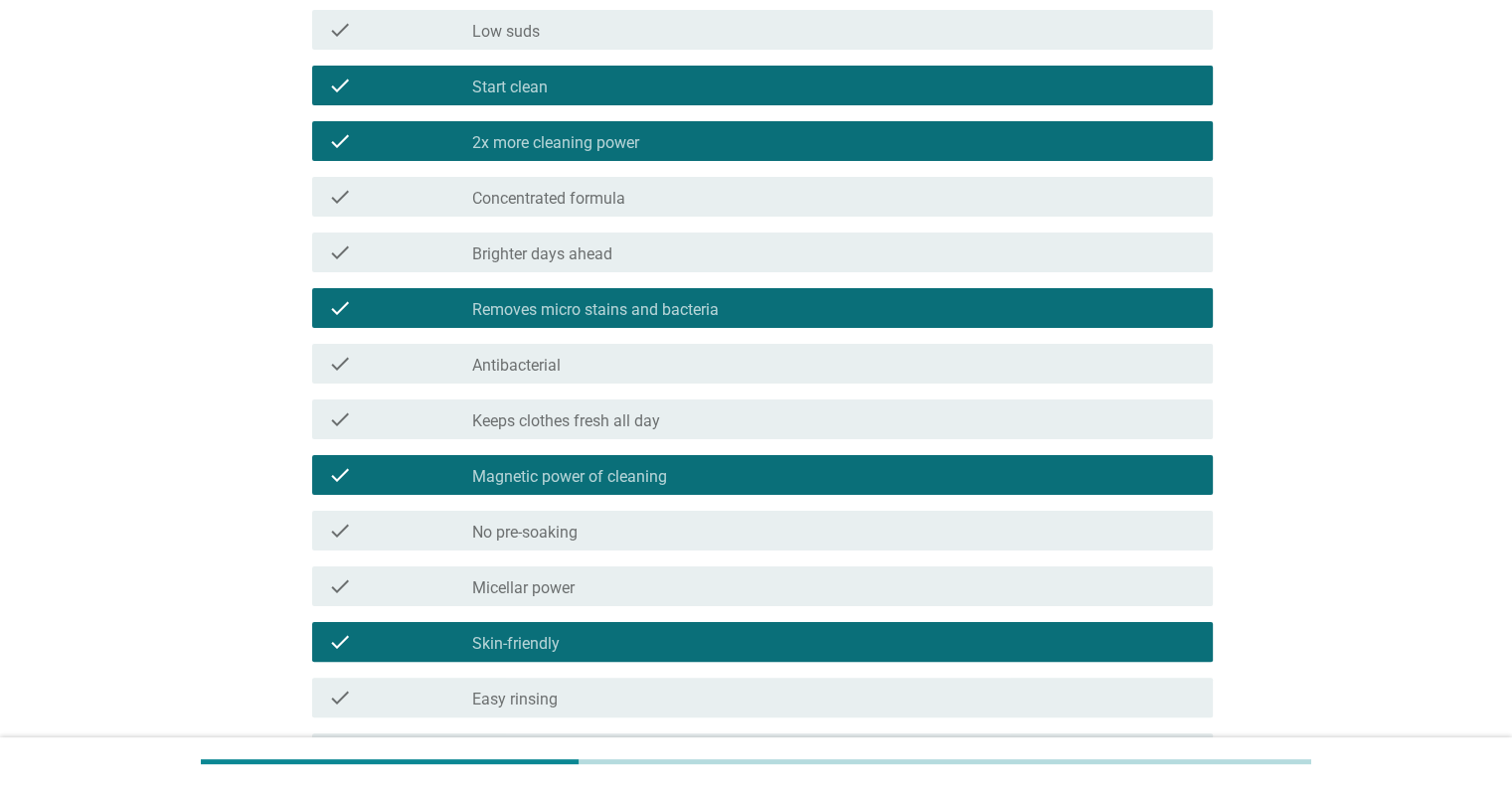 click on "check_box_outline_blank Easy rinsing" at bounding box center (834, 698) 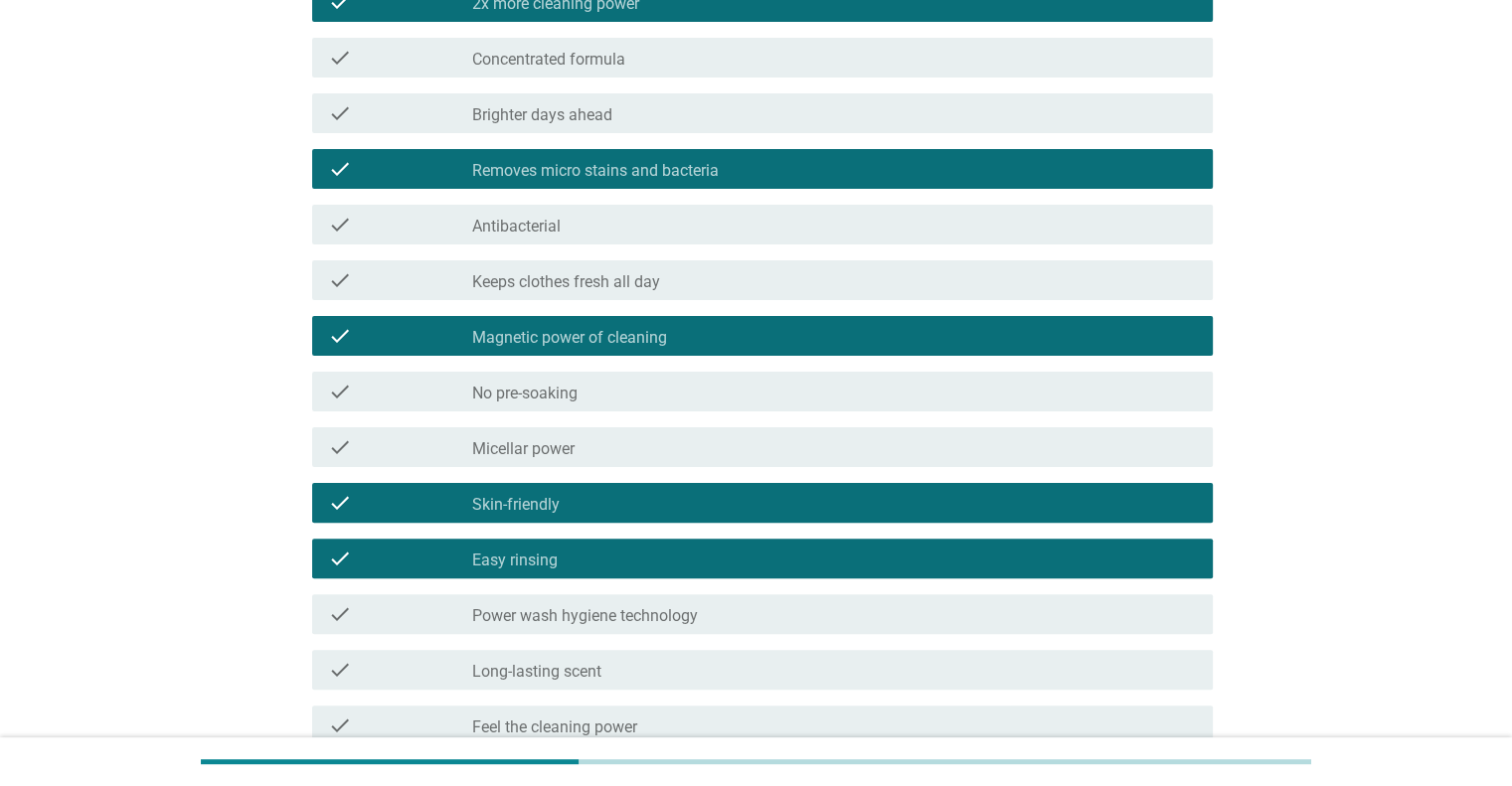 scroll, scrollTop: 497, scrollLeft: 0, axis: vertical 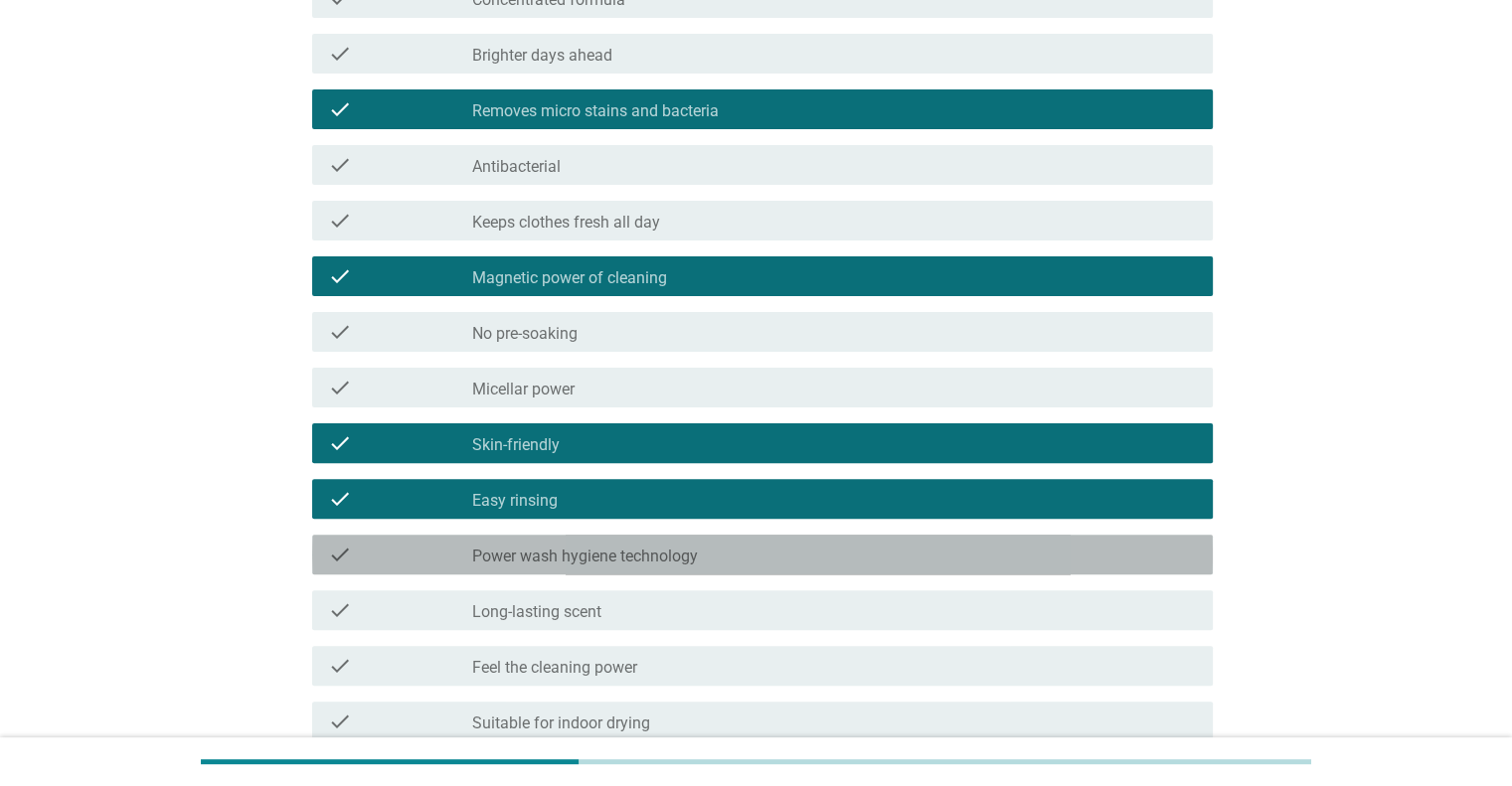 click on "Power wash hygiene technology" at bounding box center (585, 556) 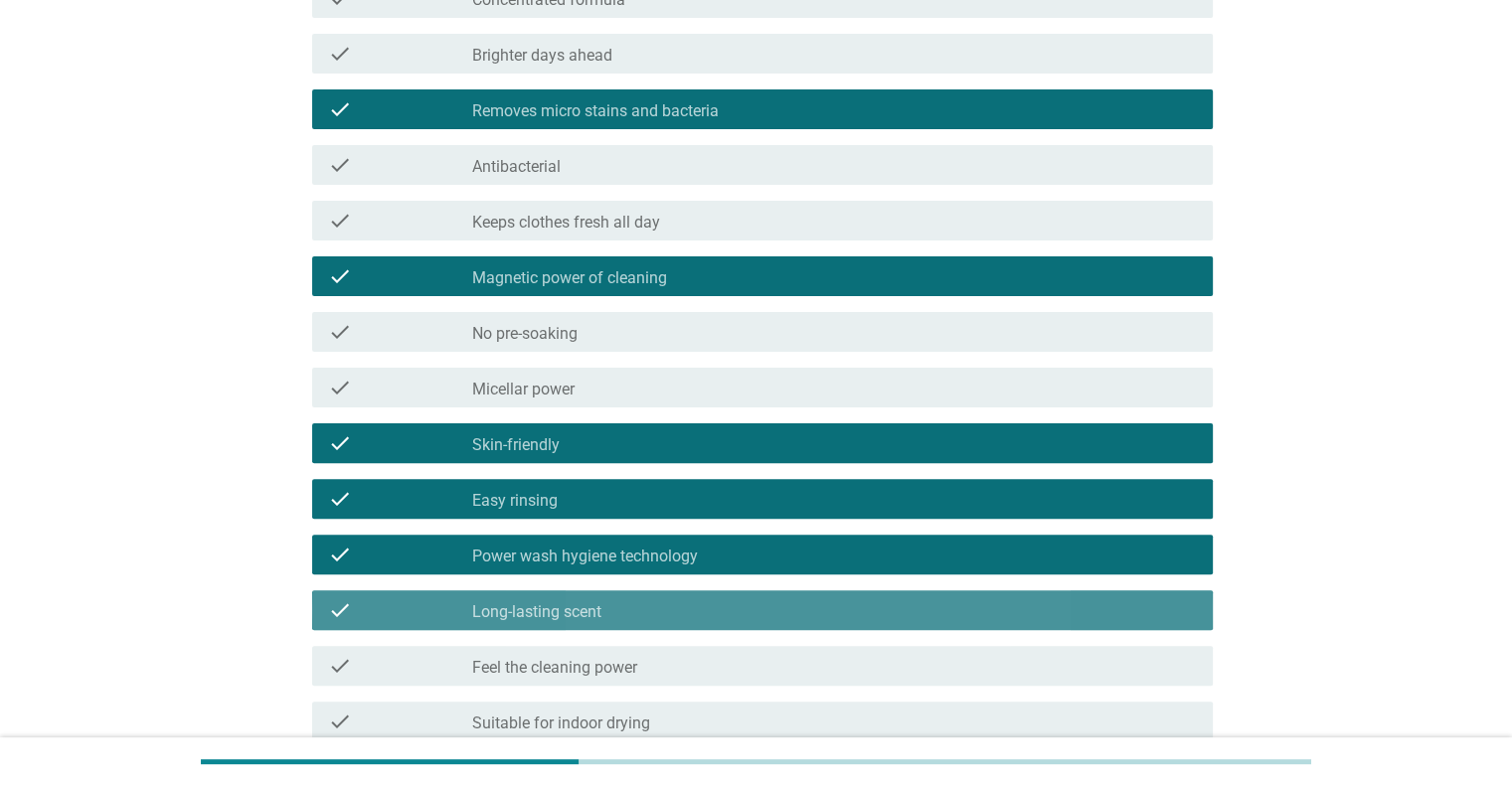 drag, startPoint x: 569, startPoint y: 661, endPoint x: 569, endPoint y: 713, distance: 52 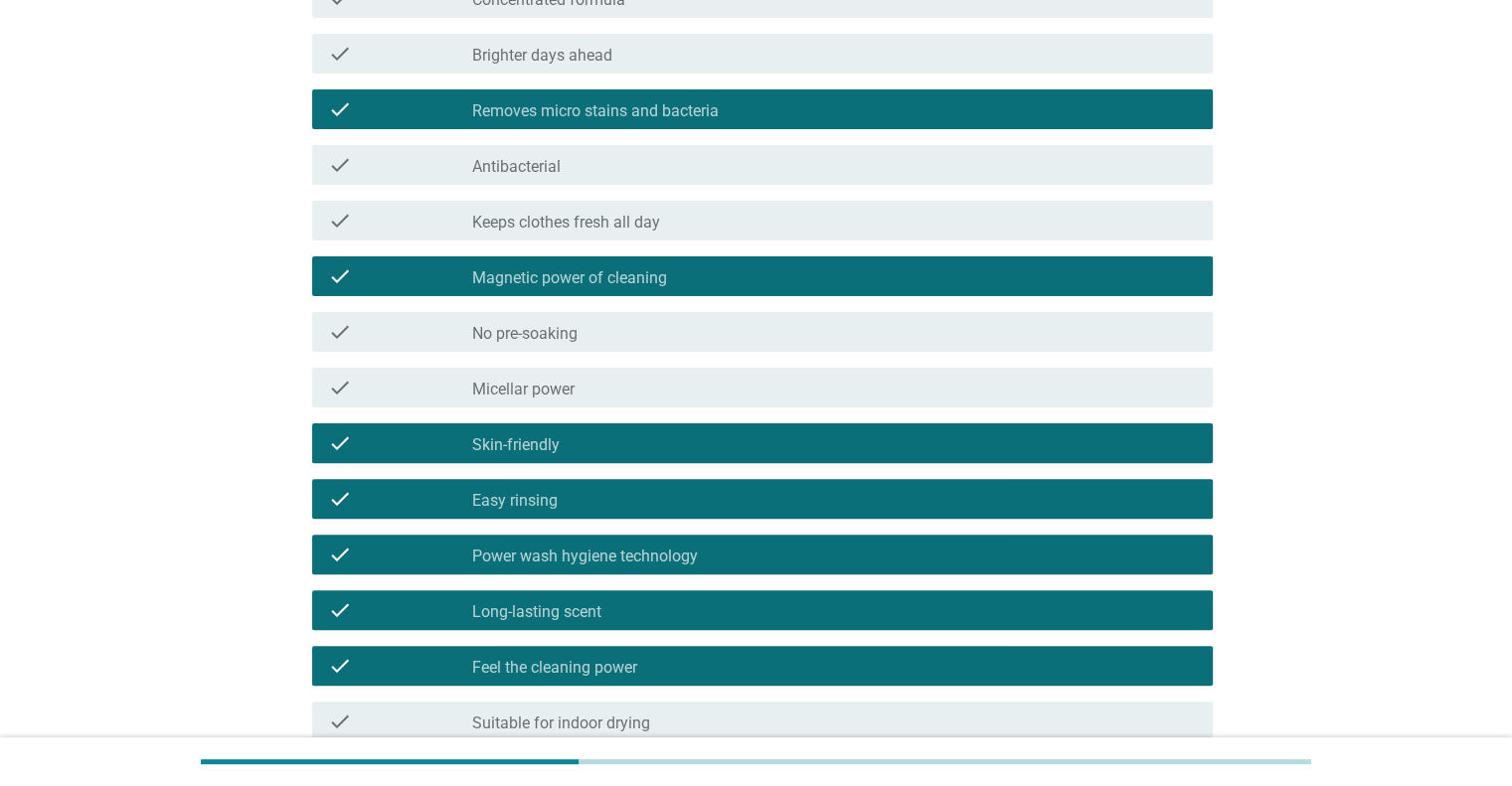 click on "Suitable for indoor drying" at bounding box center (561, 723) 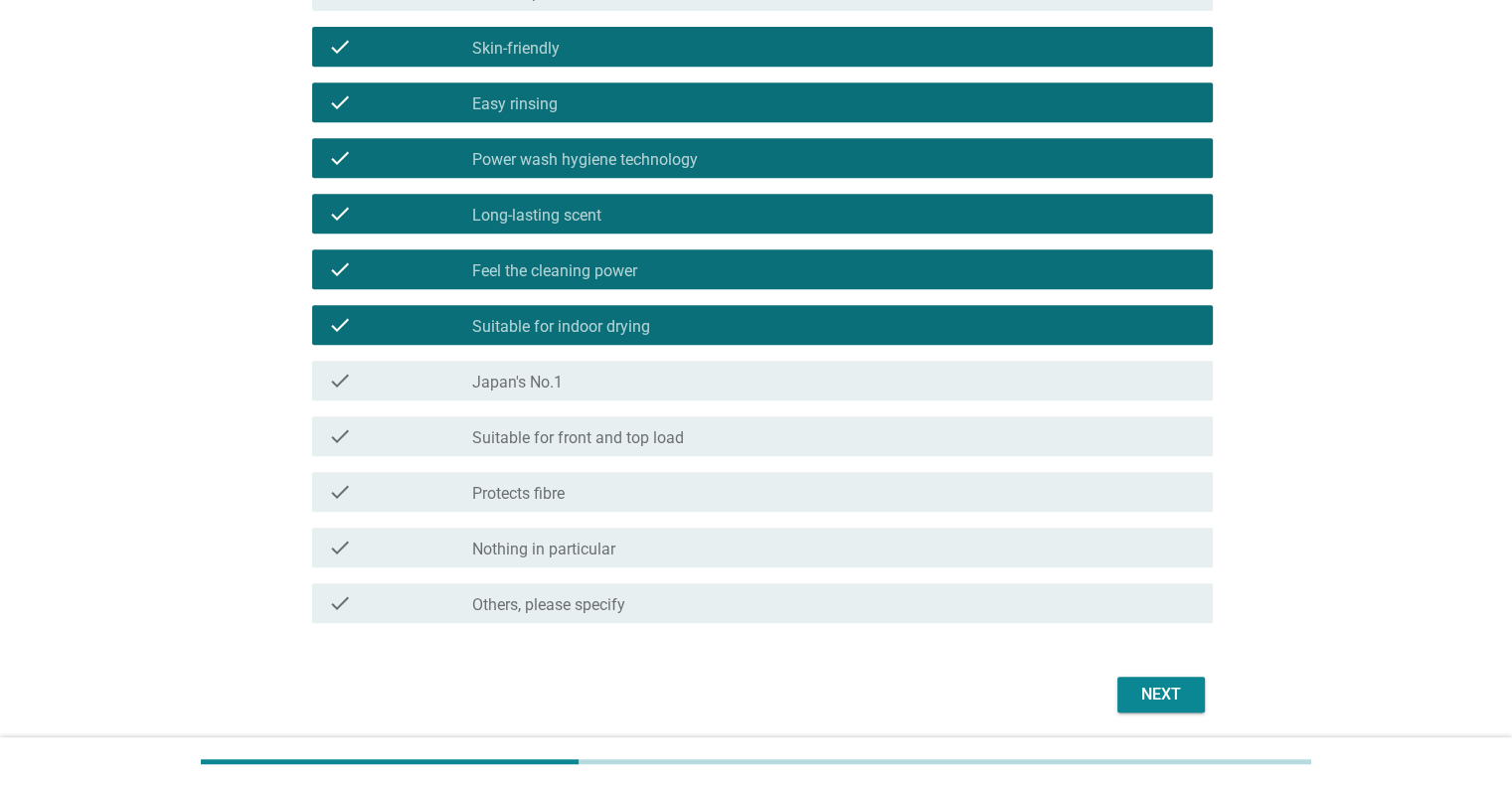scroll, scrollTop: 962, scrollLeft: 0, axis: vertical 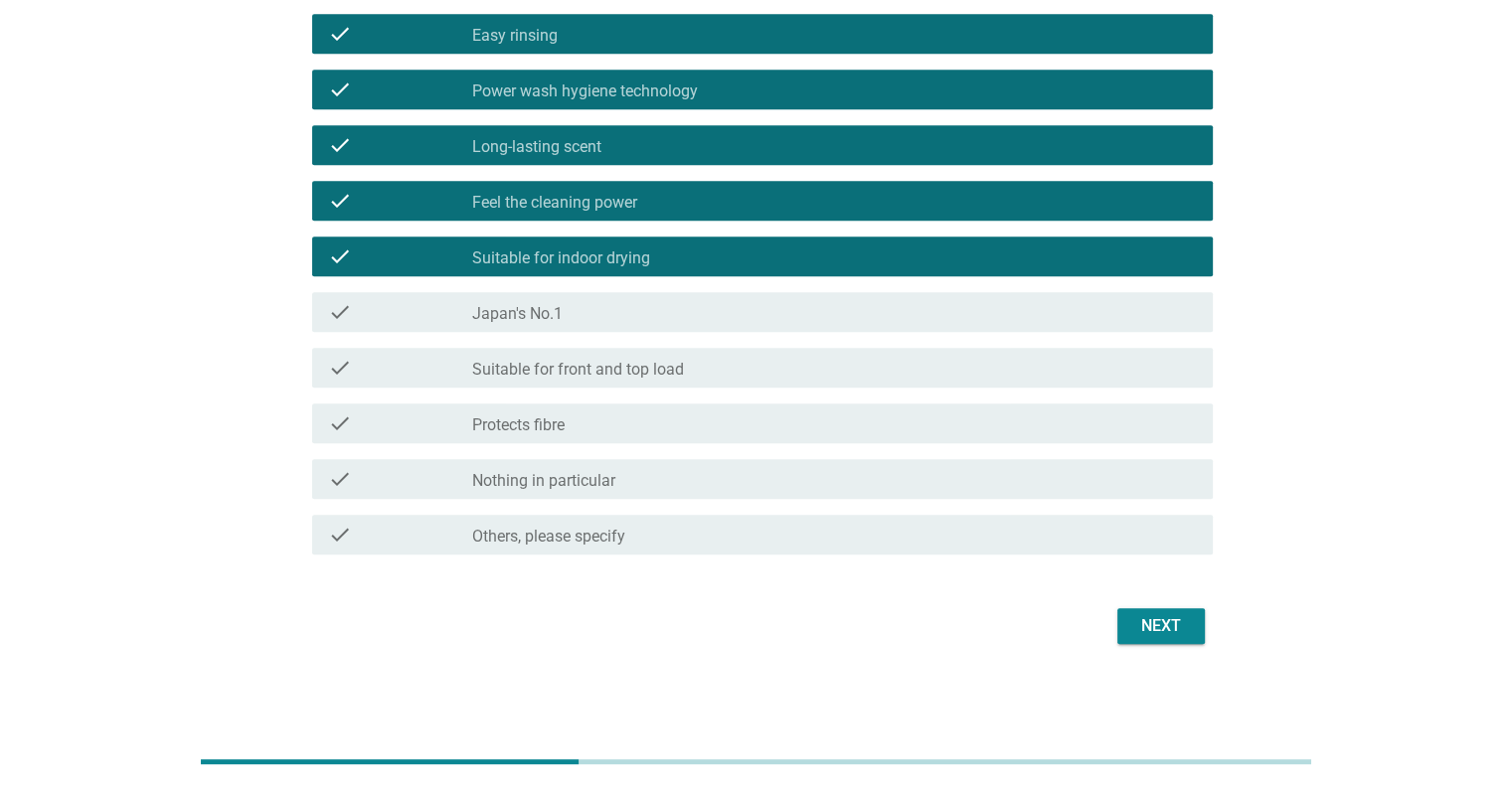 click on "Next" at bounding box center (1161, 626) 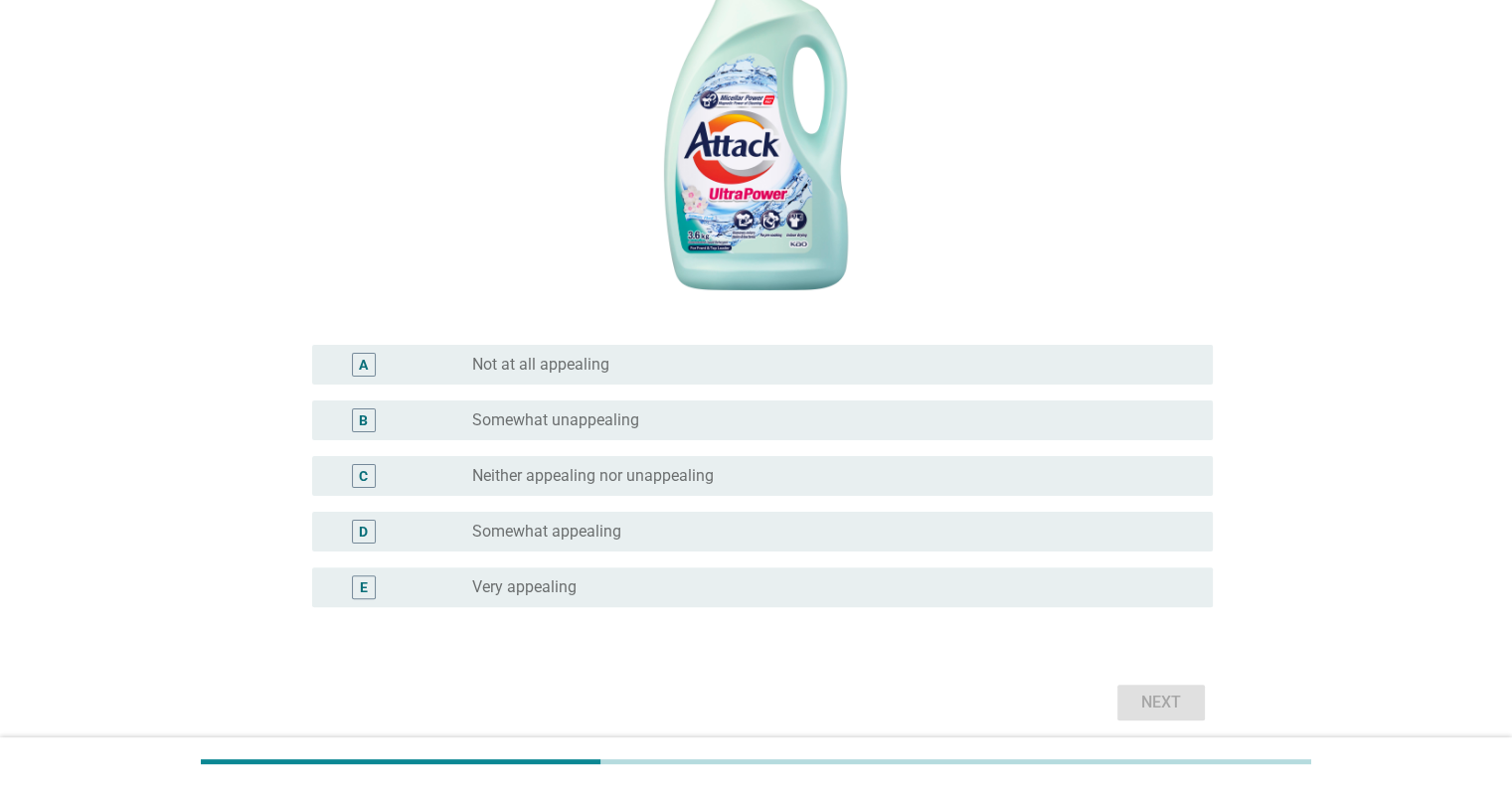 scroll, scrollTop: 397, scrollLeft: 0, axis: vertical 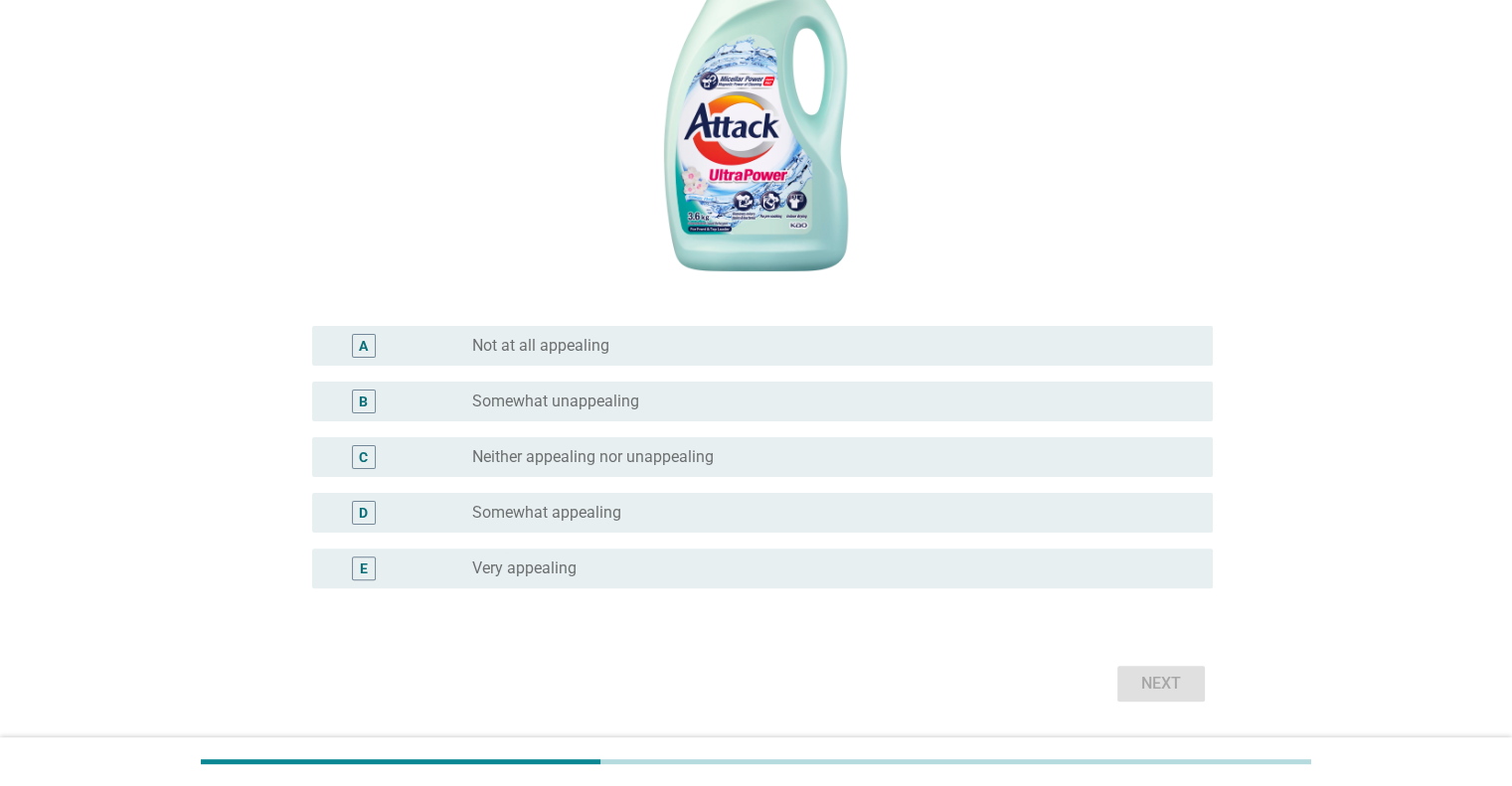 click on "Somewhat appealing" at bounding box center (547, 513) 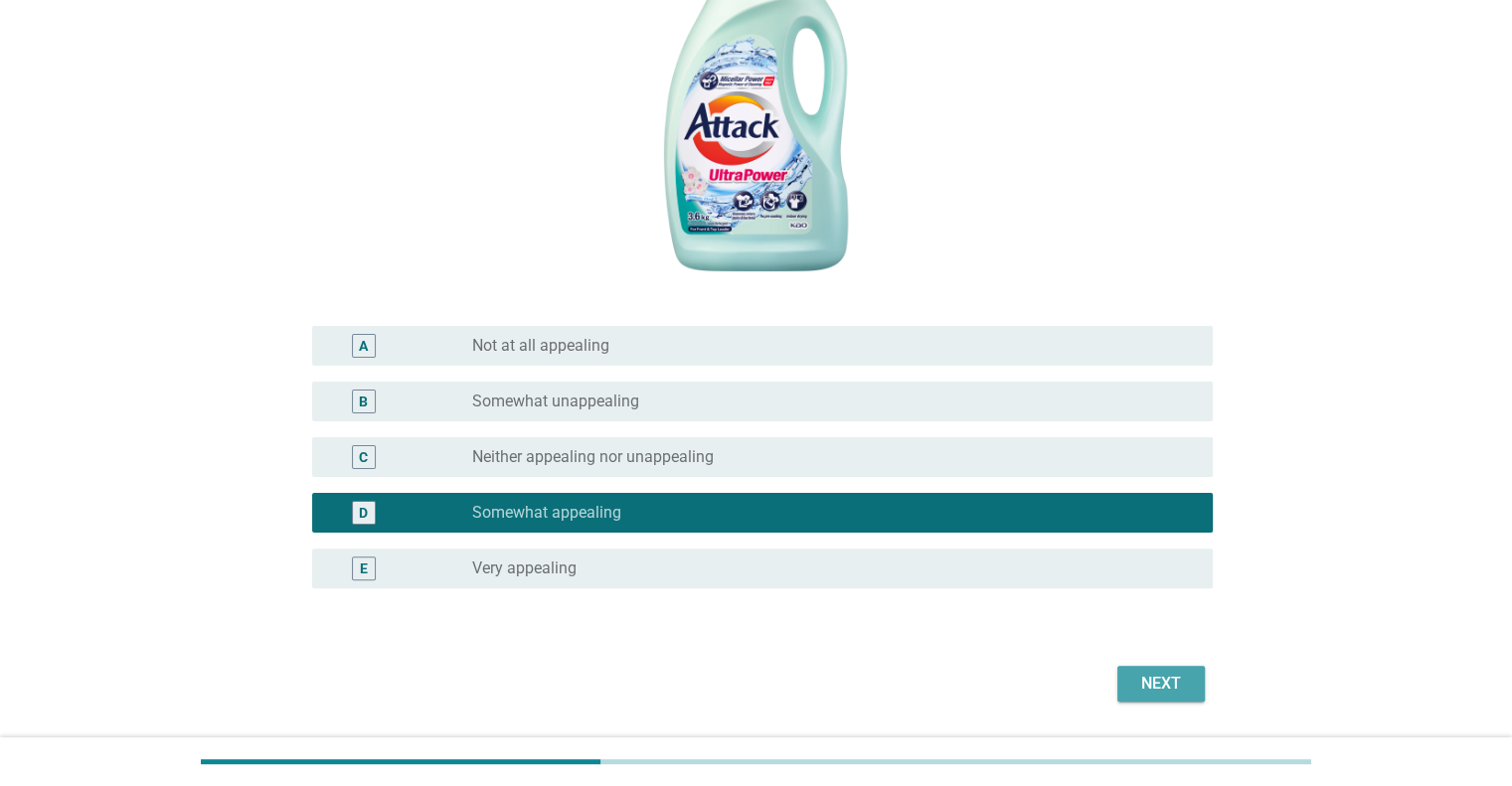 click on "Next" at bounding box center (1161, 684) 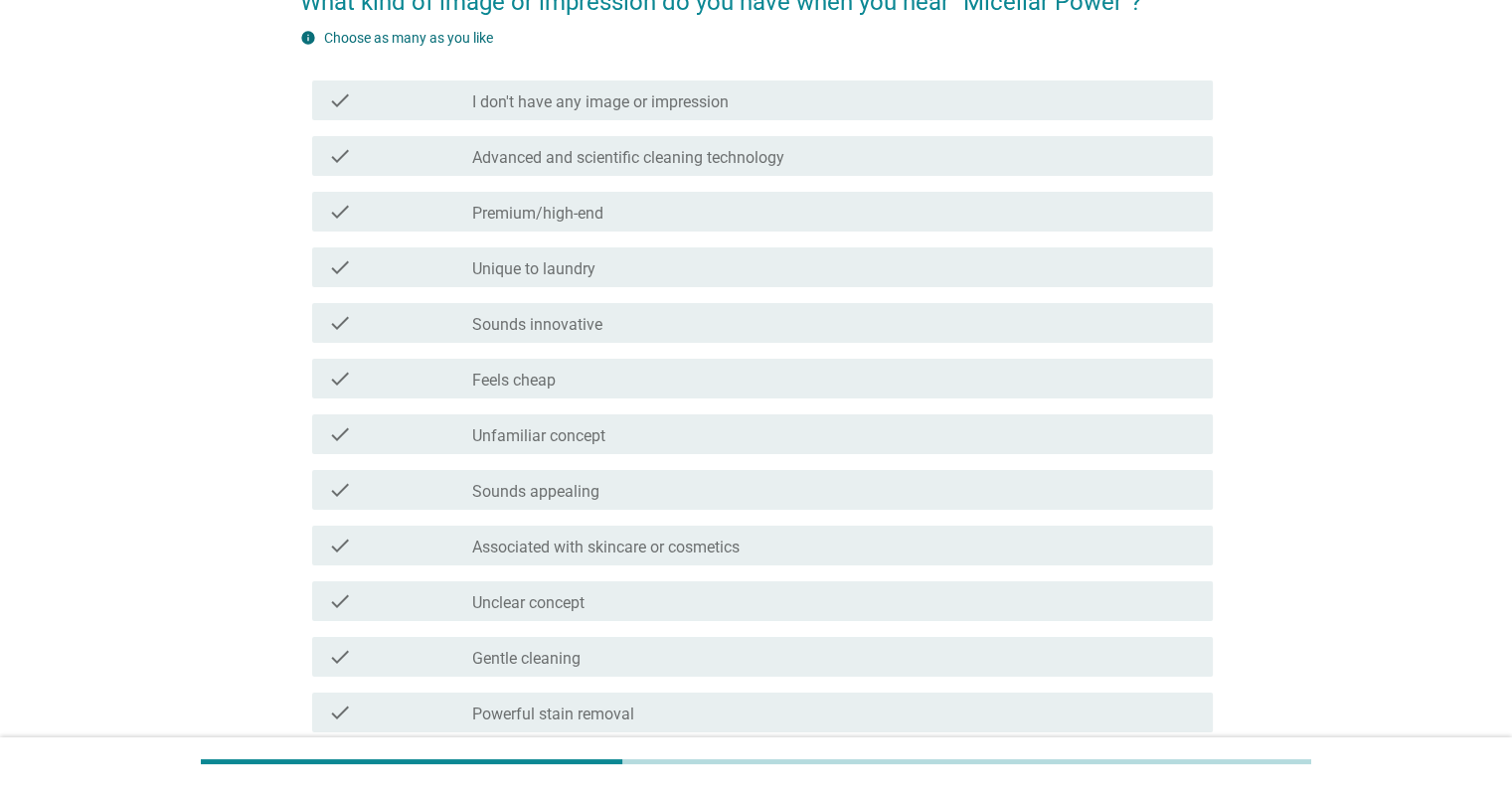 scroll, scrollTop: 298, scrollLeft: 0, axis: vertical 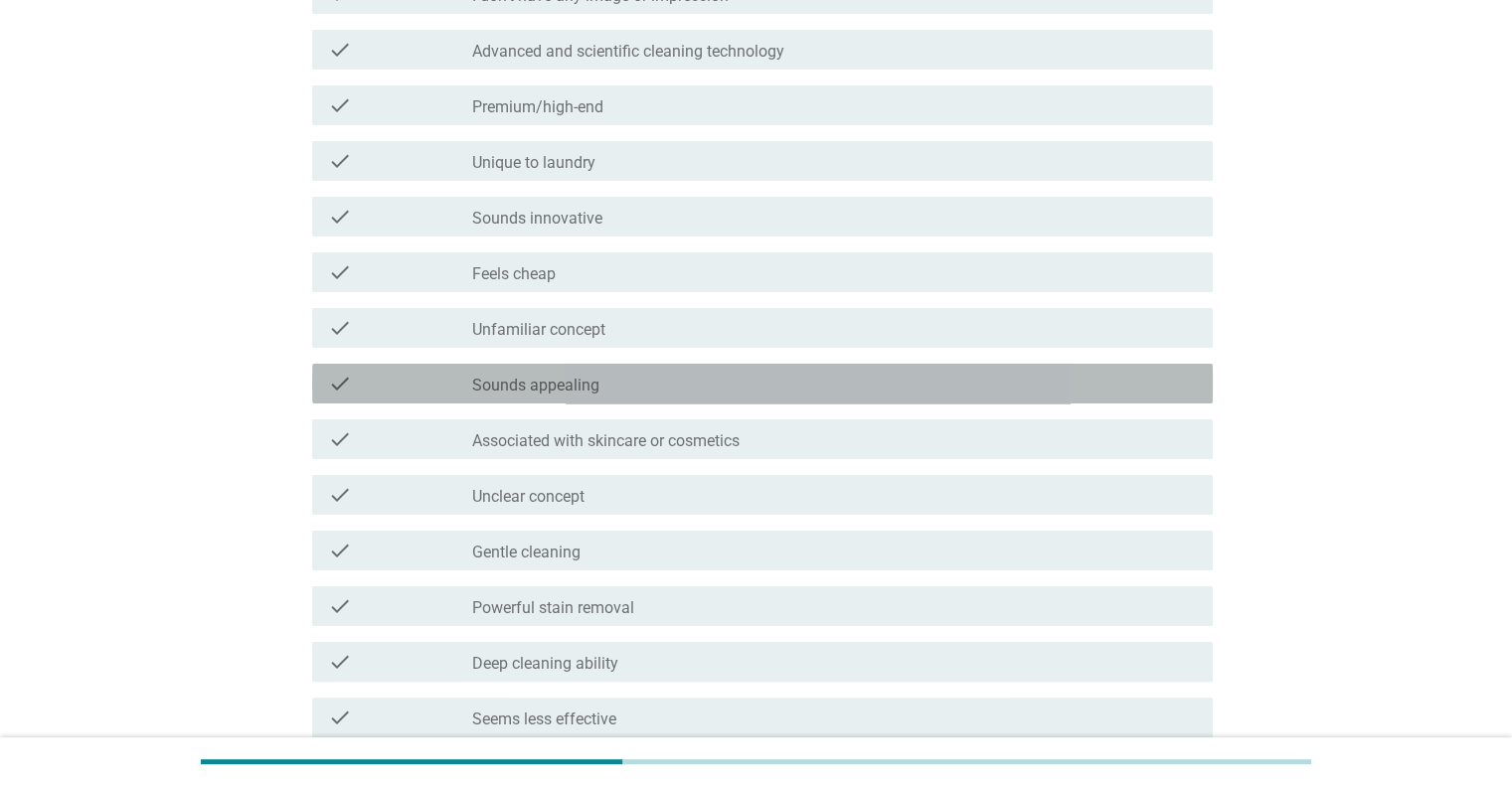click on "check_box_outline_blank Sounds appealing" at bounding box center (834, 384) 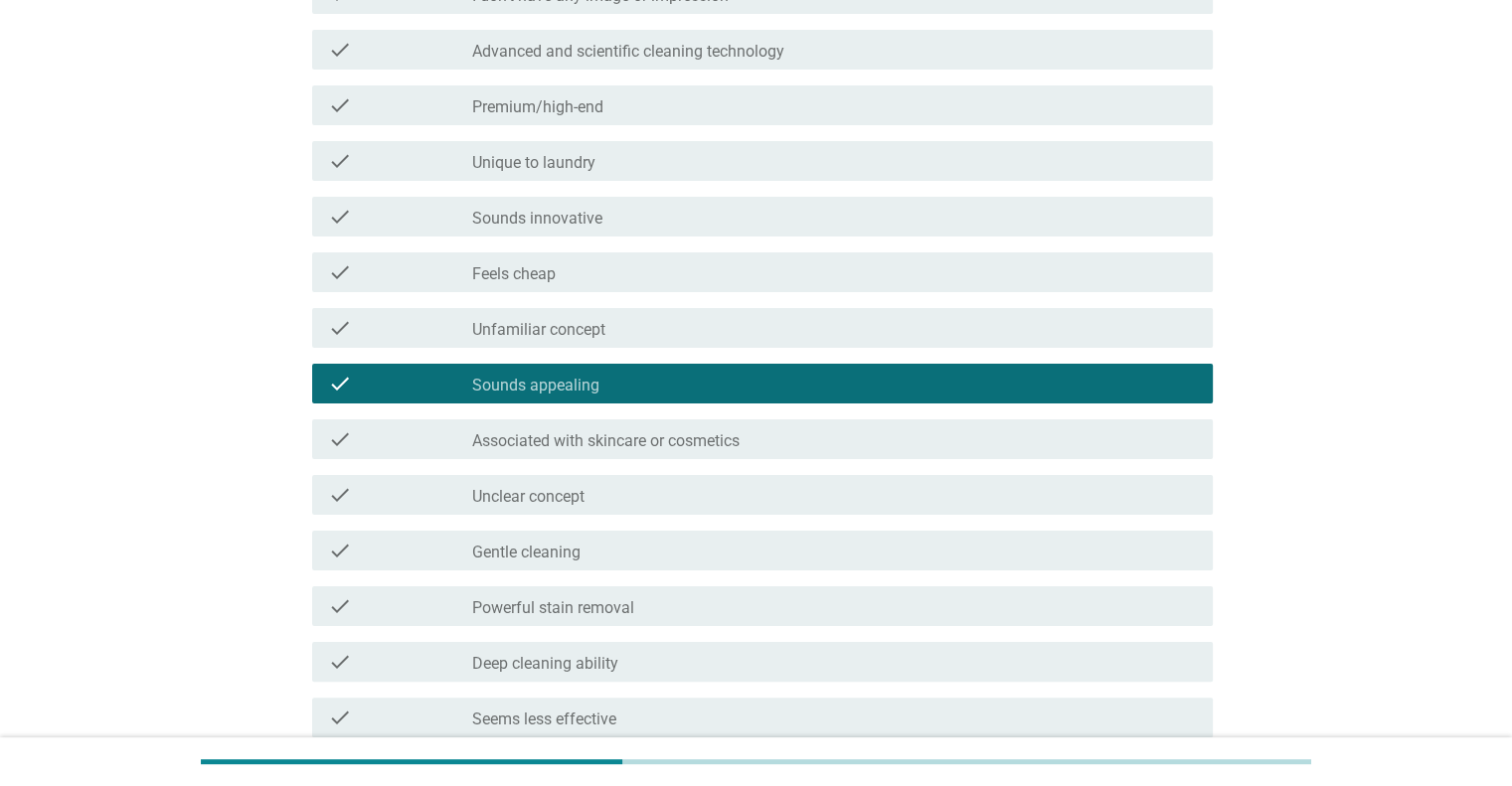 click on "check_box_outline_blank Gentle cleaning" at bounding box center [834, 550] 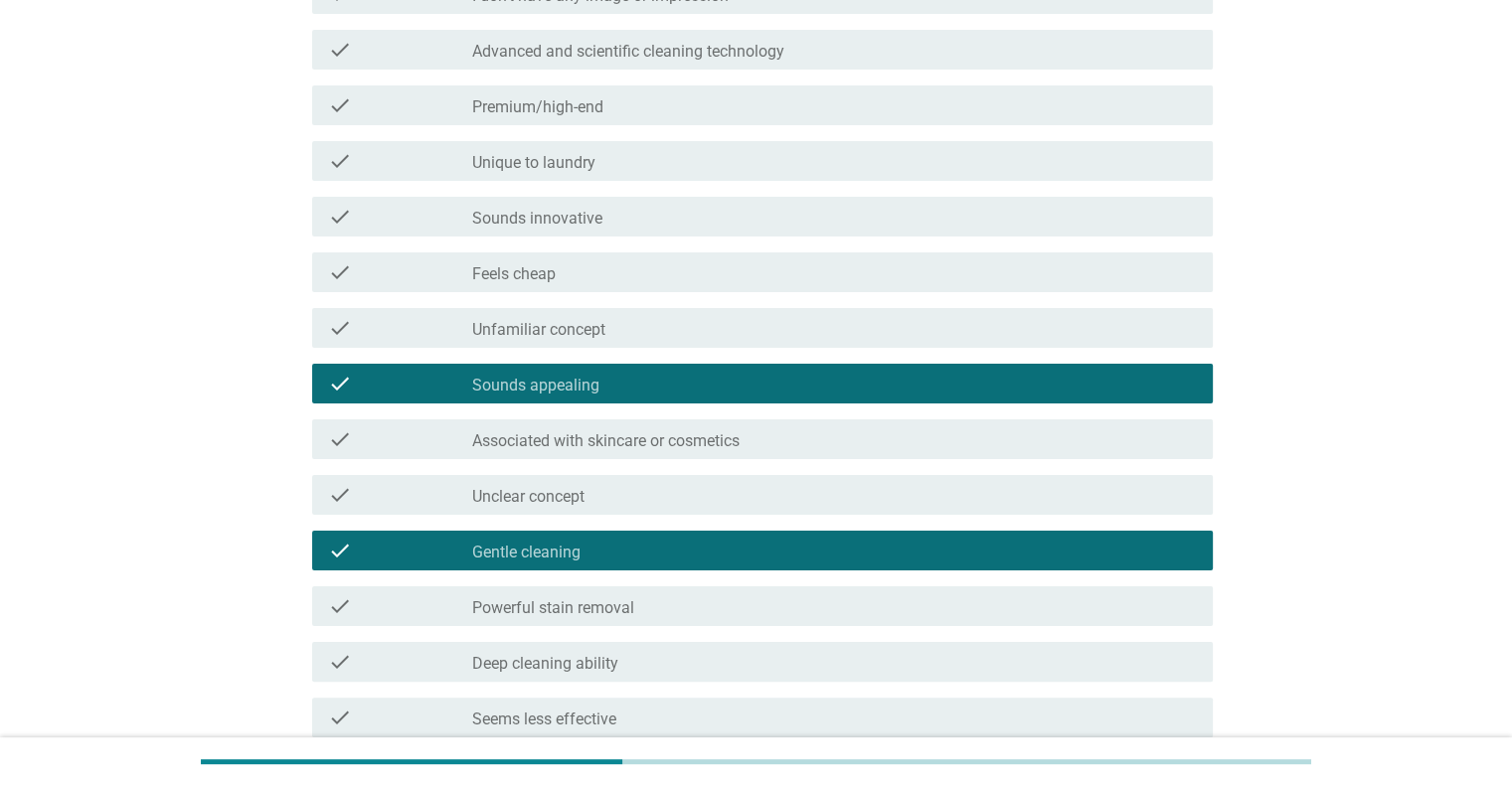 click on "Unclear concept" at bounding box center (528, 497) 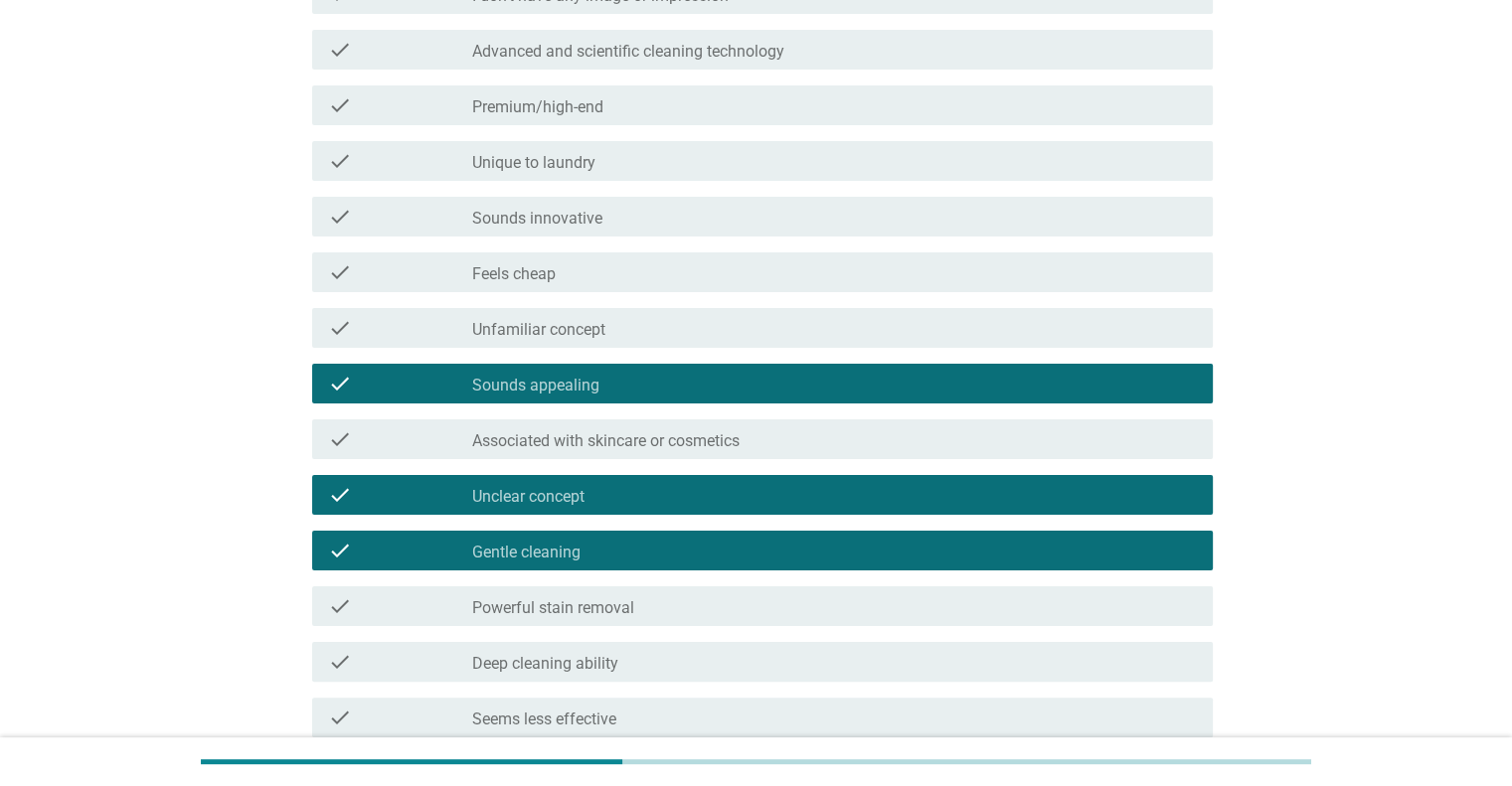 click on "check_box Unclear concept" at bounding box center (834, 495) 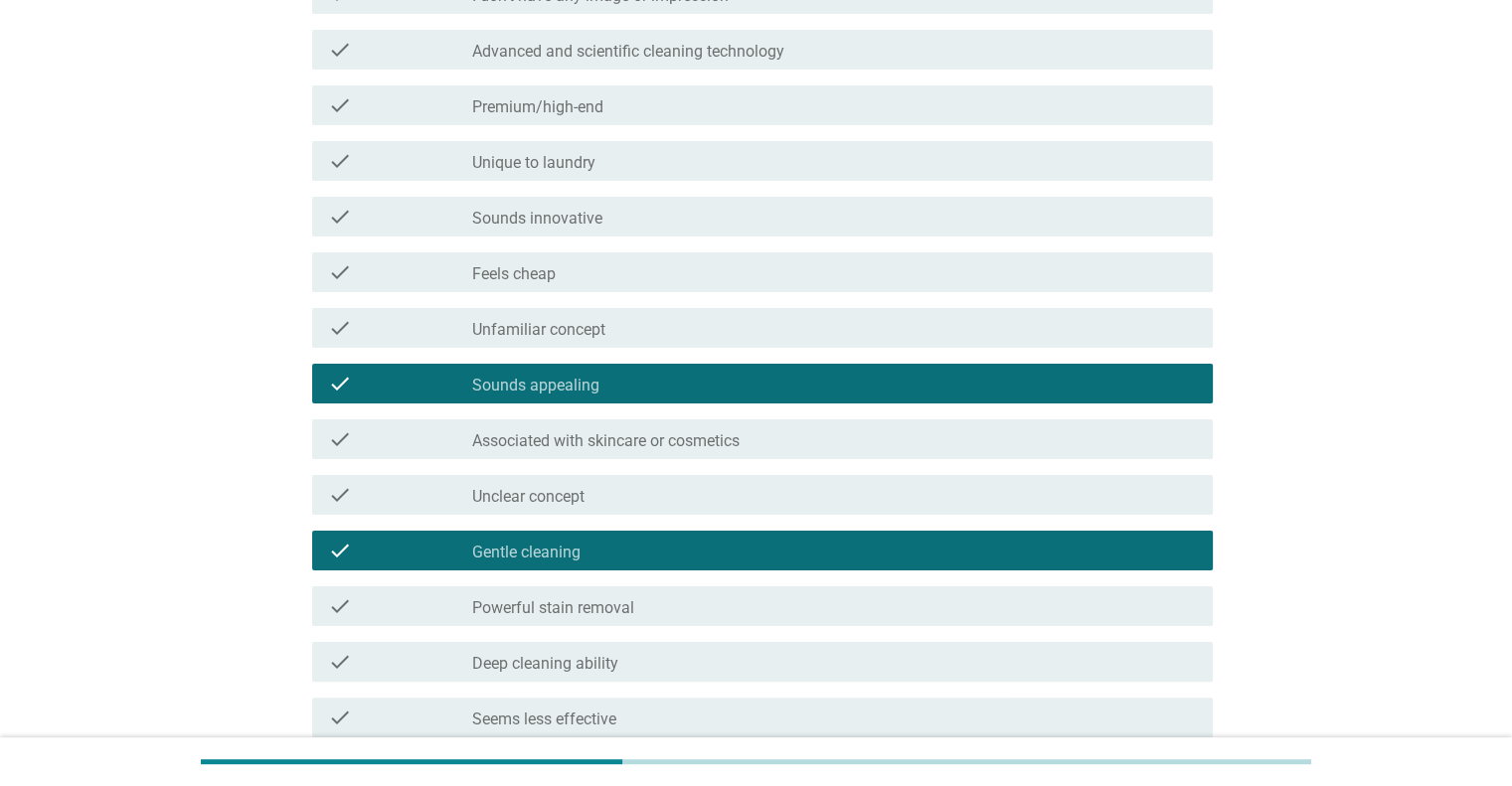 click on "check_box Unclear concept" at bounding box center (834, 495) 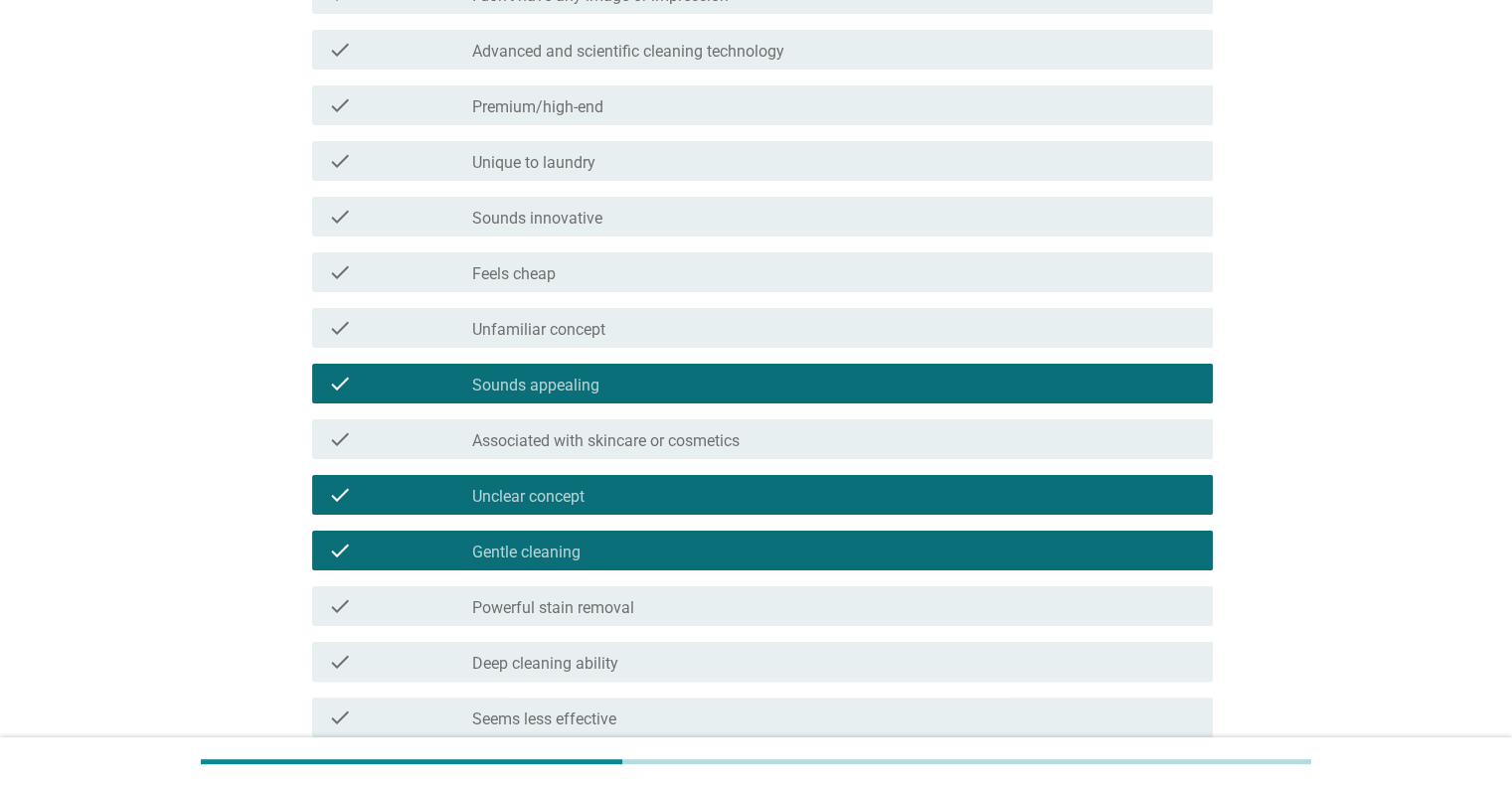 click on "Associated with skincare or cosmetics" at bounding box center (605, 441) 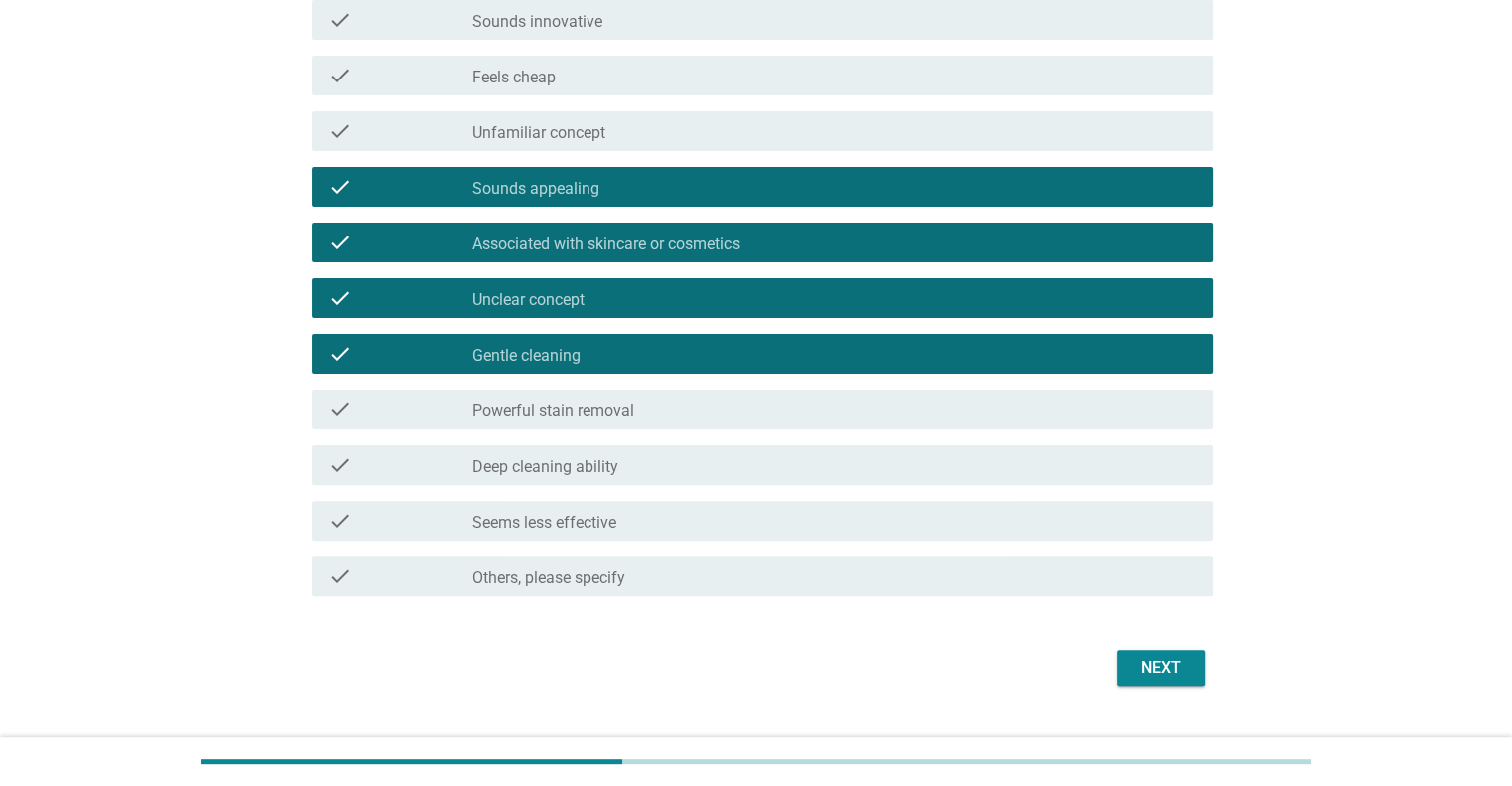 scroll, scrollTop: 497, scrollLeft: 0, axis: vertical 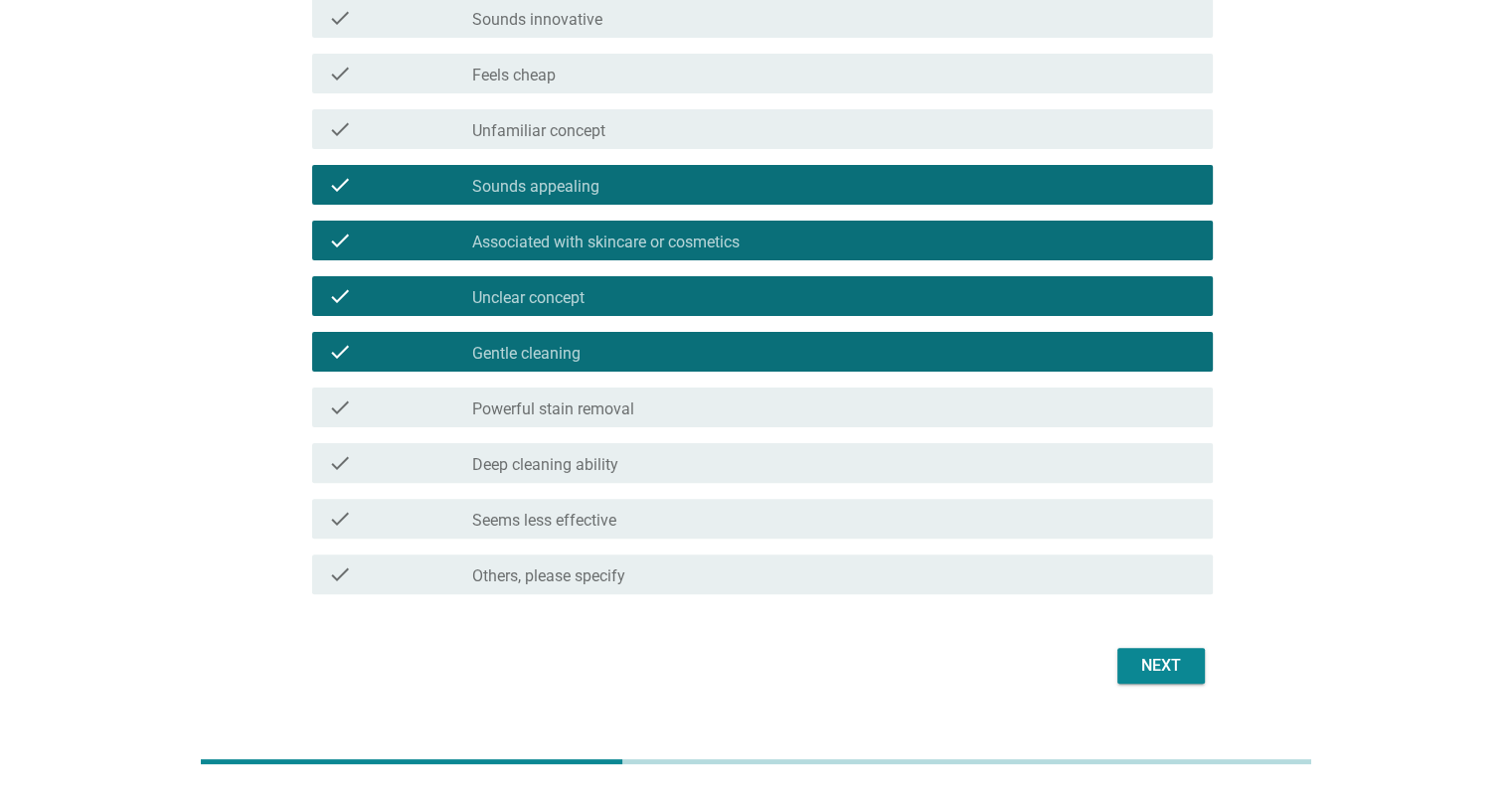 click on "check_box_outline_blank Sounds innovative" at bounding box center [834, 18] 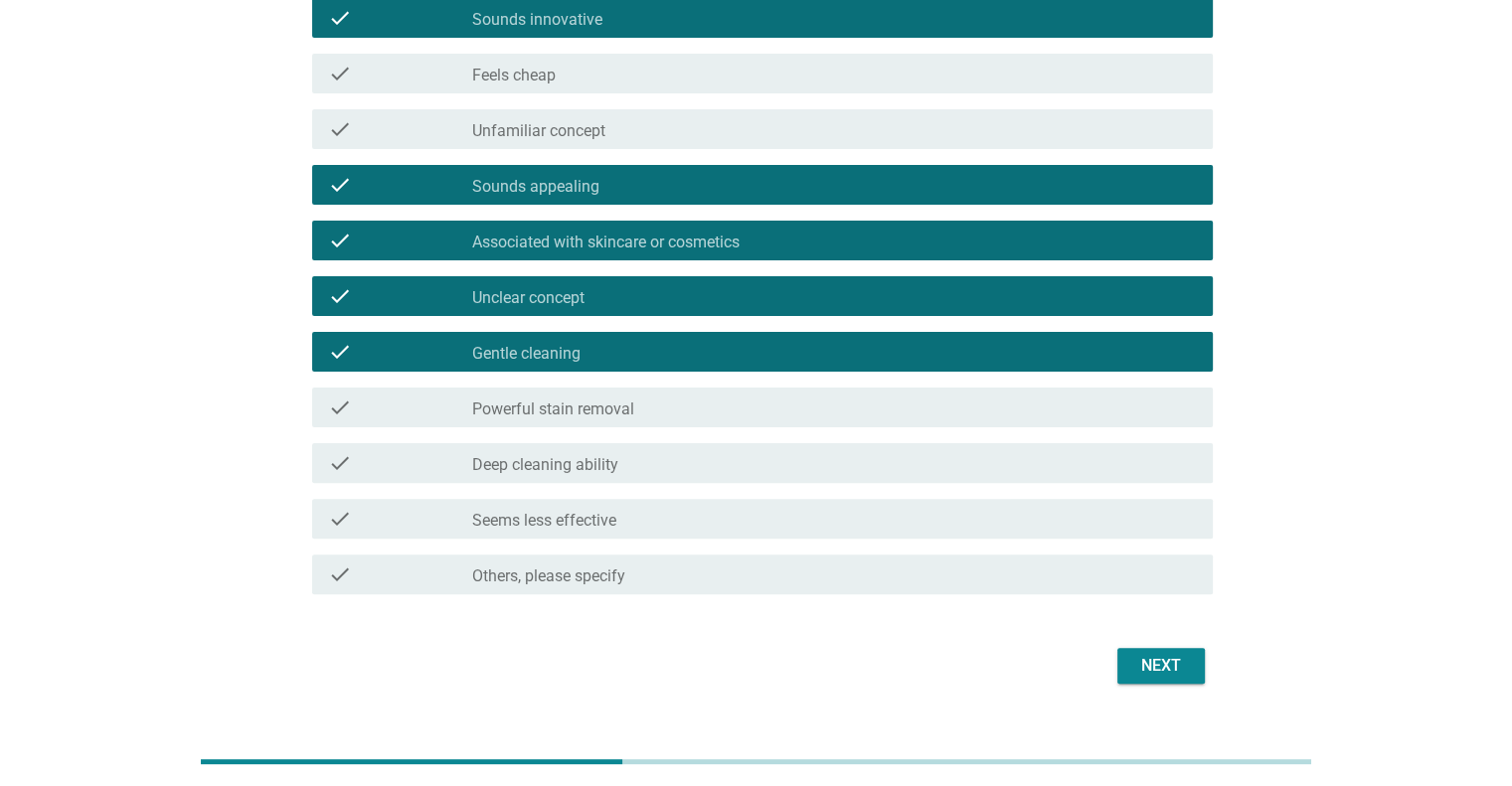 click on "Next" at bounding box center (1161, 666) 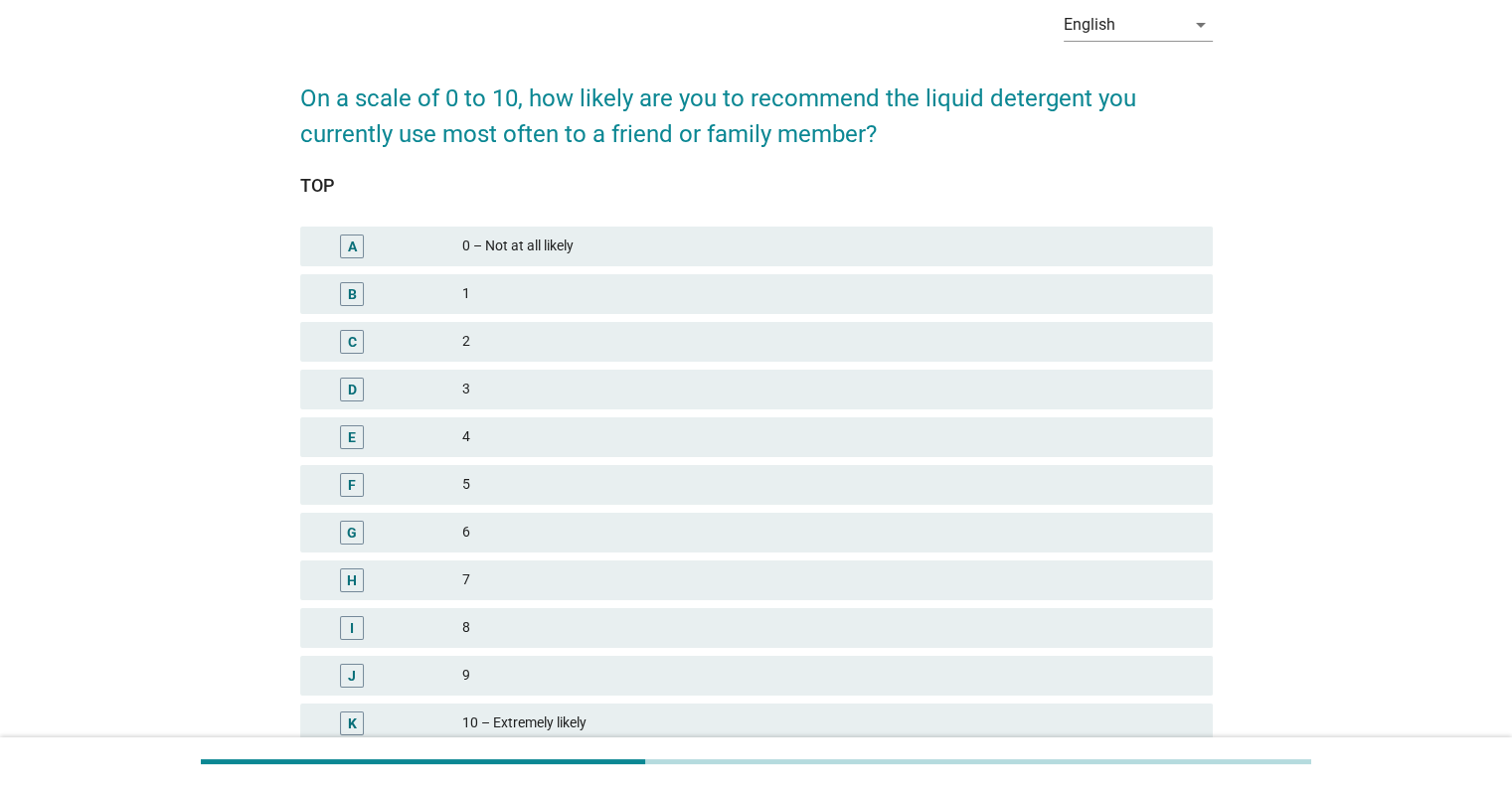 scroll, scrollTop: 199, scrollLeft: 0, axis: vertical 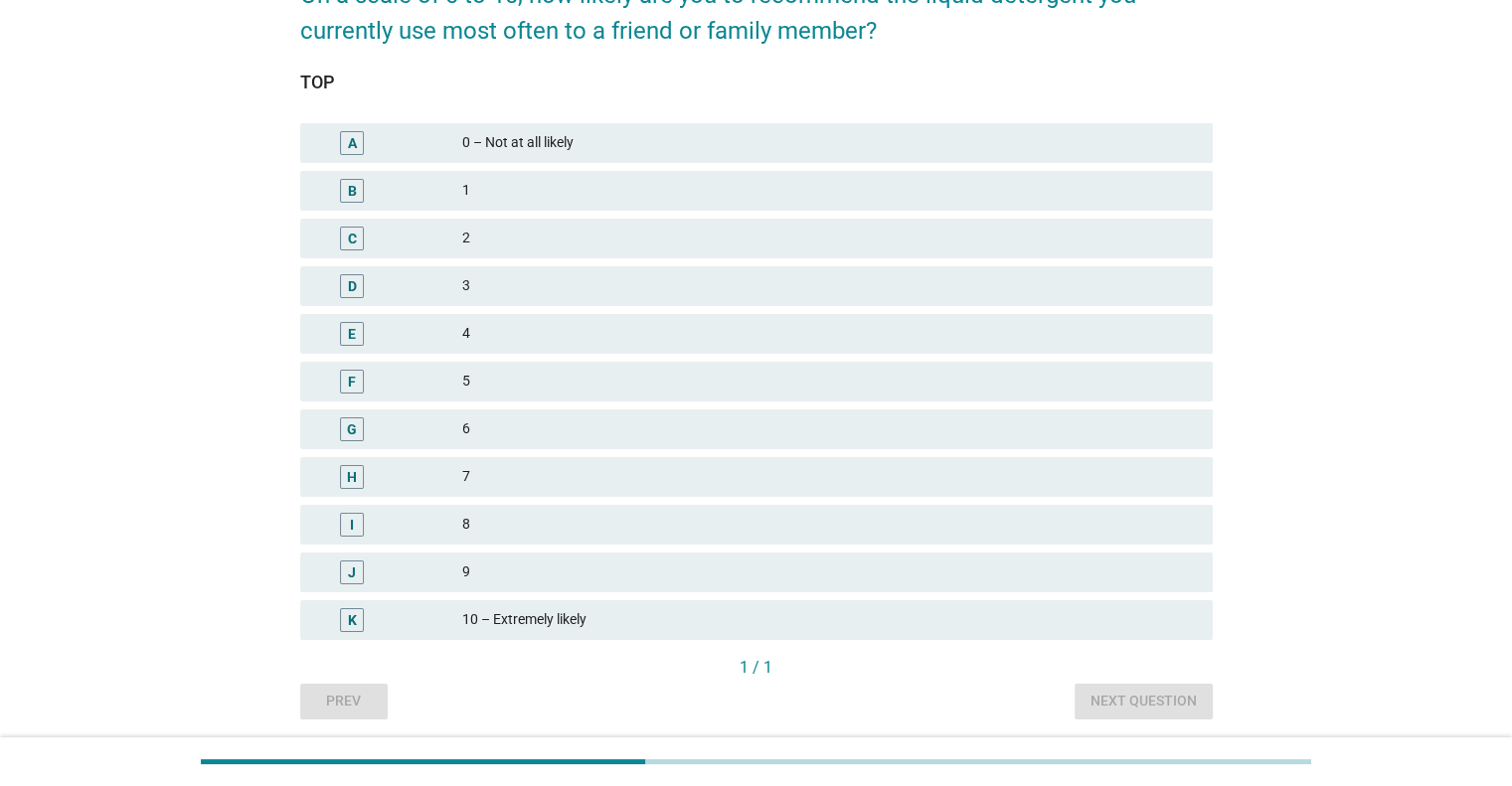 click on "8" at bounding box center (829, 525) 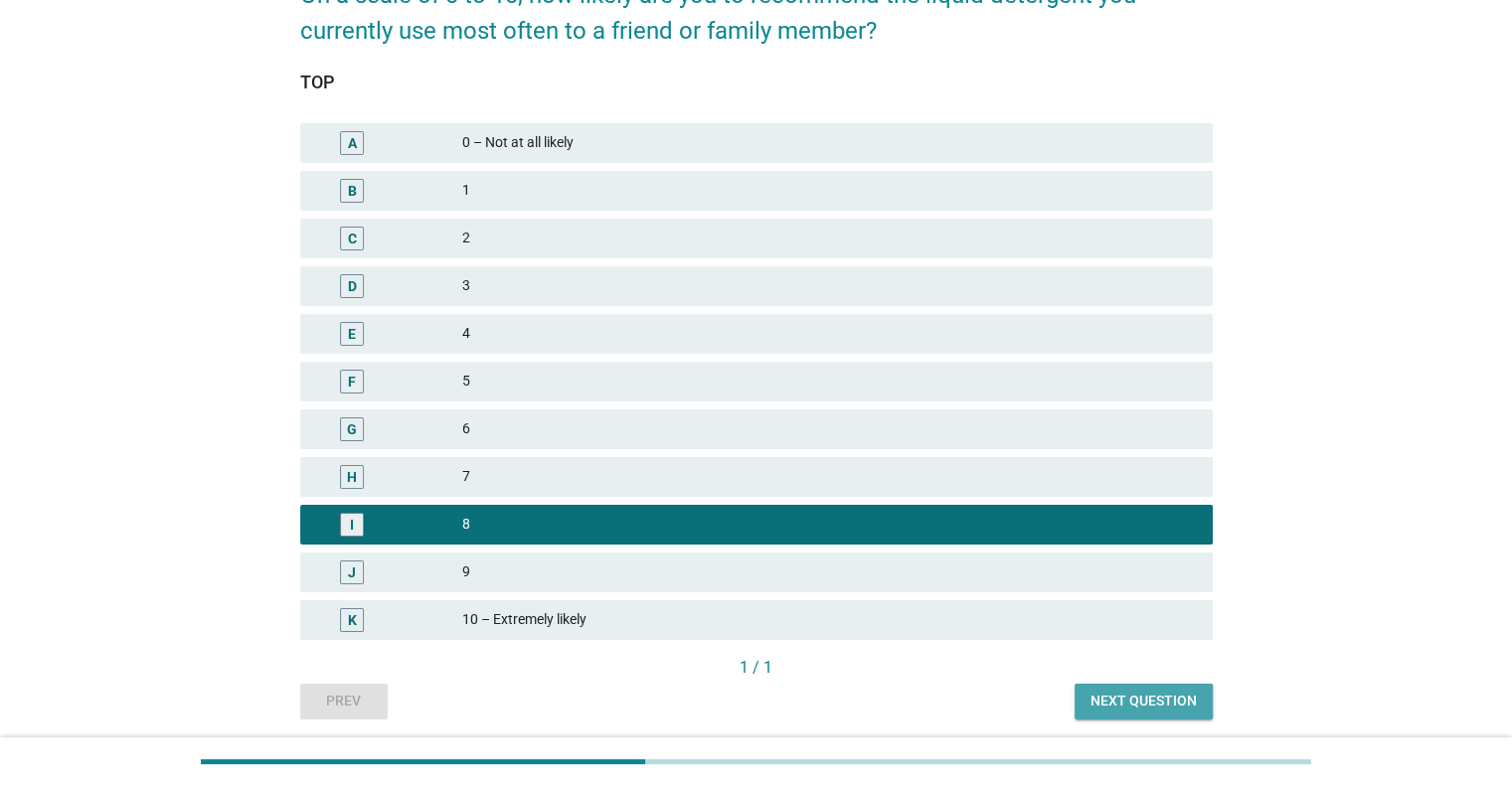 click on "Next question" at bounding box center (1143, 701) 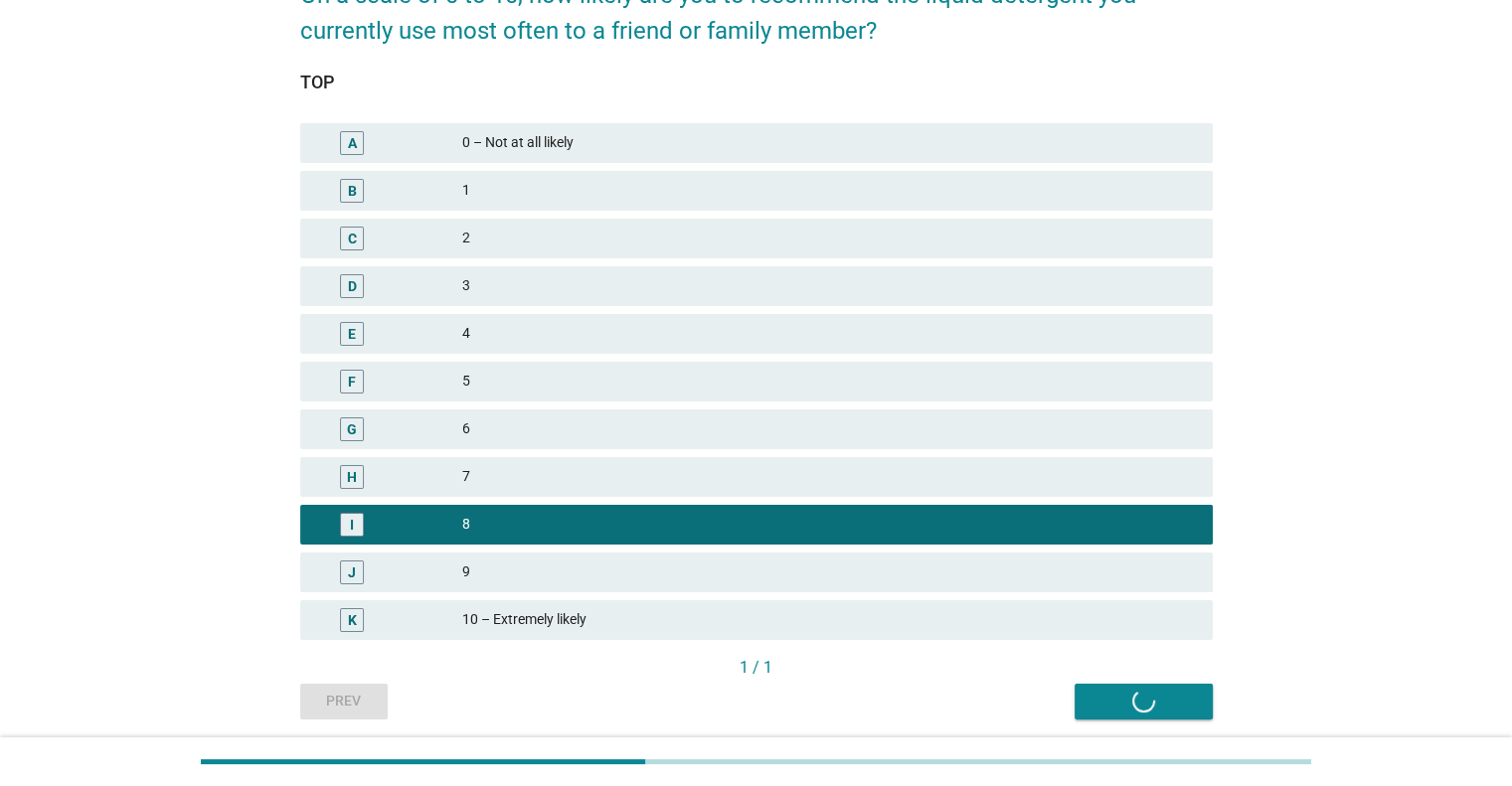 scroll, scrollTop: 0, scrollLeft: 0, axis: both 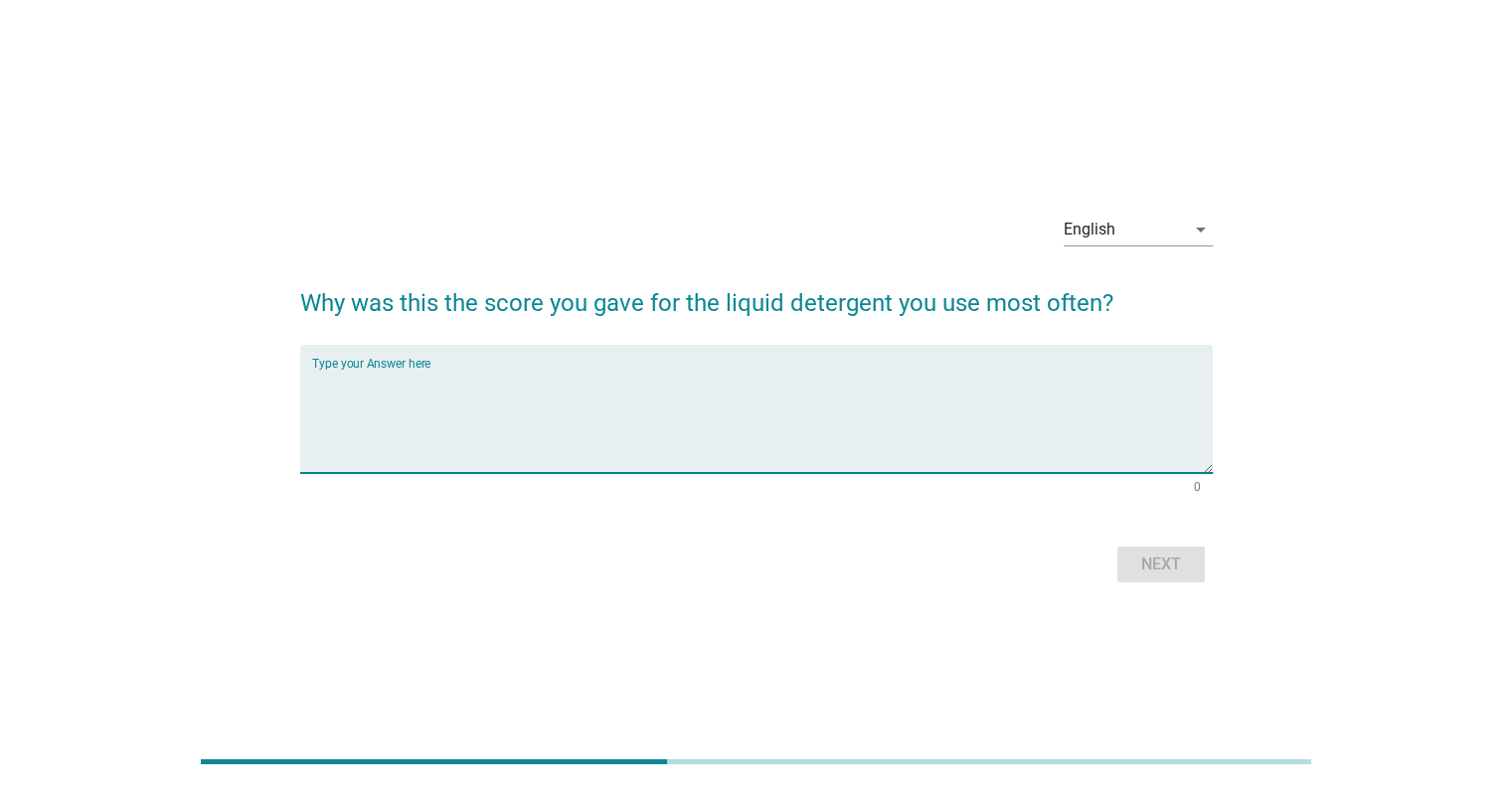 click at bounding box center [762, 420] 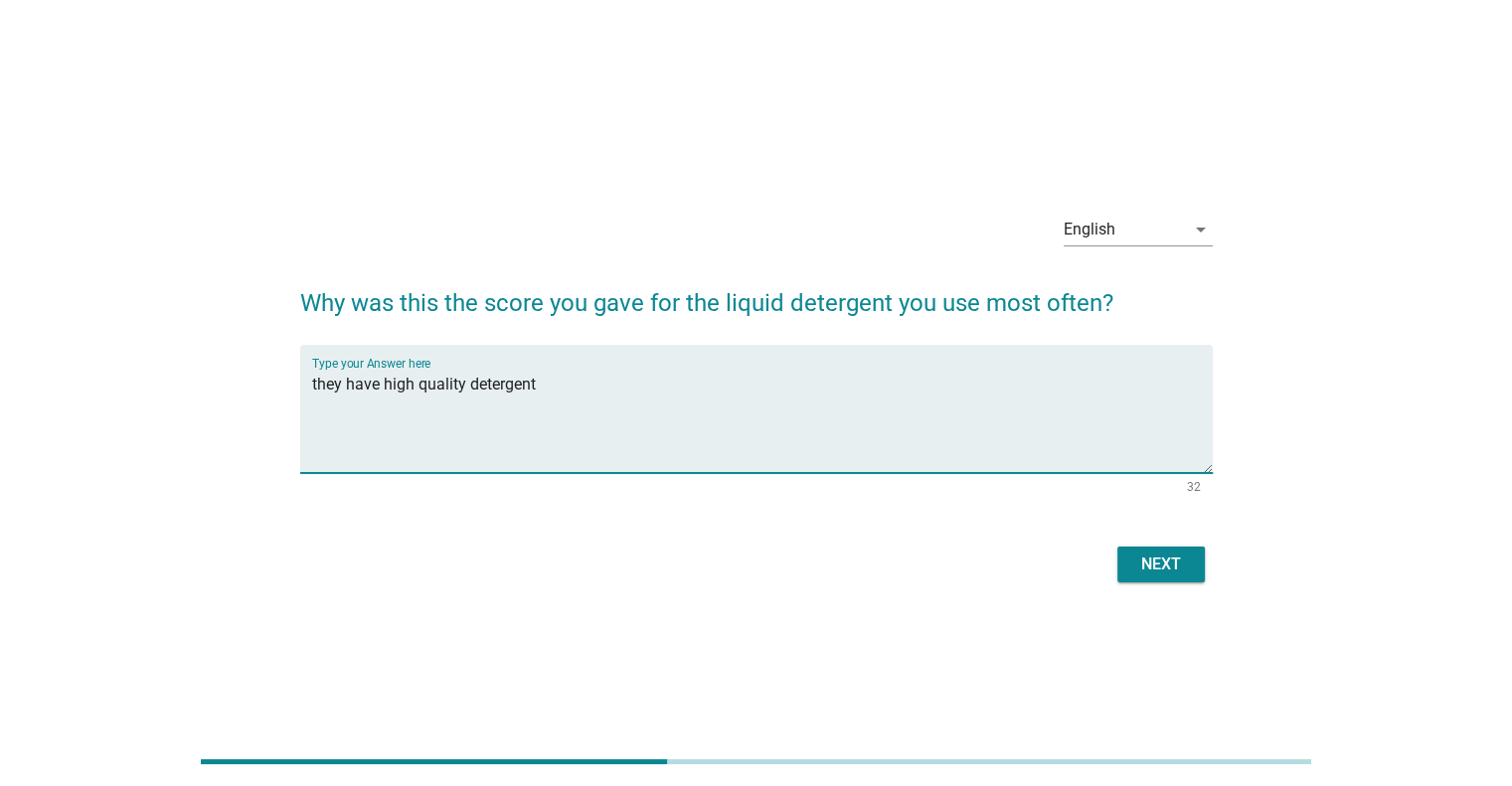 type on "they have high quality detergent" 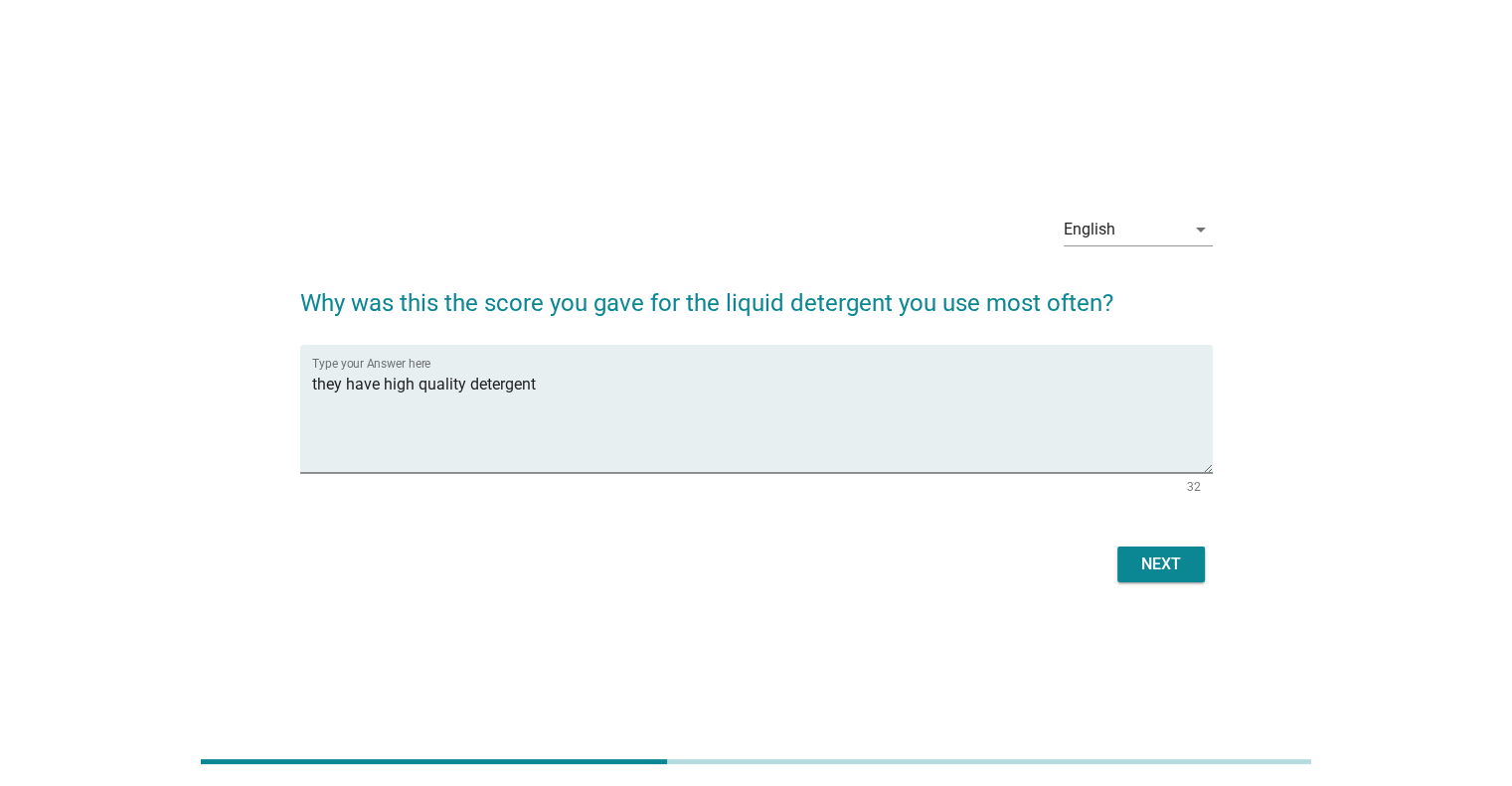 click on "Next" at bounding box center [756, 564] 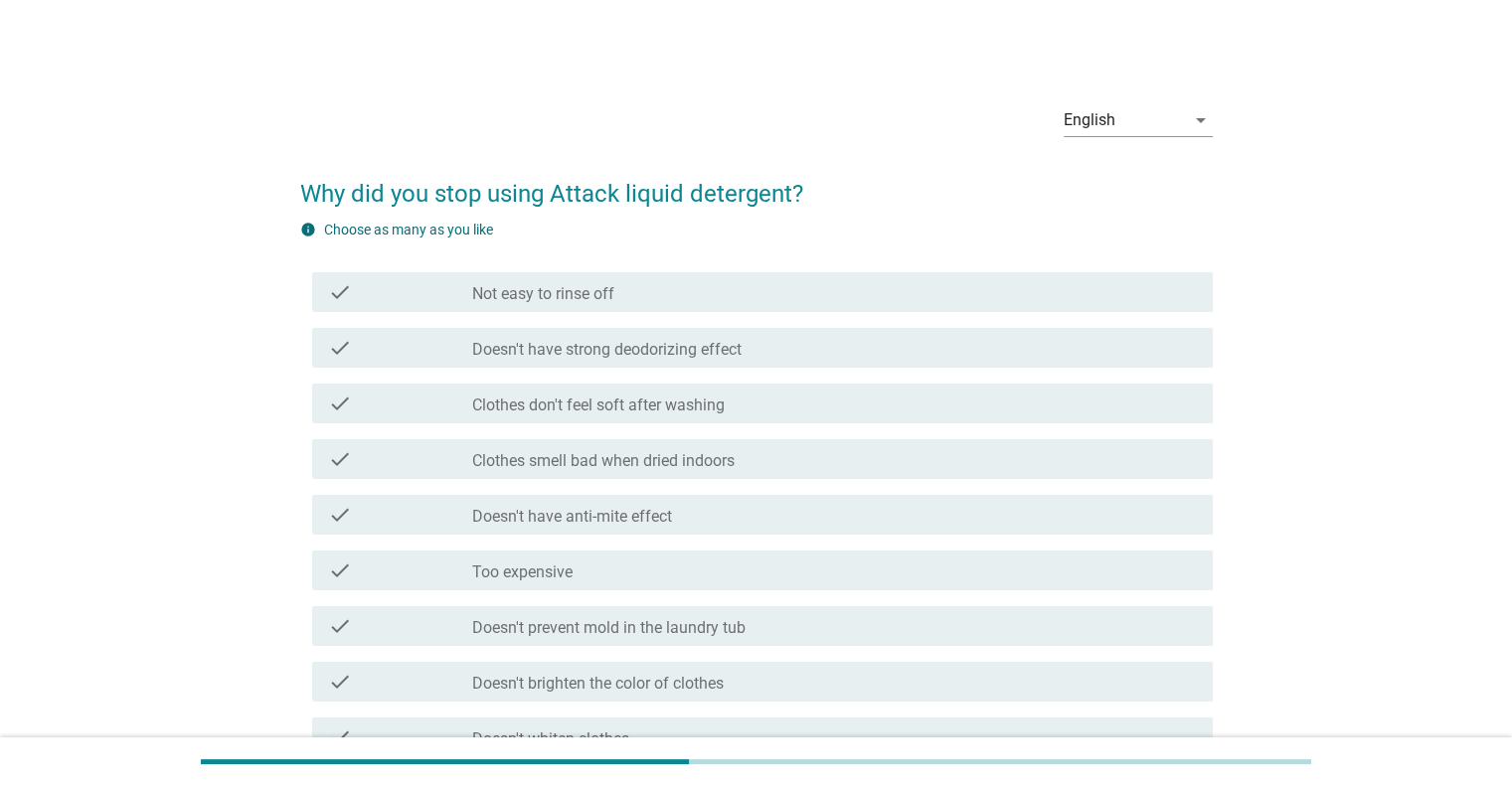 click on "check_box_outline_blank Too expensive" at bounding box center [834, 570] 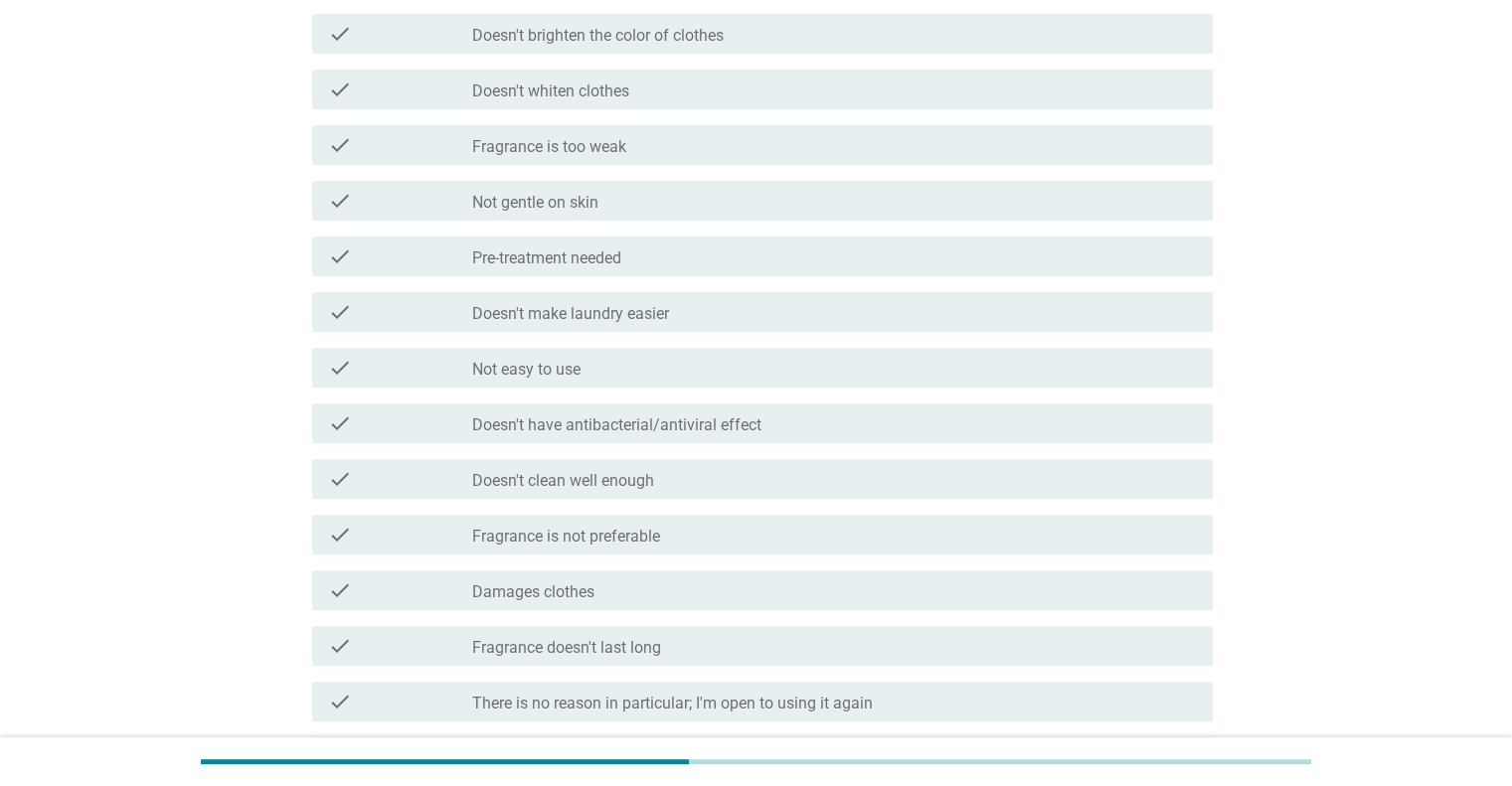 scroll, scrollTop: 795, scrollLeft: 0, axis: vertical 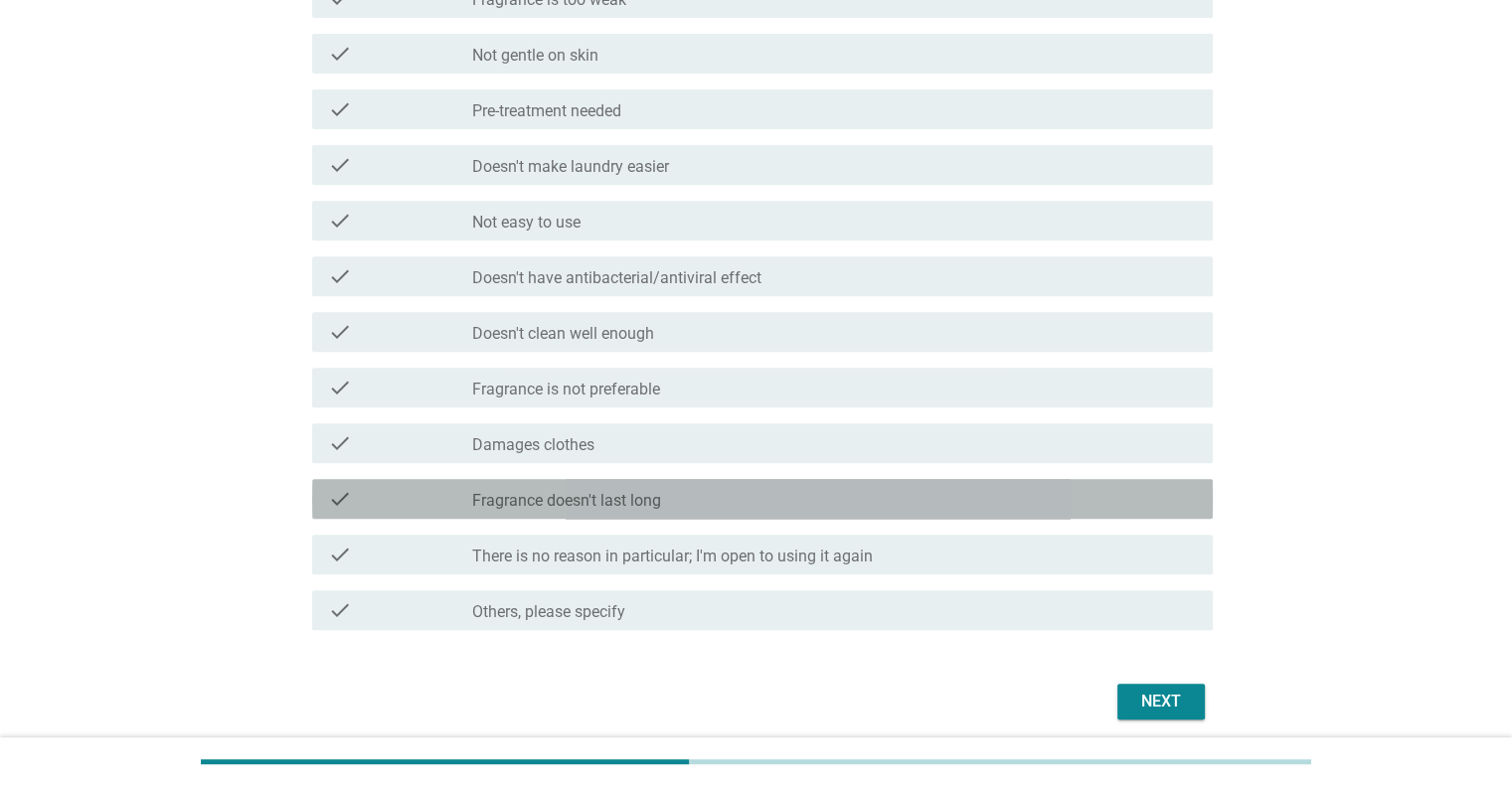 click on "check_box_outline_blank Fragrance doesn't last long" at bounding box center (834, 499) 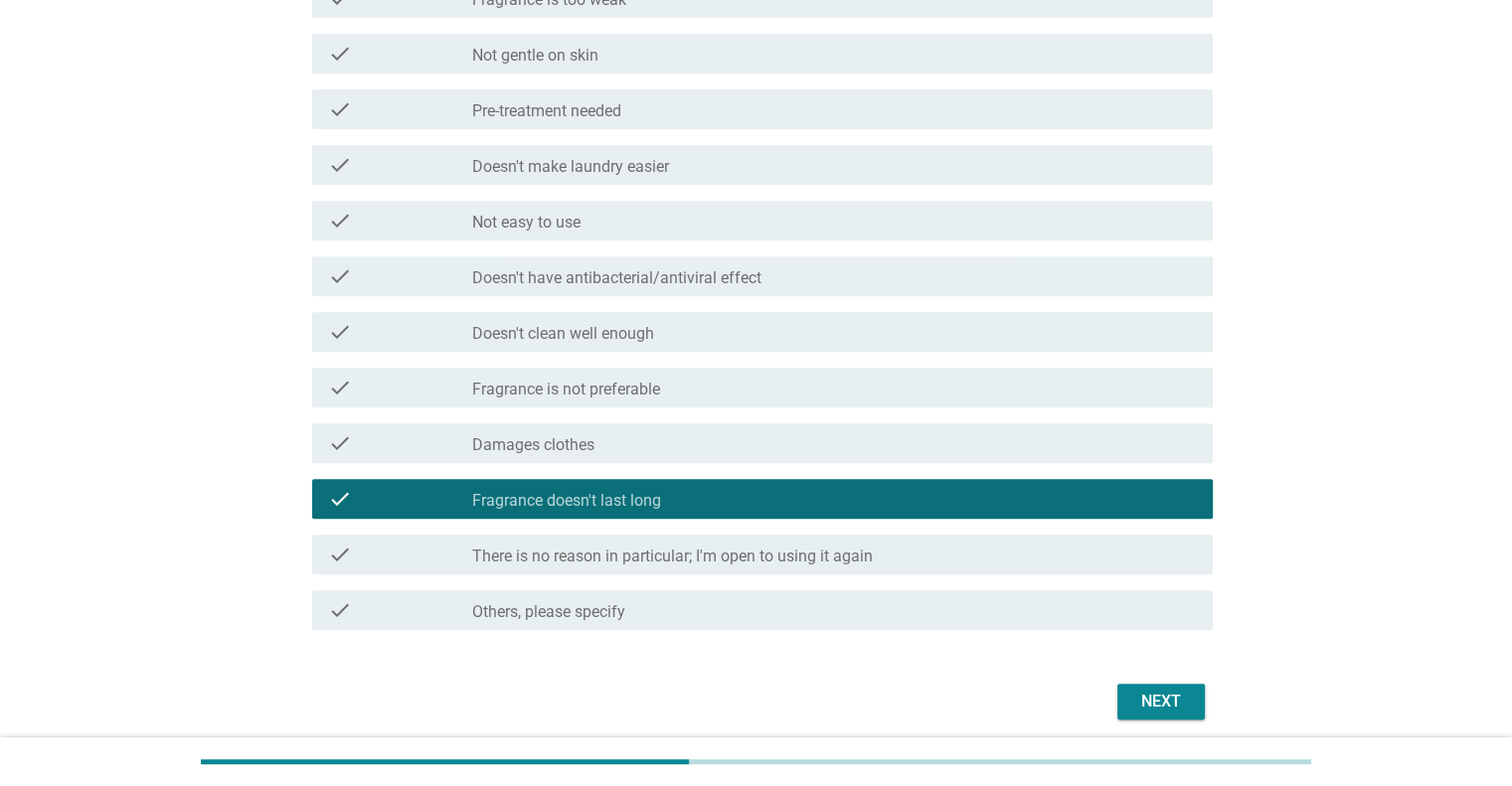 click on "Next" at bounding box center [1161, 702] 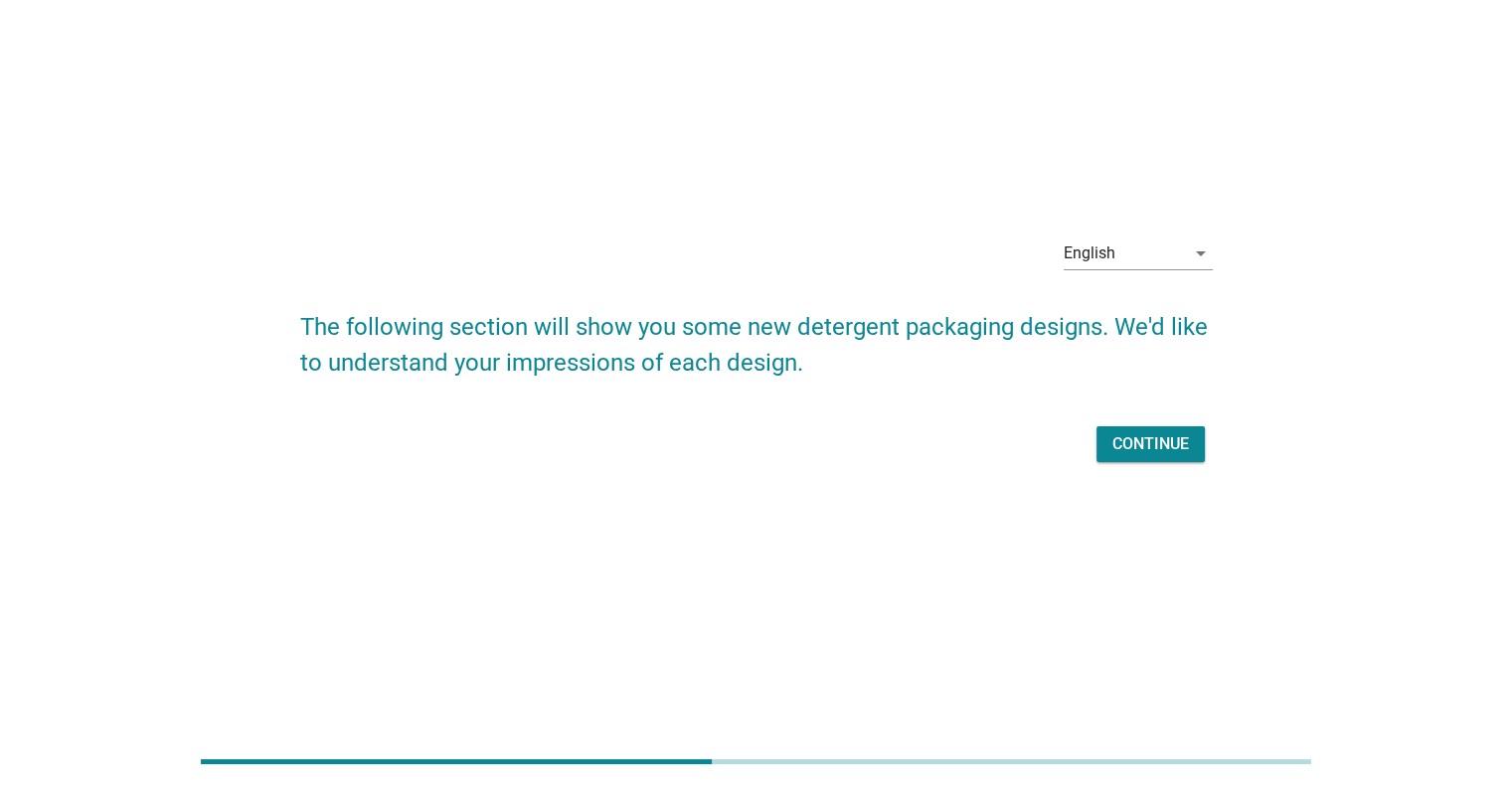 scroll, scrollTop: 0, scrollLeft: 0, axis: both 